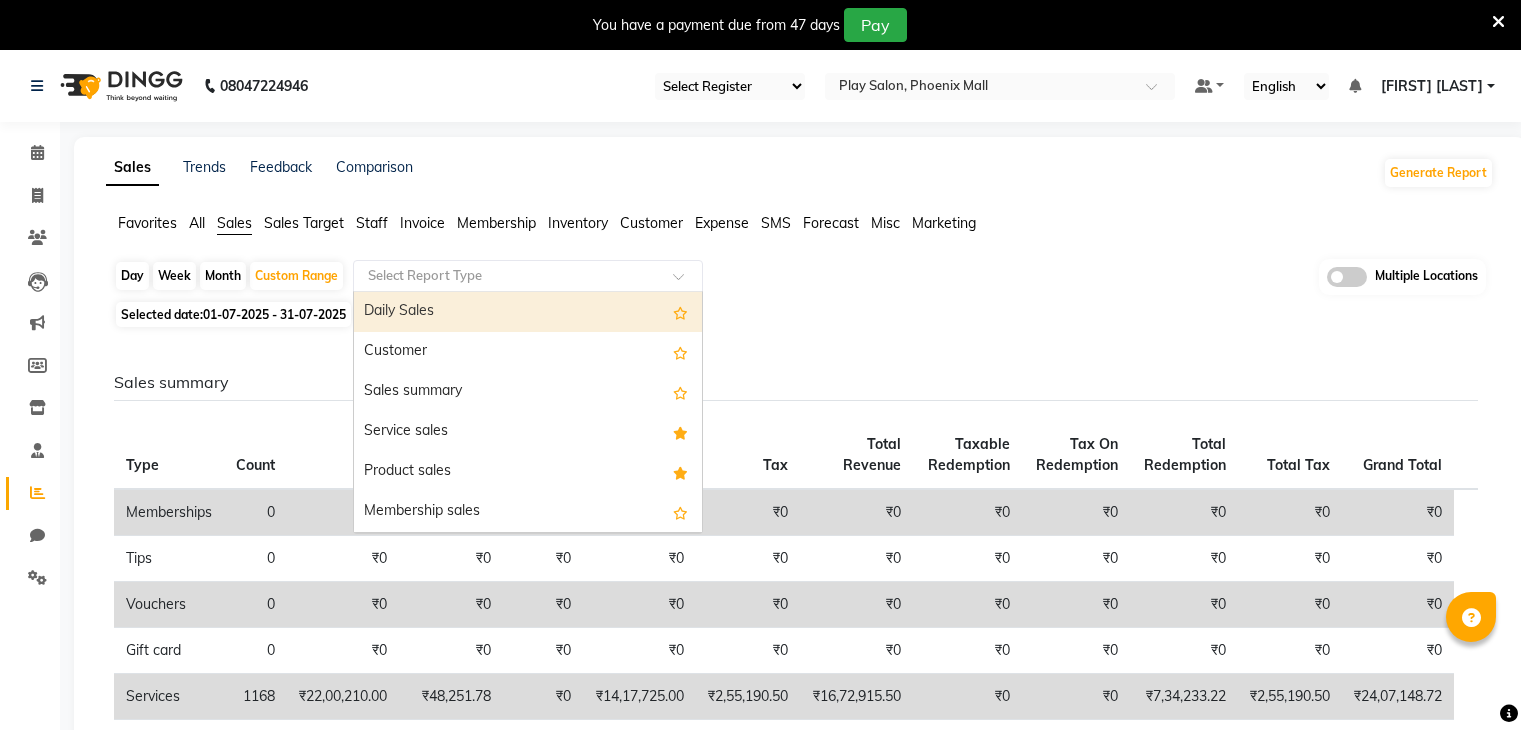 scroll, scrollTop: 0, scrollLeft: 0, axis: both 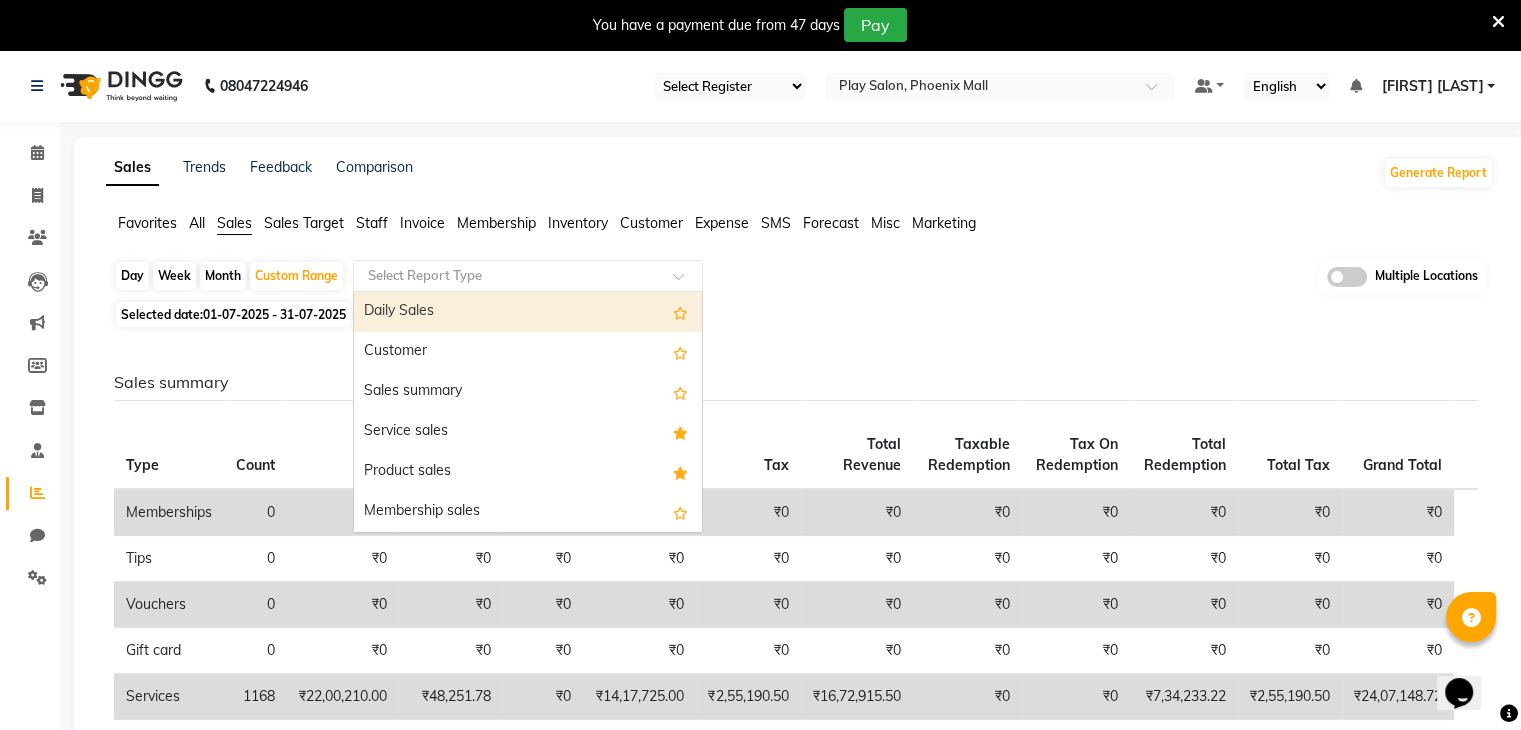 click on "Select Register Play Salon Phoenix  Select Location × Play Salon, Phoenix Mall Default Panel My Panel English ENGLISH Español العربية मराठी हिंदी ગુજરાતી தமிழ் 中文 Notifications nothing to show [FIRST] [LAST] Manage Profile Change Password Sign out  Version:3.15.11" 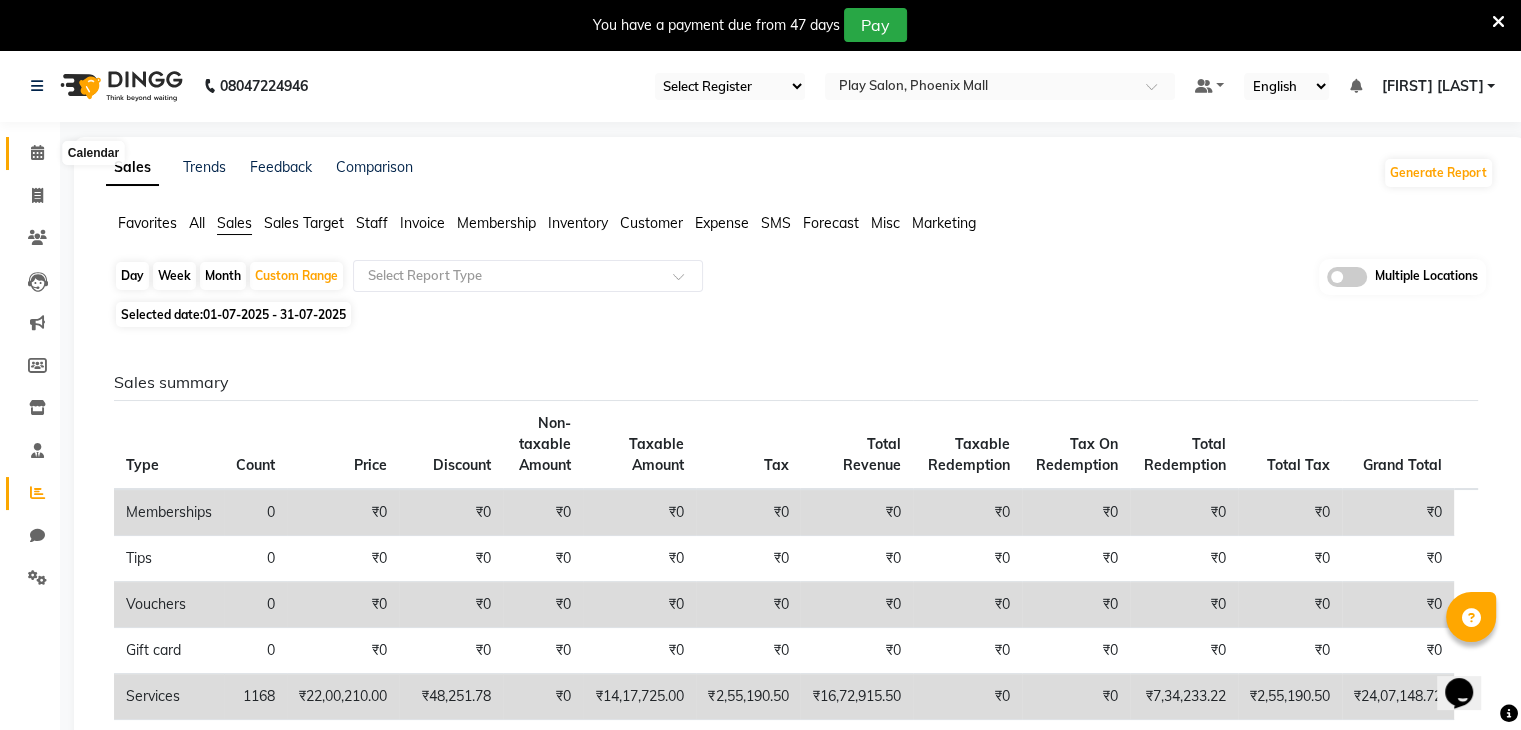 click 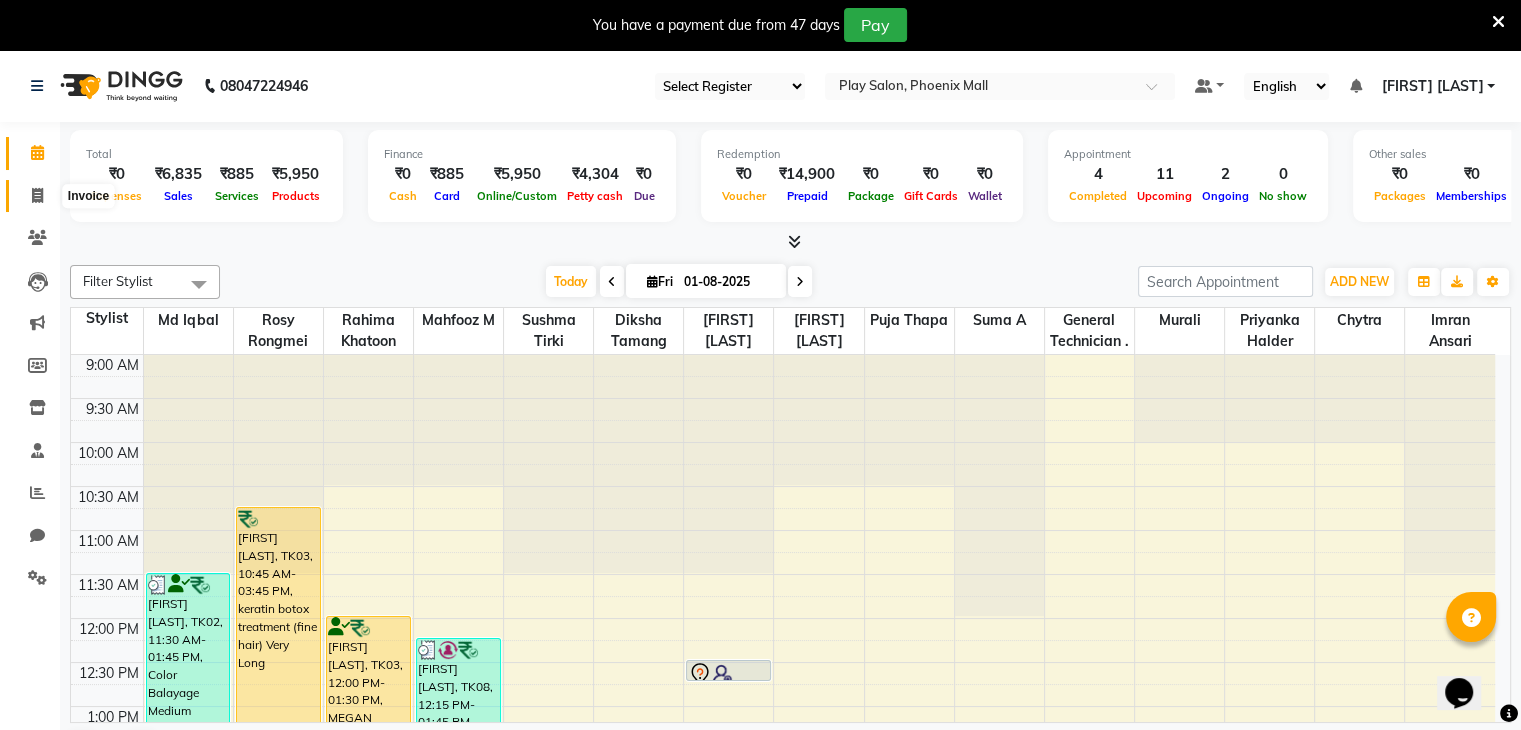 click 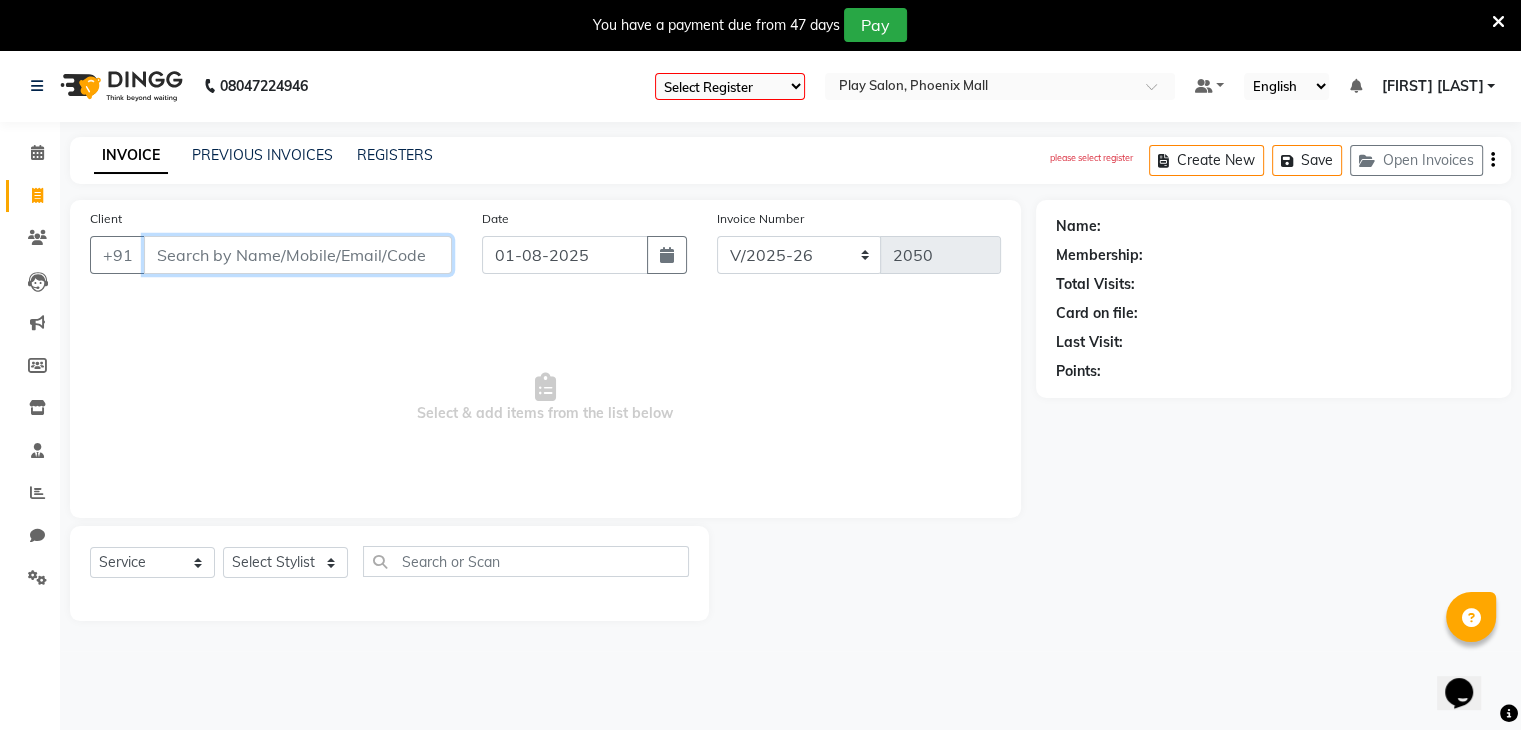 paste on "V/2025-26/1969" 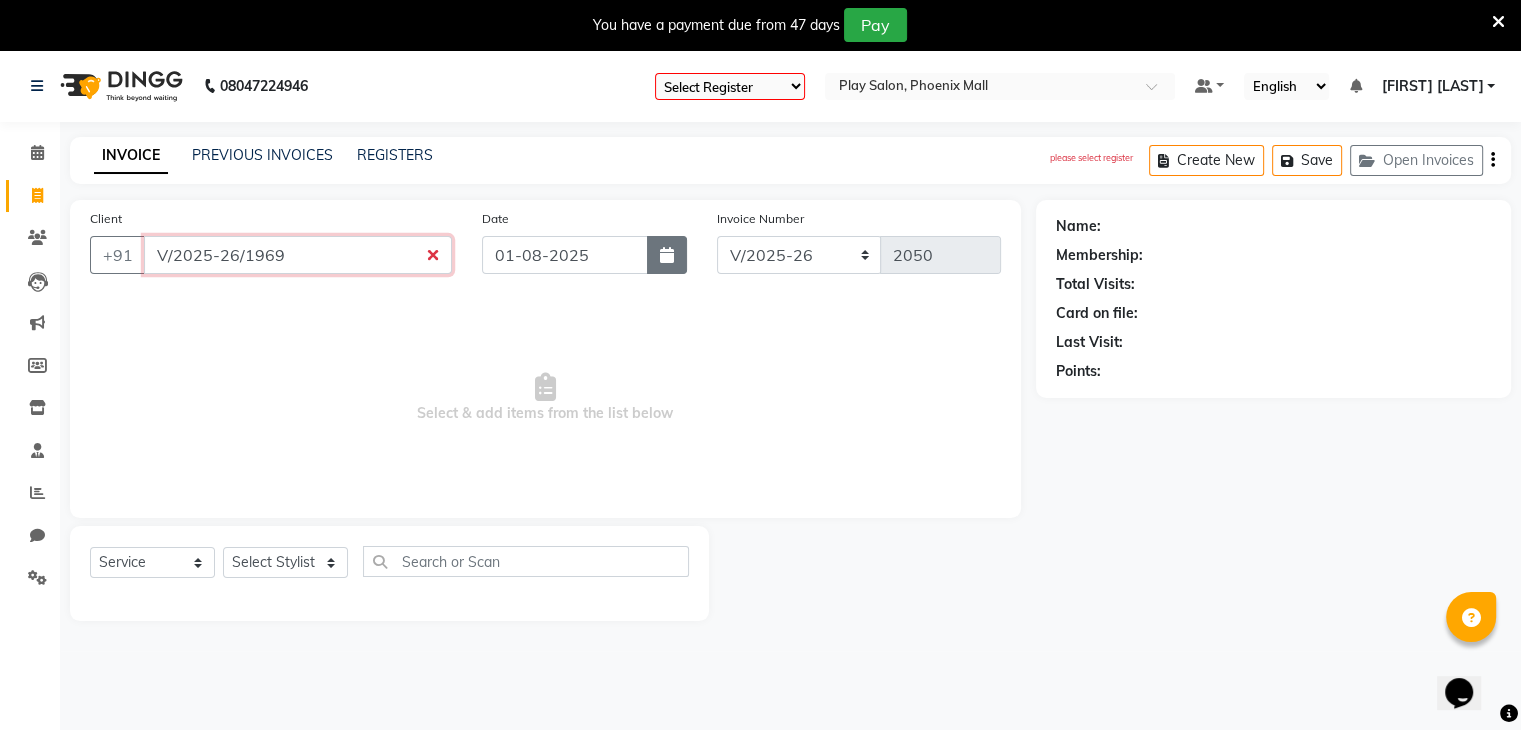 type on "V/2025-26/1969" 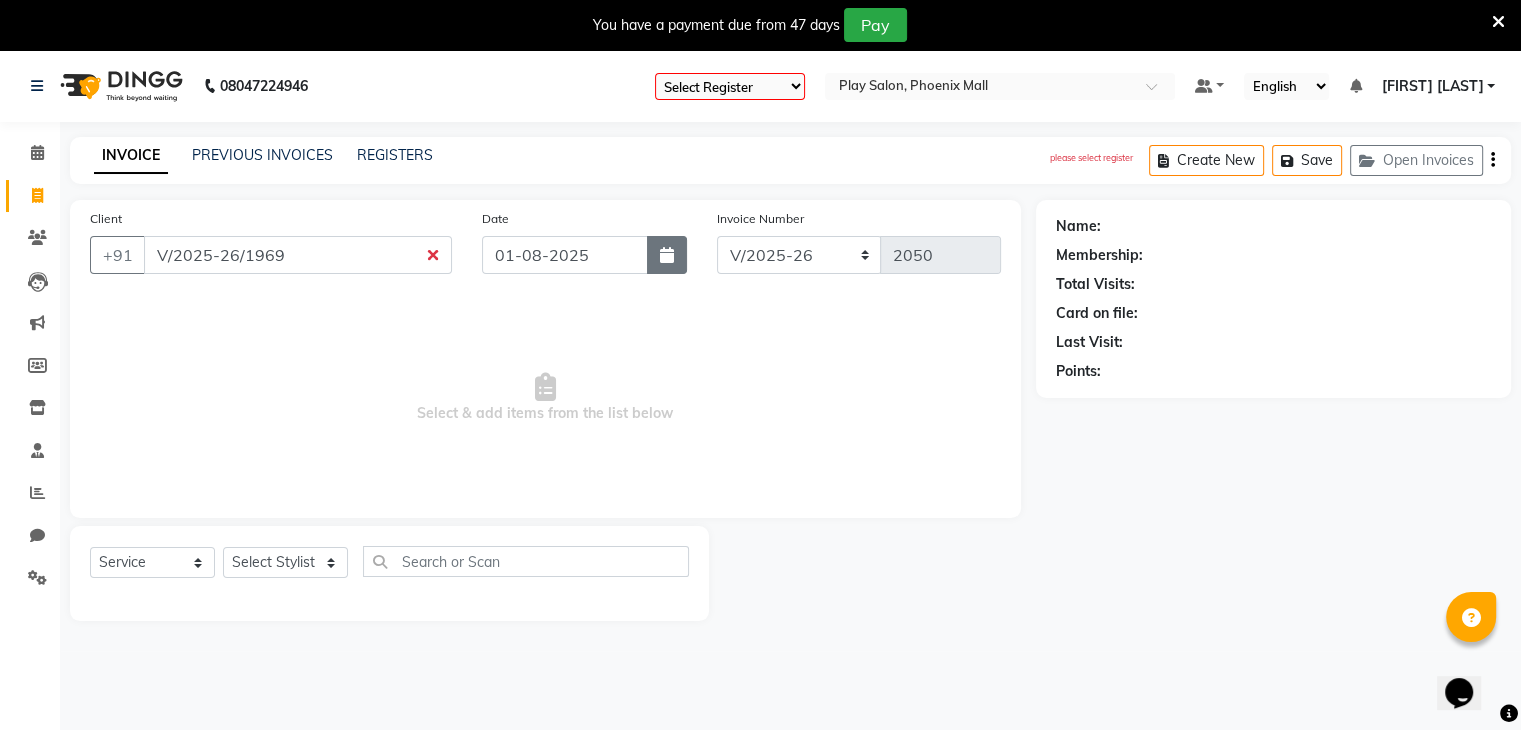 click 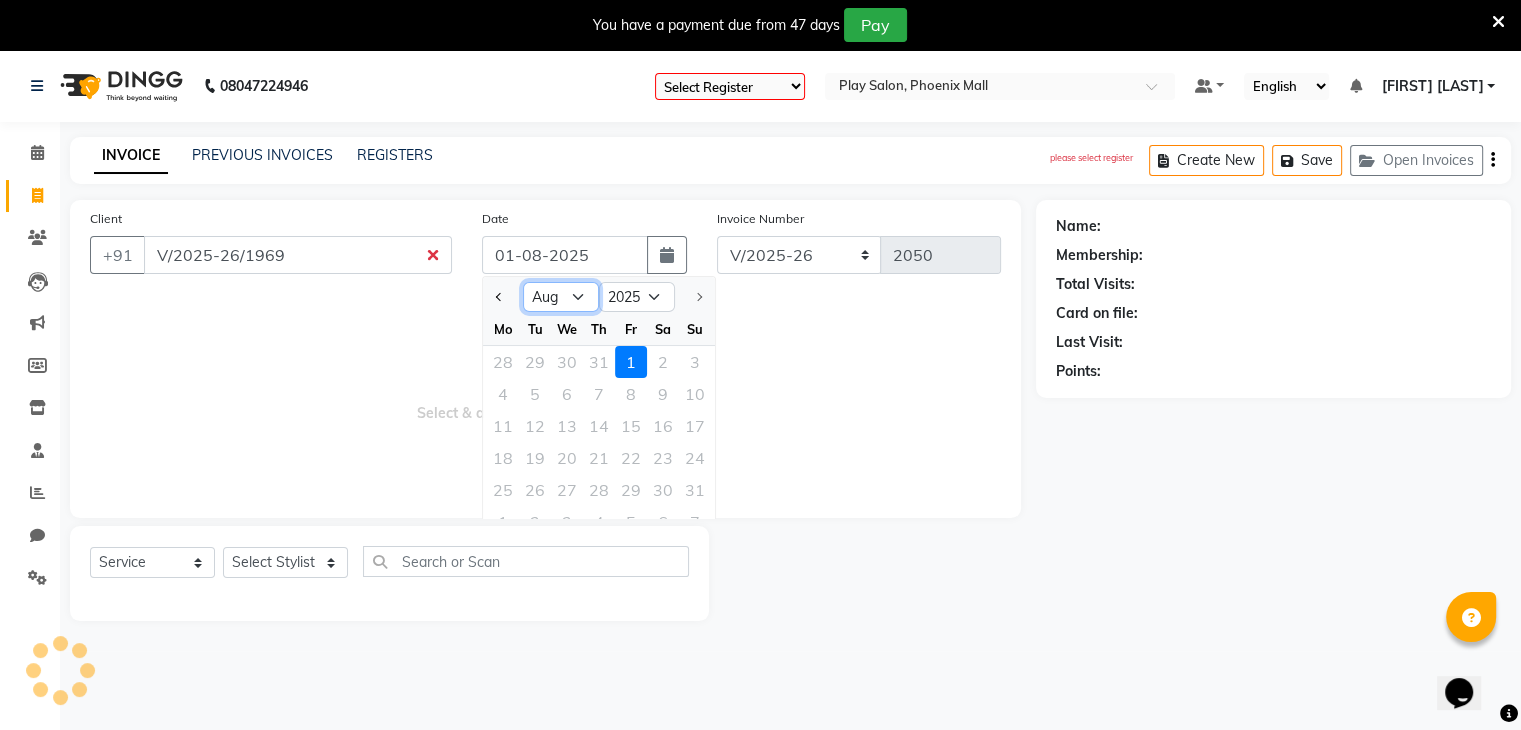 click on "Jan Feb Mar Apr May Jun Jul Aug" 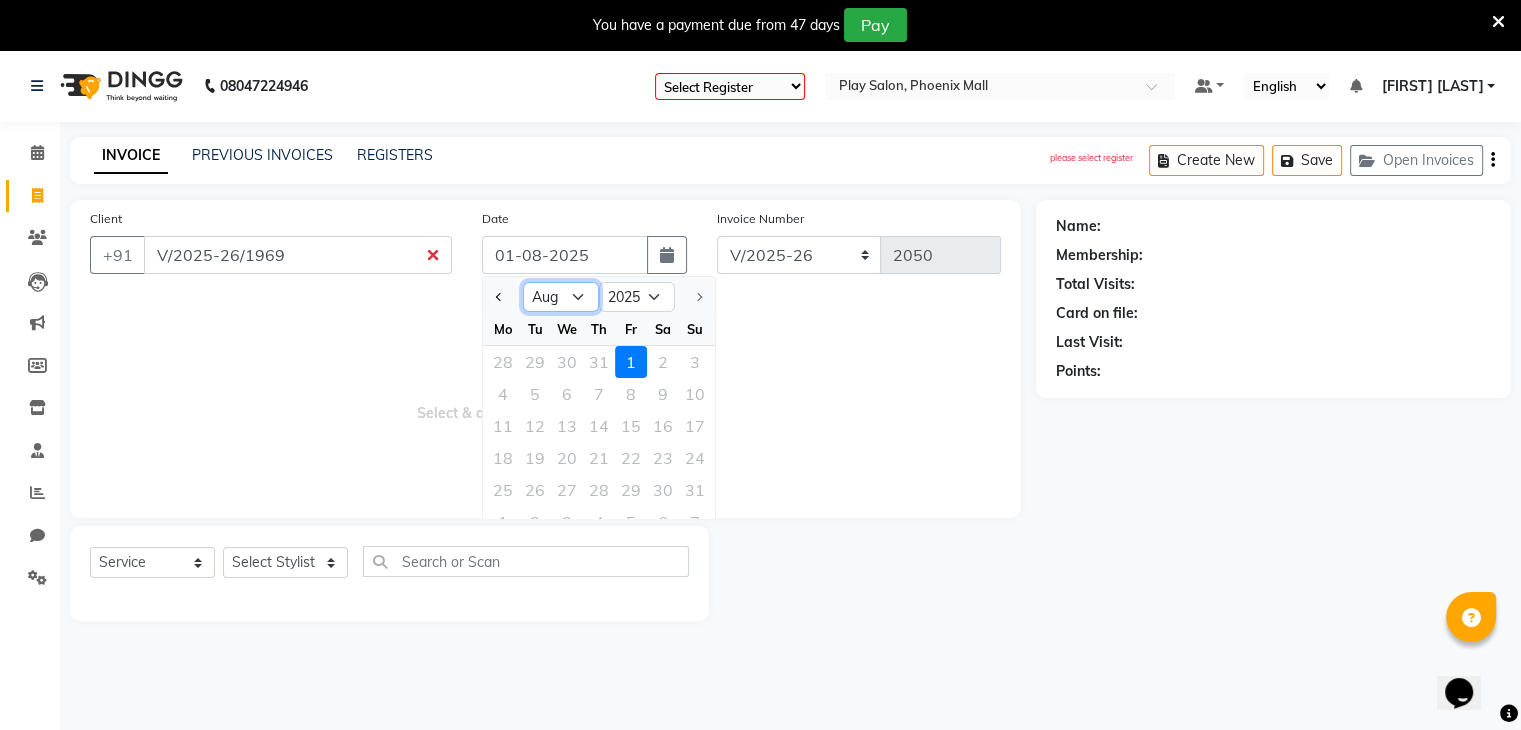 select on "7" 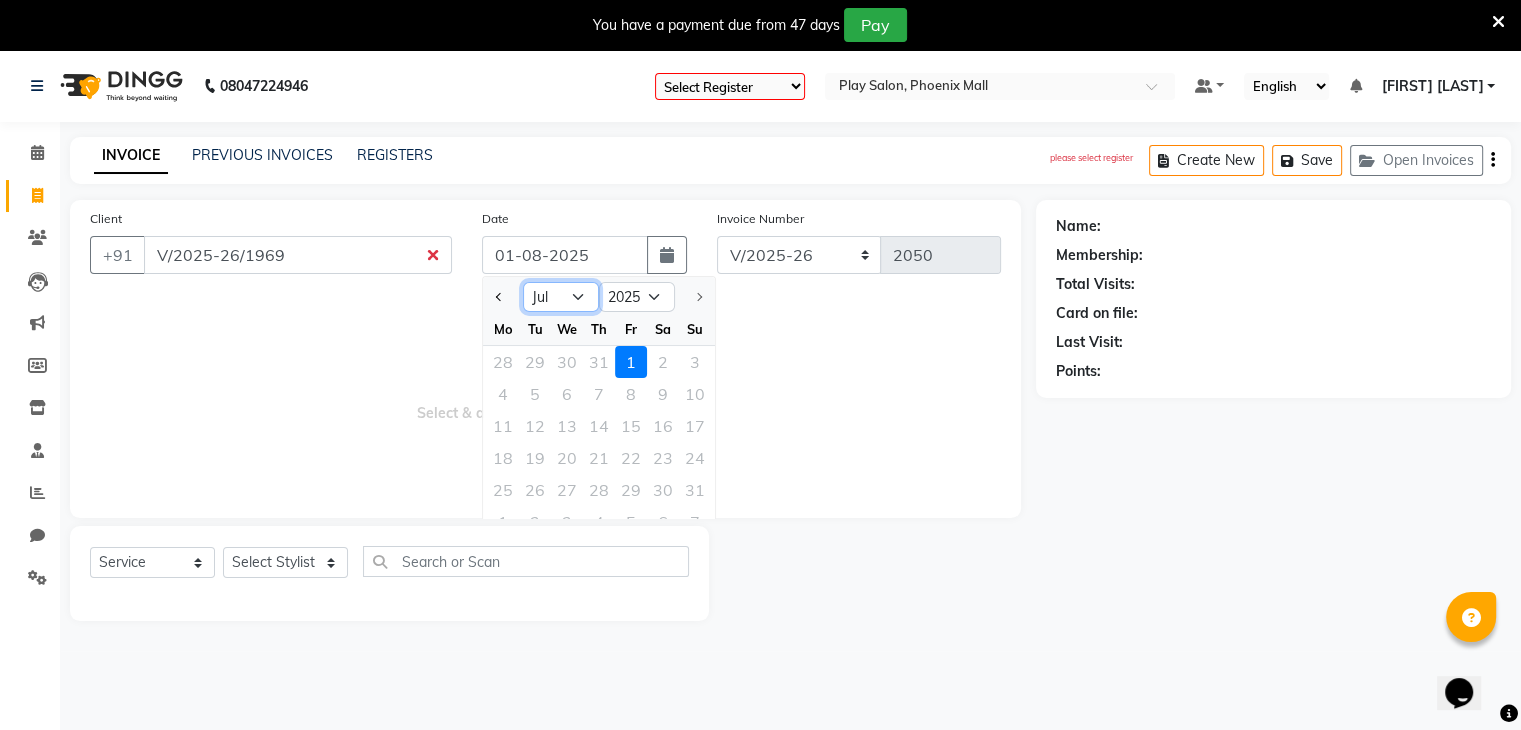 click on "Jan Feb Mar Apr May Jun Jul Aug" 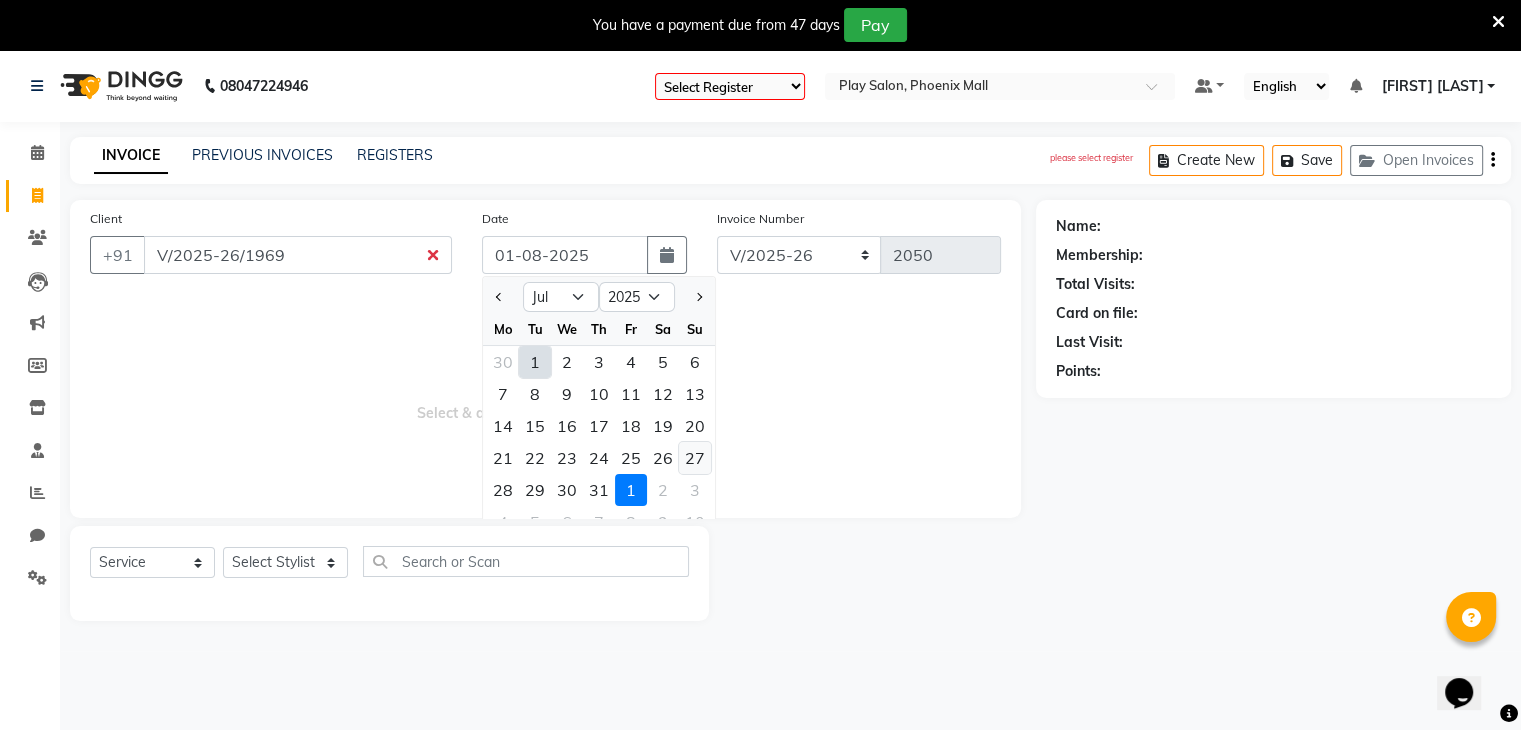 click on "27" 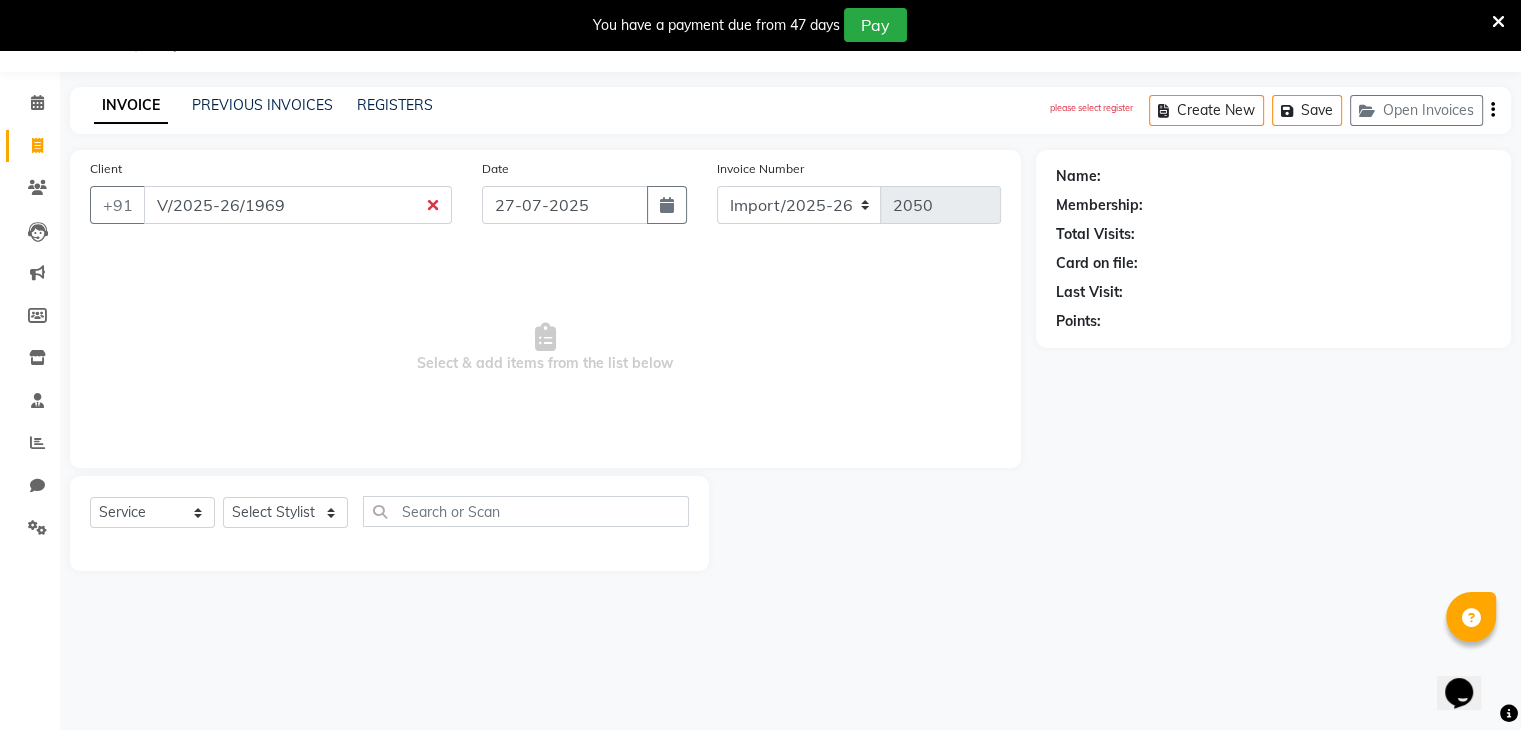scroll, scrollTop: 0, scrollLeft: 0, axis: both 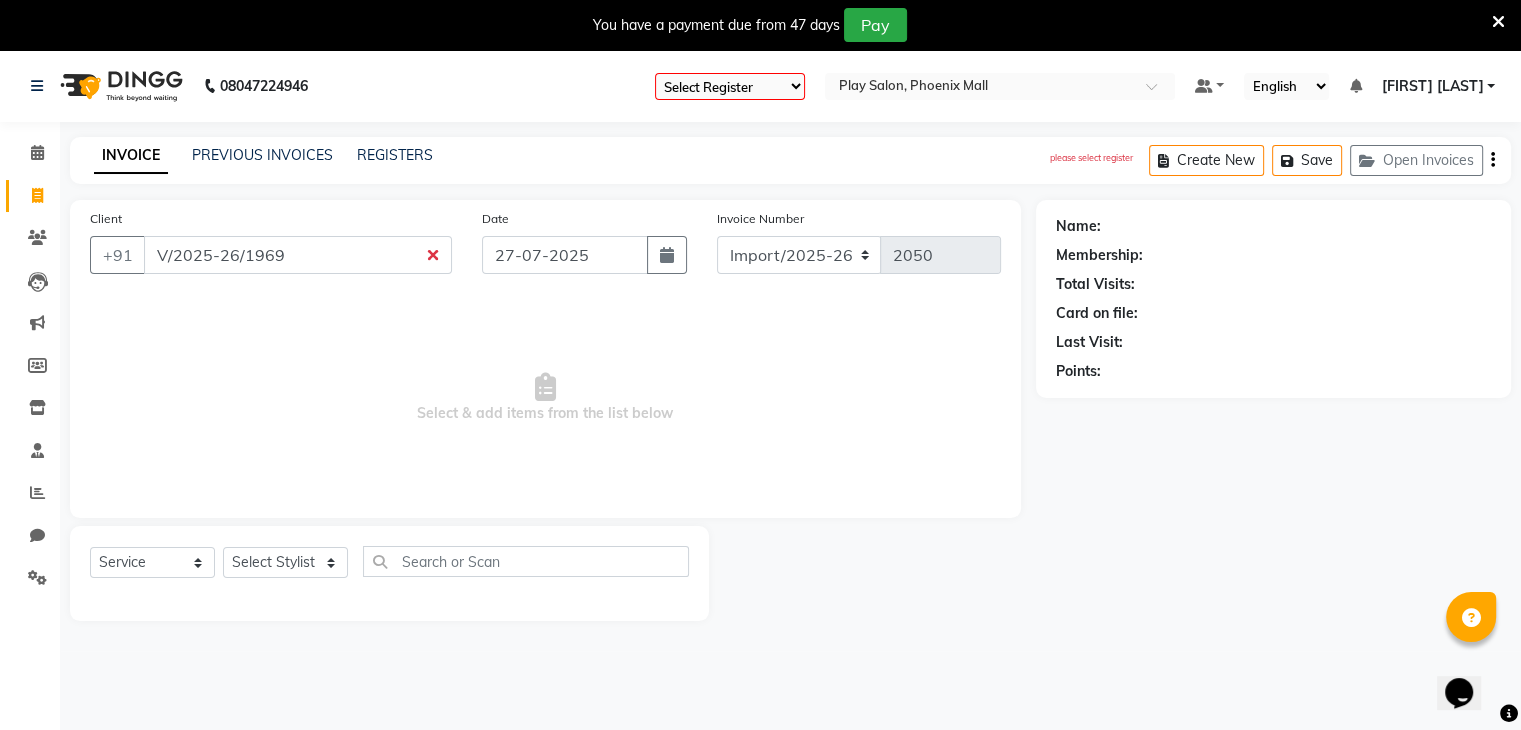 click on "INVOICE PREVIOUS INVOICES REGISTERS  please select register  Create New   Save   Open Invoices  Client +91 [PHONE] V/2025-26/1969 Date 27-07-2025 Invoice Number Import/2025-26 V/2025 V/2025-26 2050  Select & add items from the list below  Select  Service  Product  Membership  Package Voucher Prepaid Gift Card  Select Stylist Chytra Diksha Tamang General Technician . Imran Ansari [FIRST] [LAST] Mahfooz M  Md Iqbal [FIRST] [LAST] Murali Murali Dhara PHOENIX ADSR Playsalon phoenix Priyanka halder Puja Thapa Rahima Khatoon Rosy Rongmei Sanjay V Solomy Gonmei Suma A Sushma Tirki [FIRST] [LAST] Name: Membership: Total Visits: Card on file: Last Visit:  Points:" 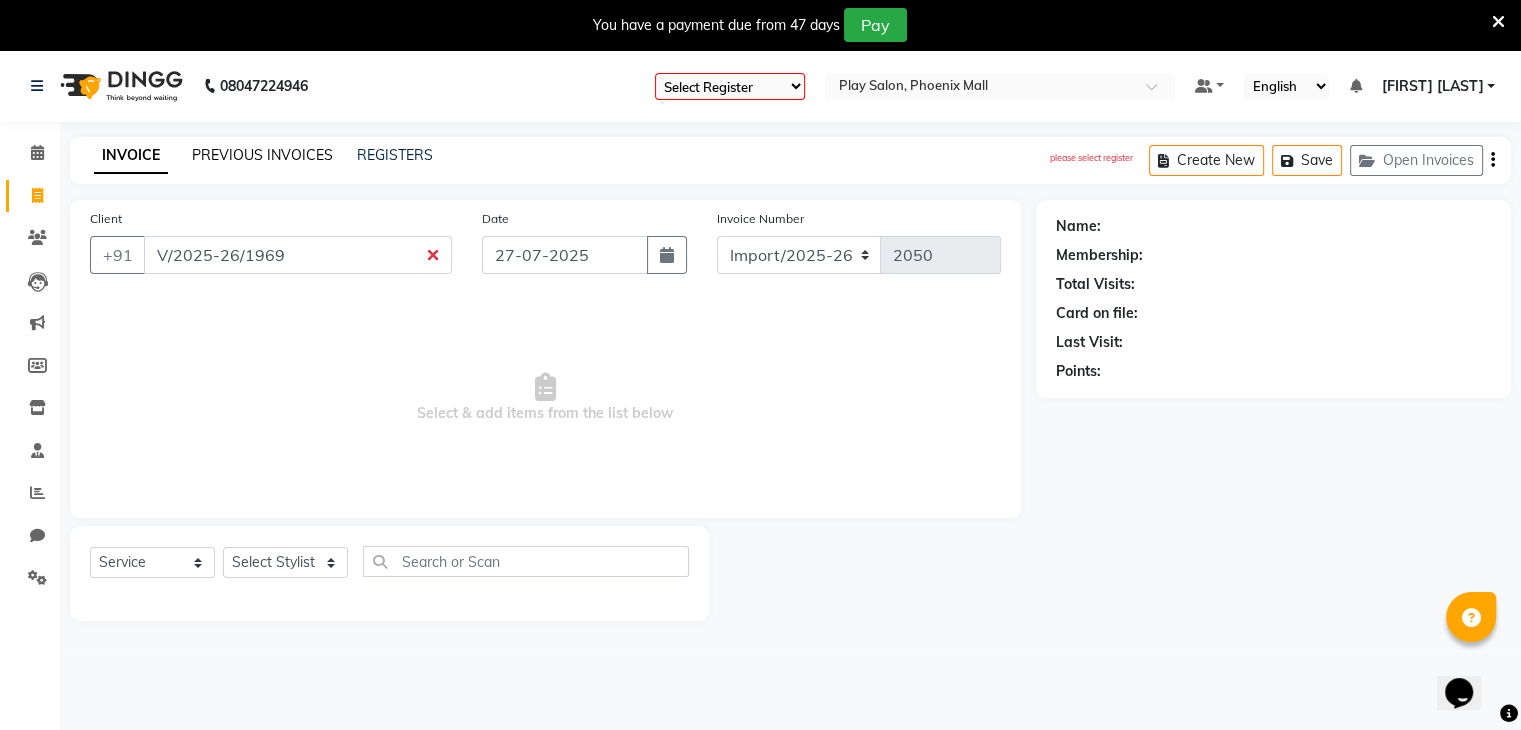 click on "PREVIOUS INVOICES" 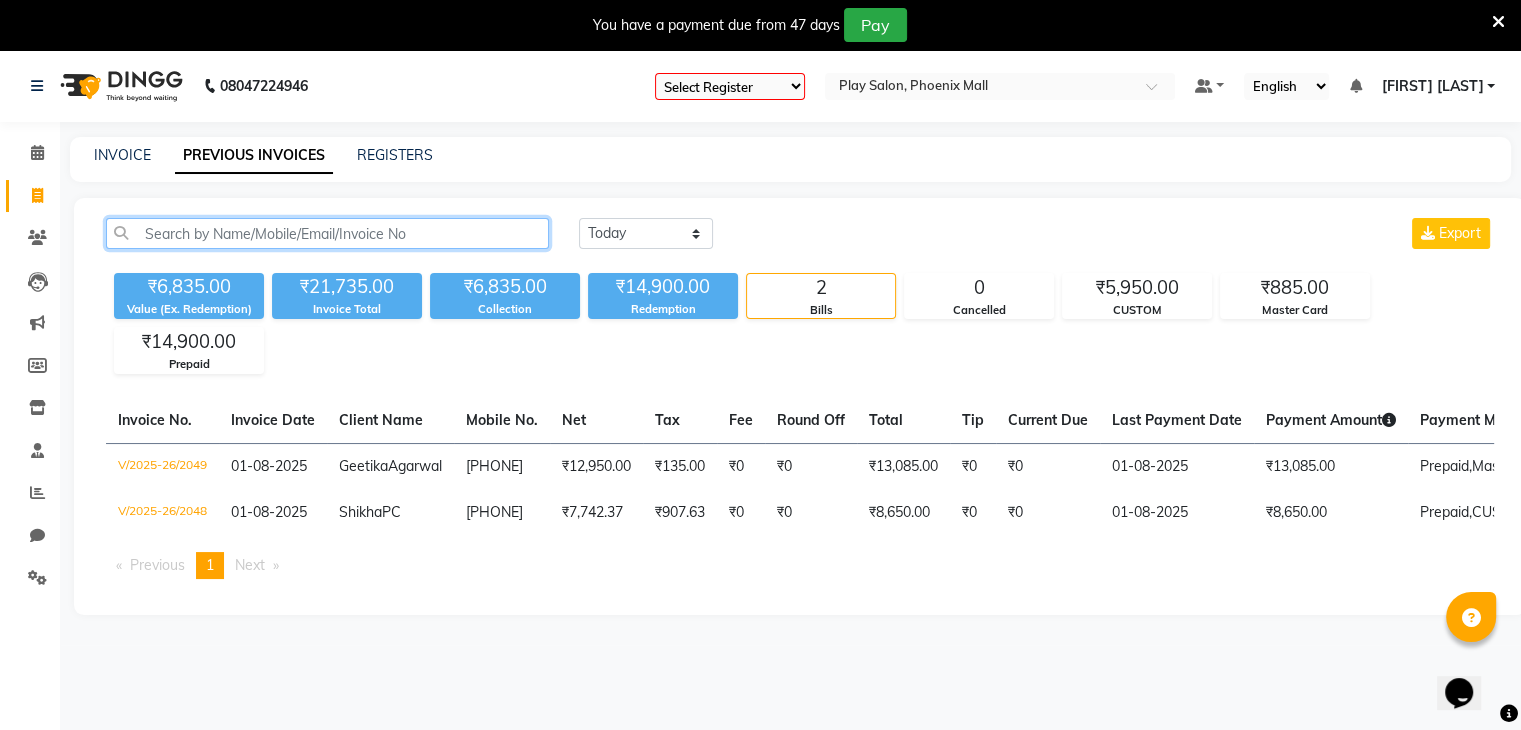 click 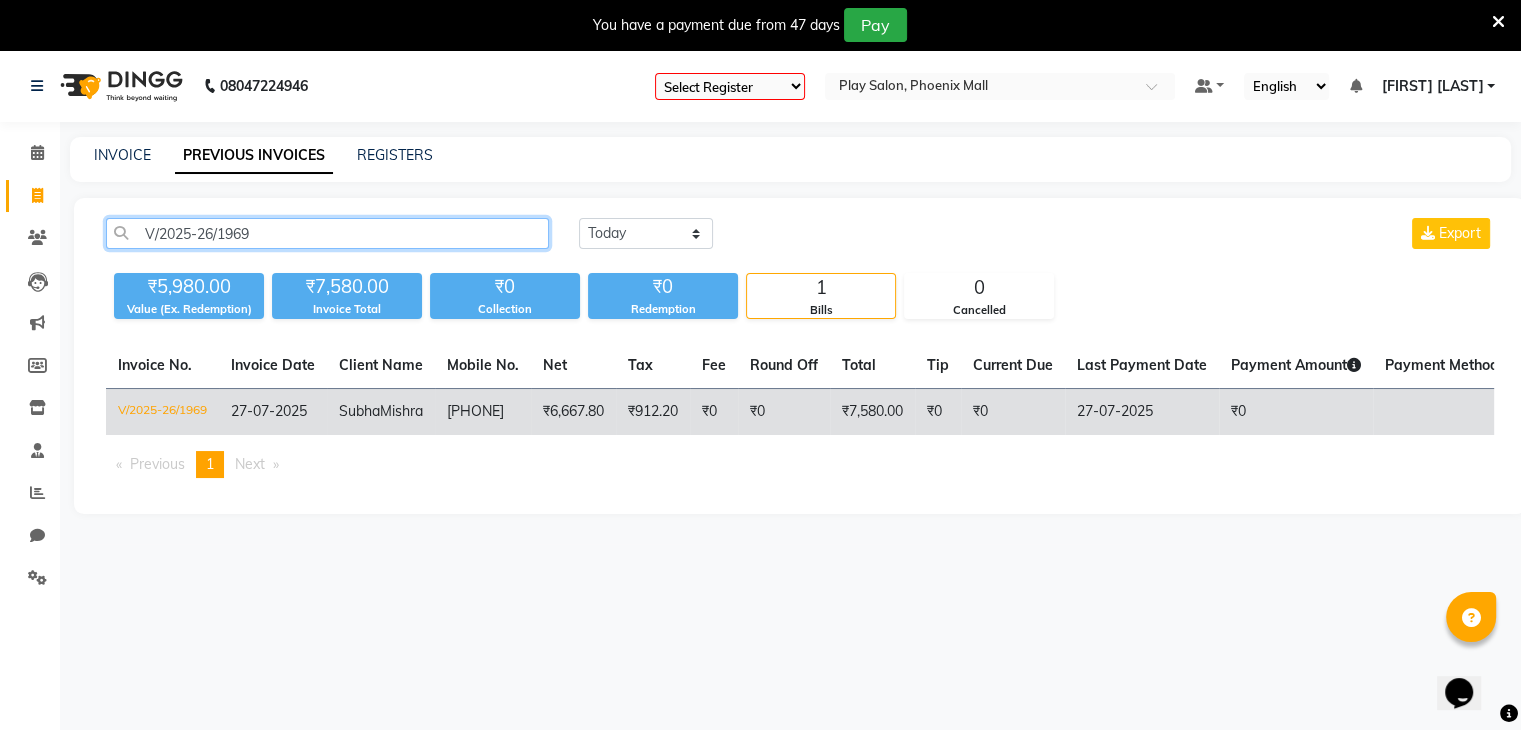 type on "V/2025-26/1969" 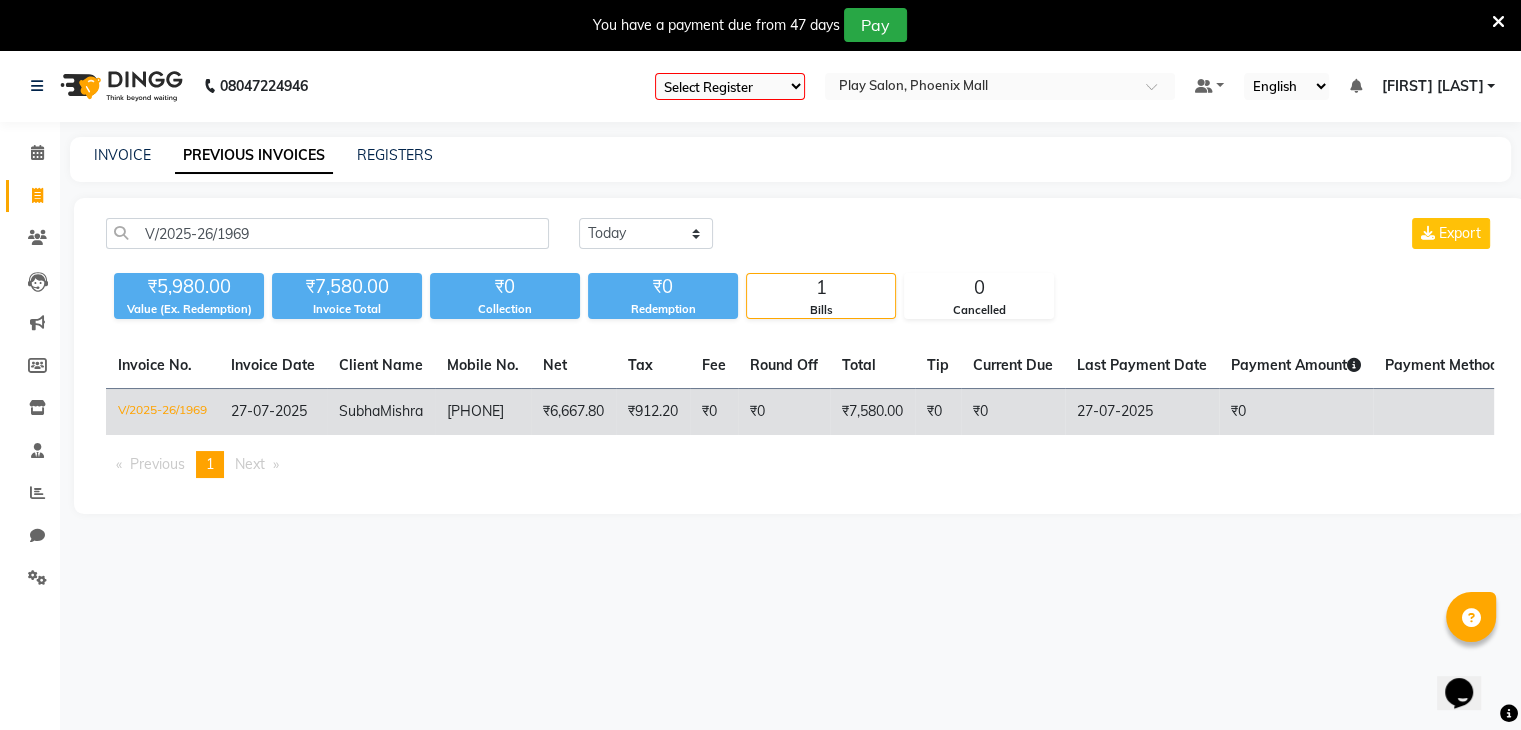 click on "V/2025-26/1969" 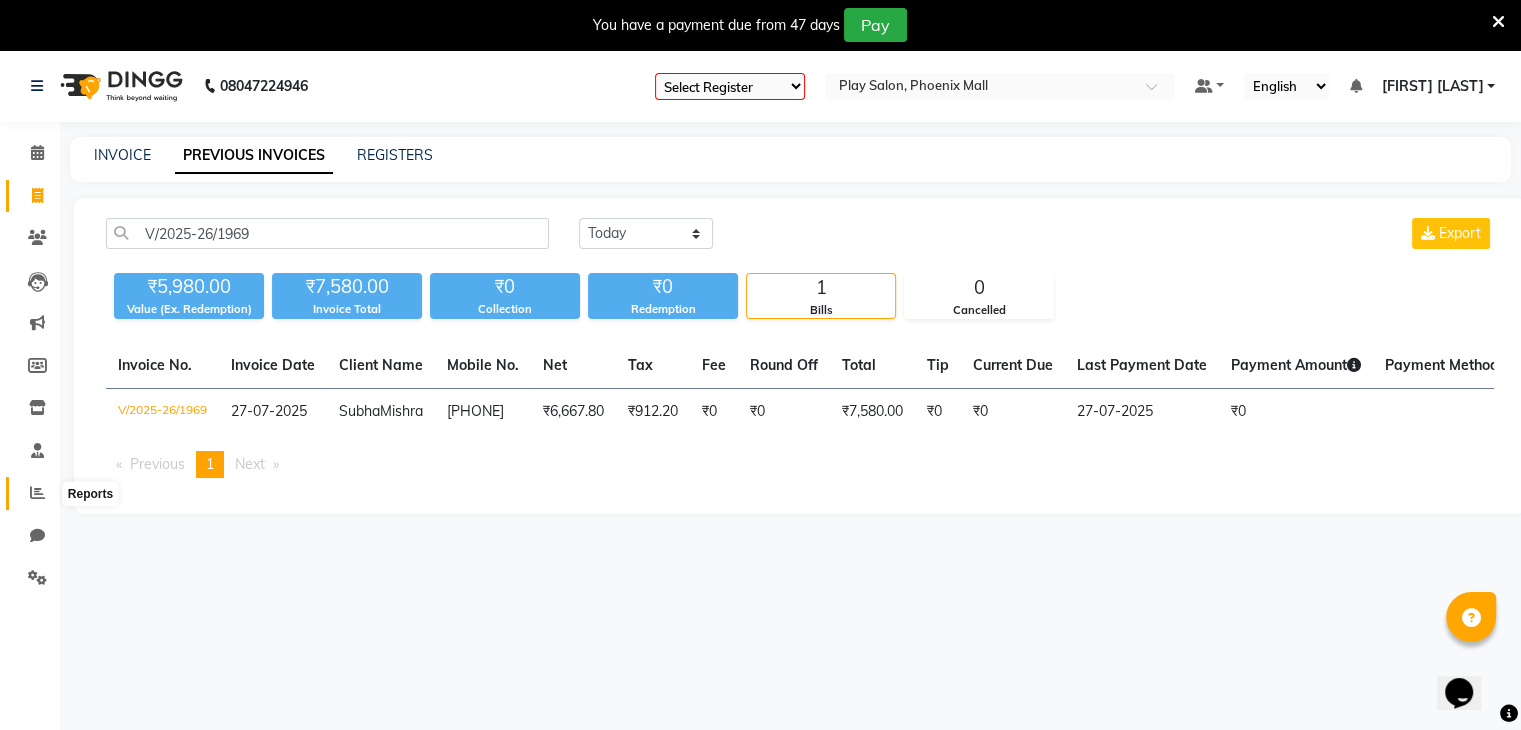 click 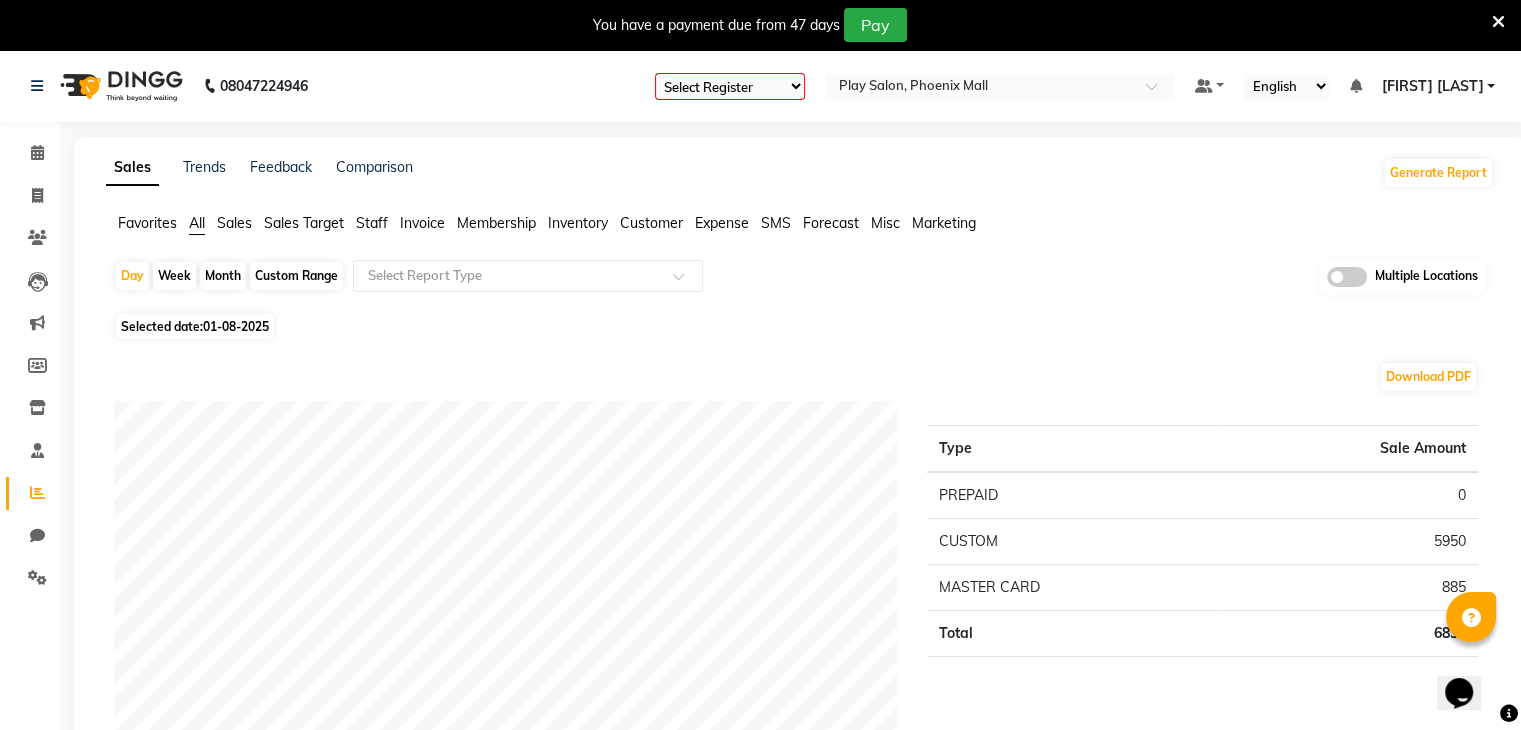 click on "Invoice" 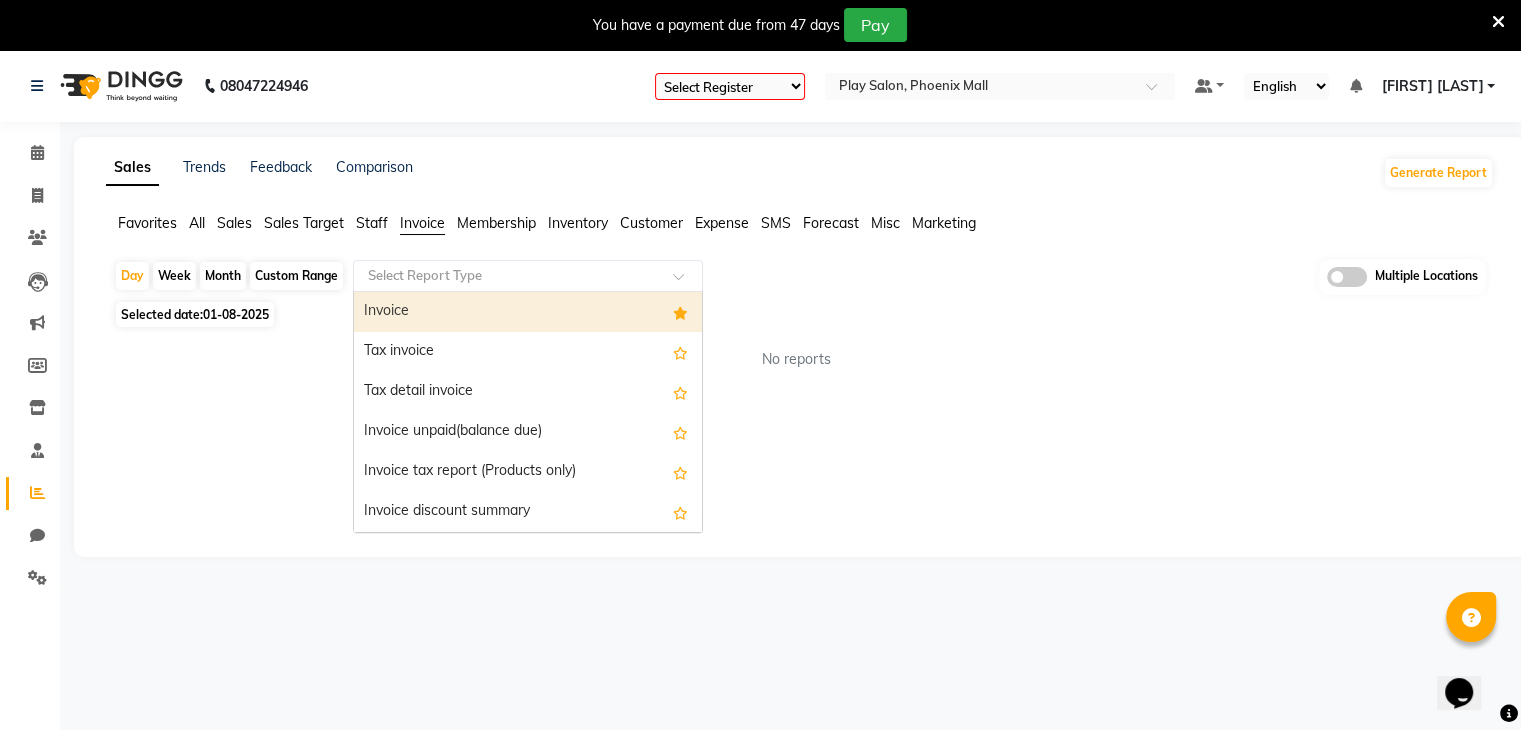 click 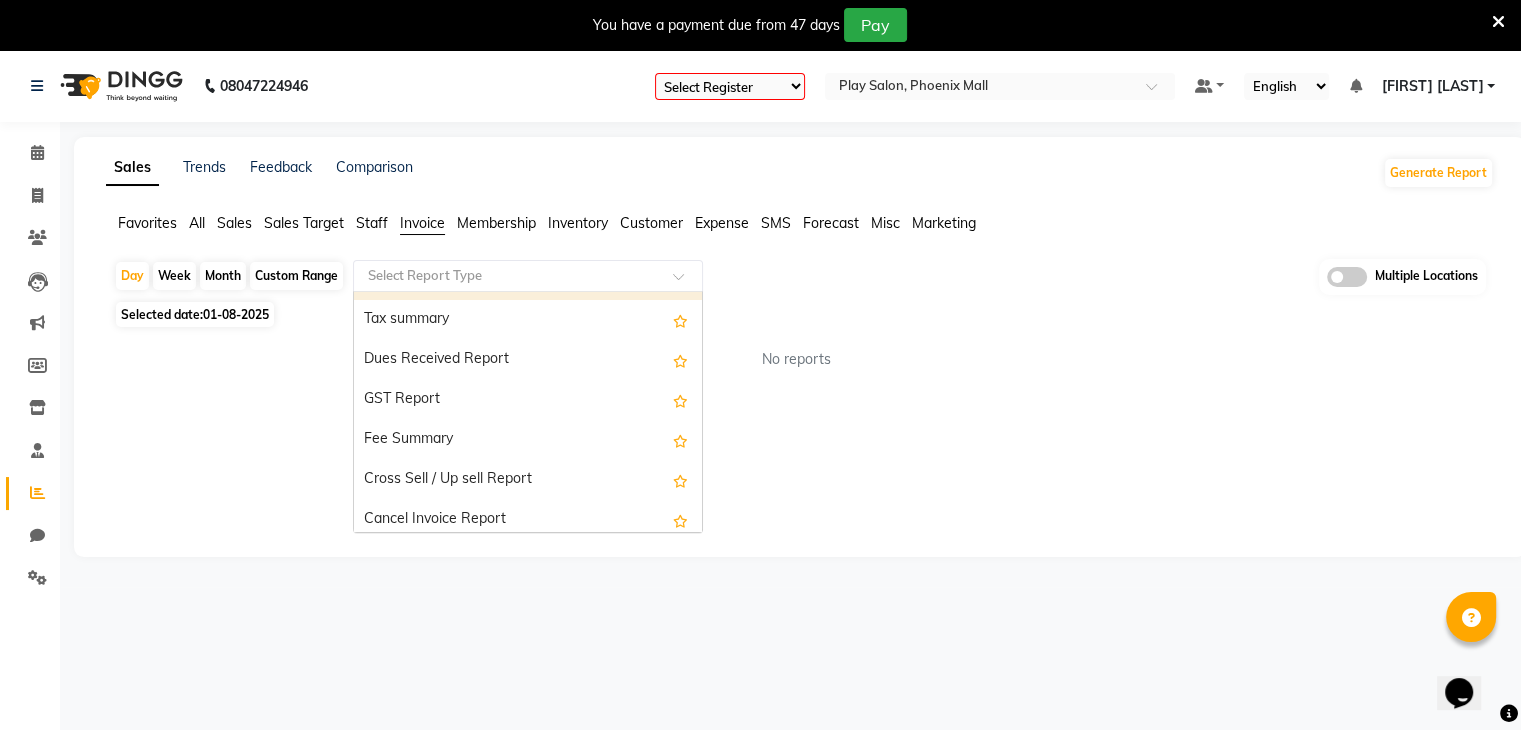 scroll, scrollTop: 326, scrollLeft: 0, axis: vertical 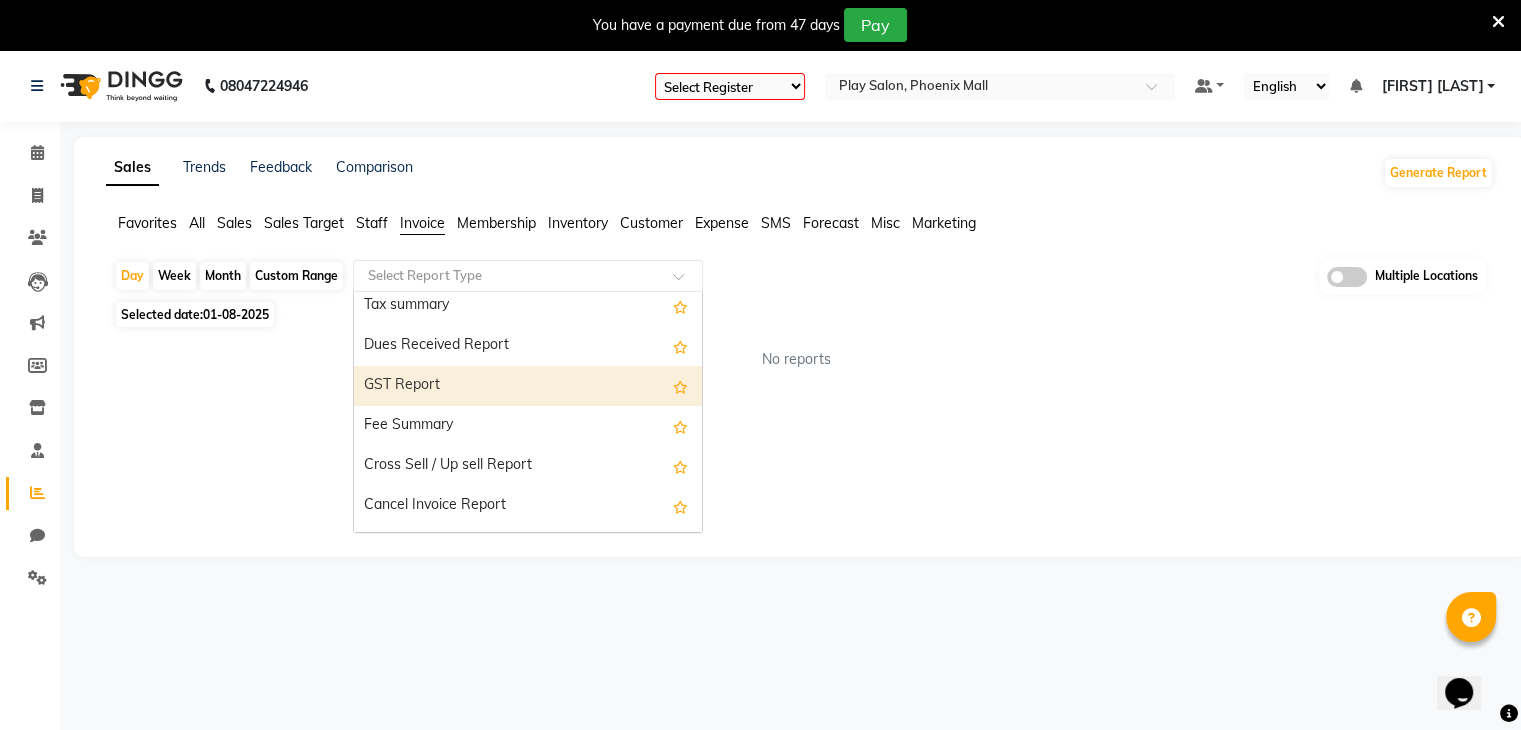 click on "GST Report" at bounding box center [528, 386] 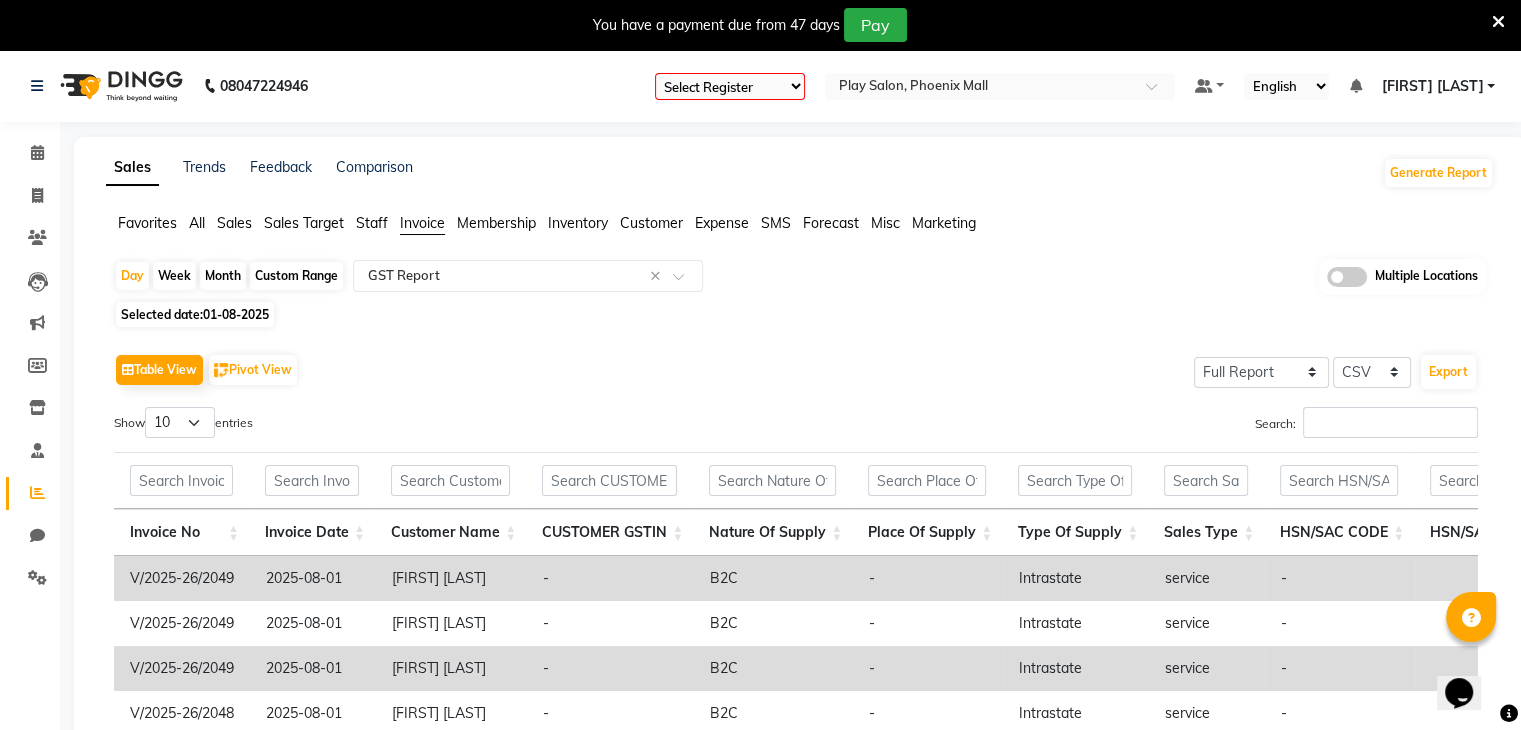click on "Custom Range" 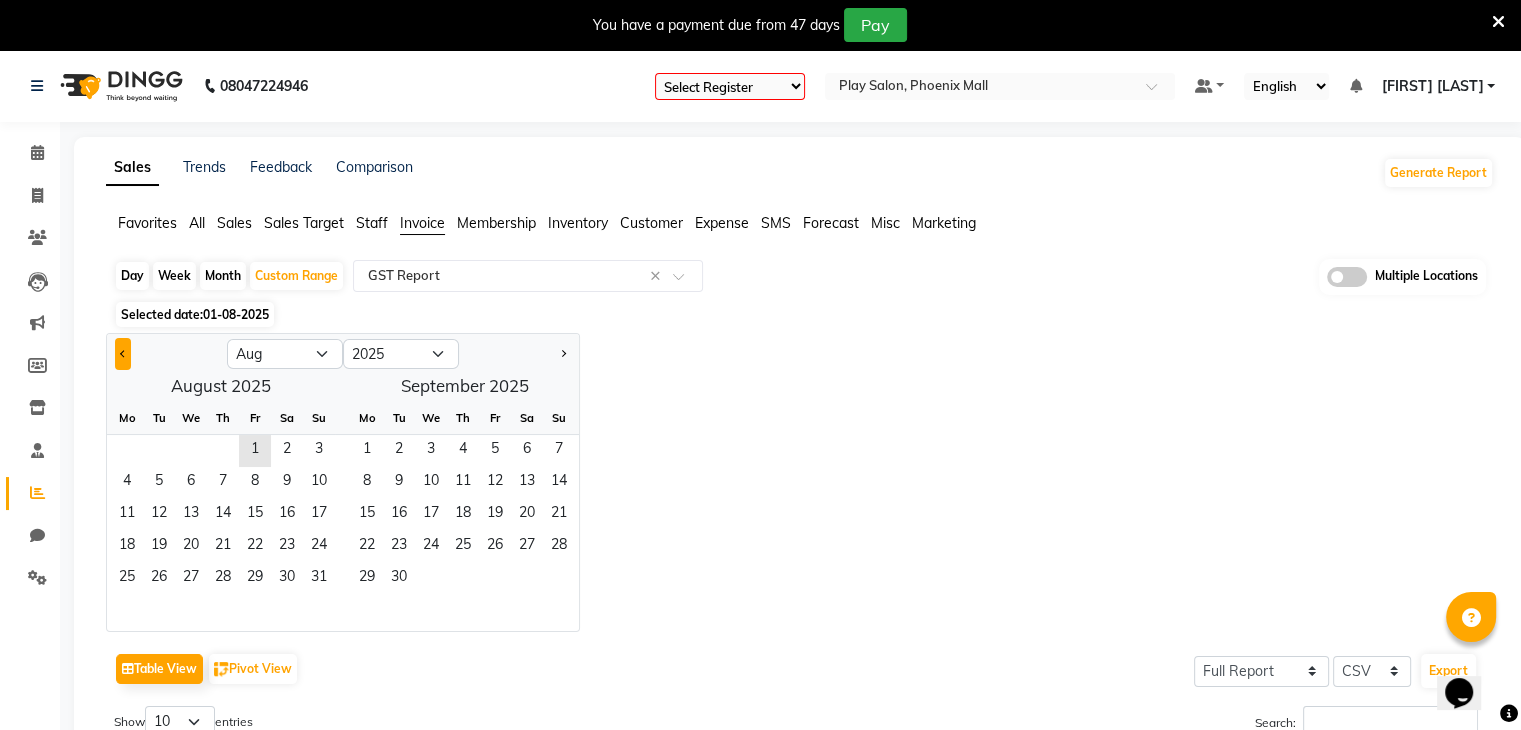 click 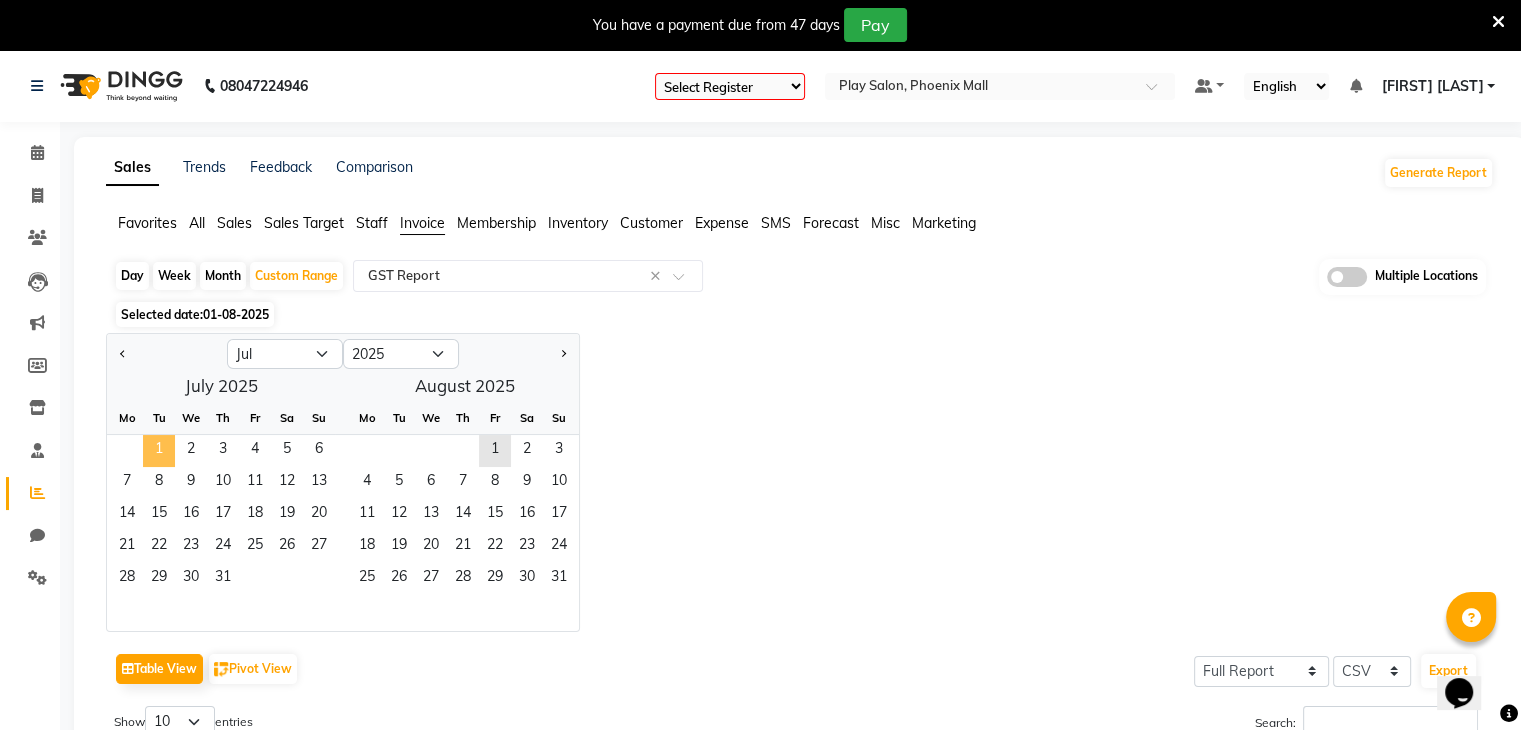click on "1" 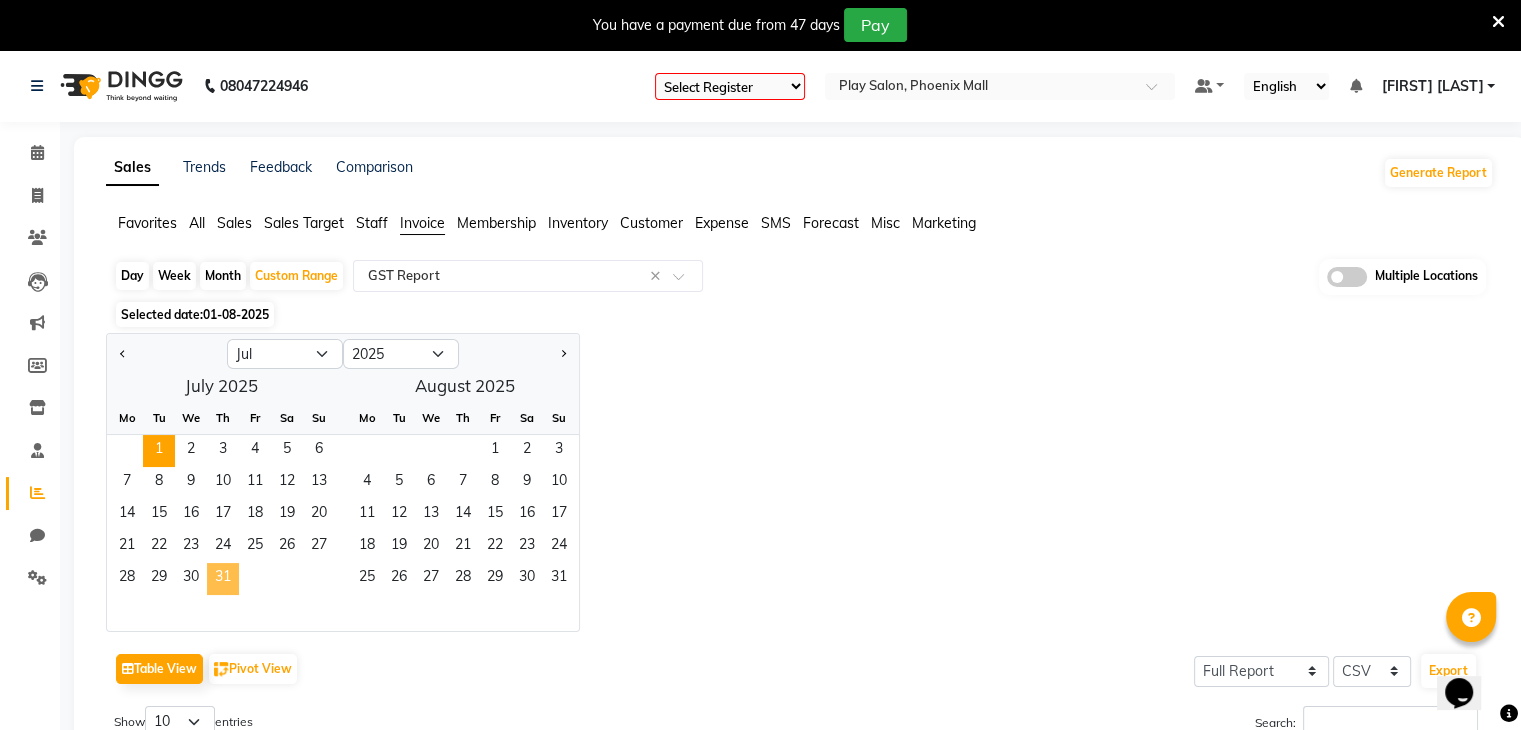 click on "31" 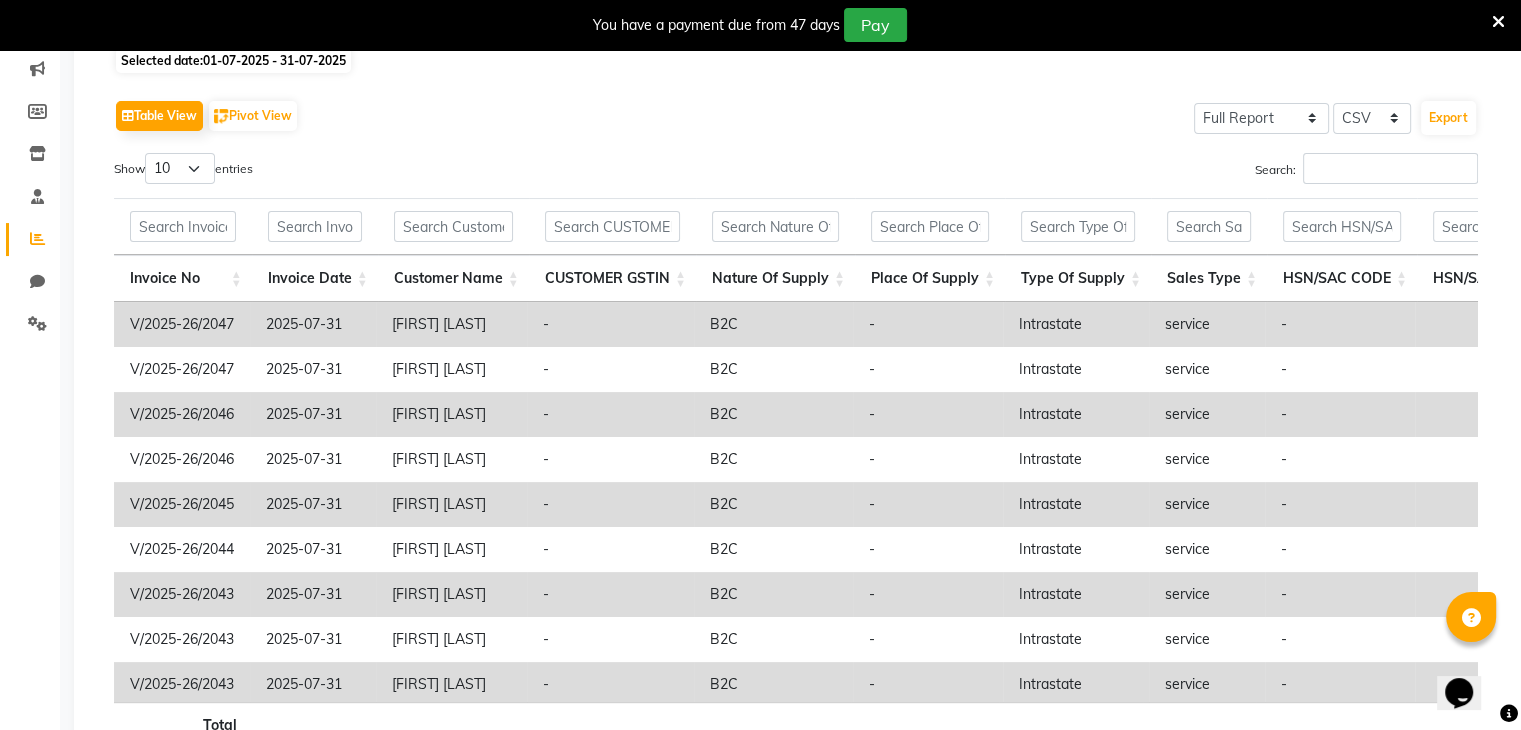 scroll, scrollTop: 206, scrollLeft: 0, axis: vertical 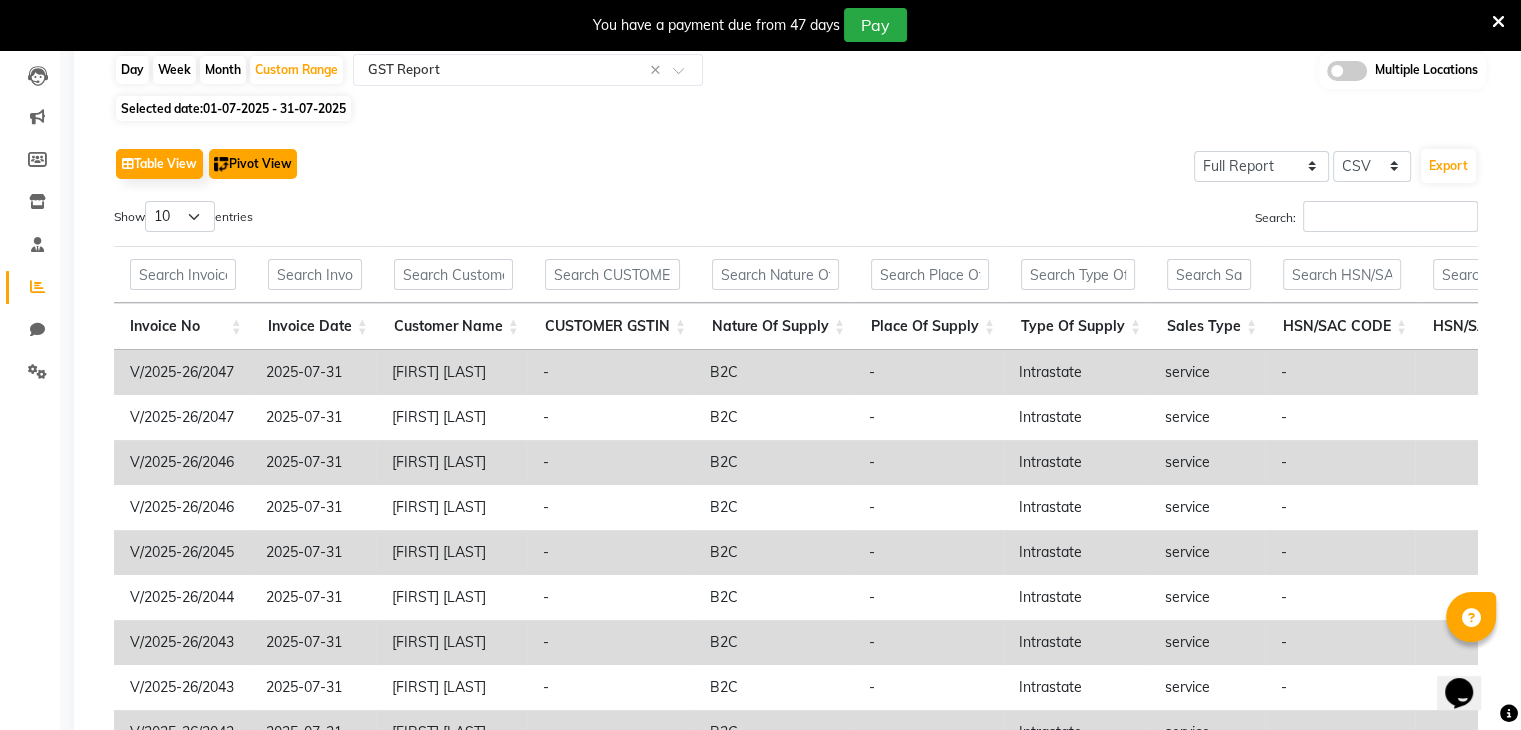 click on "Pivot View" 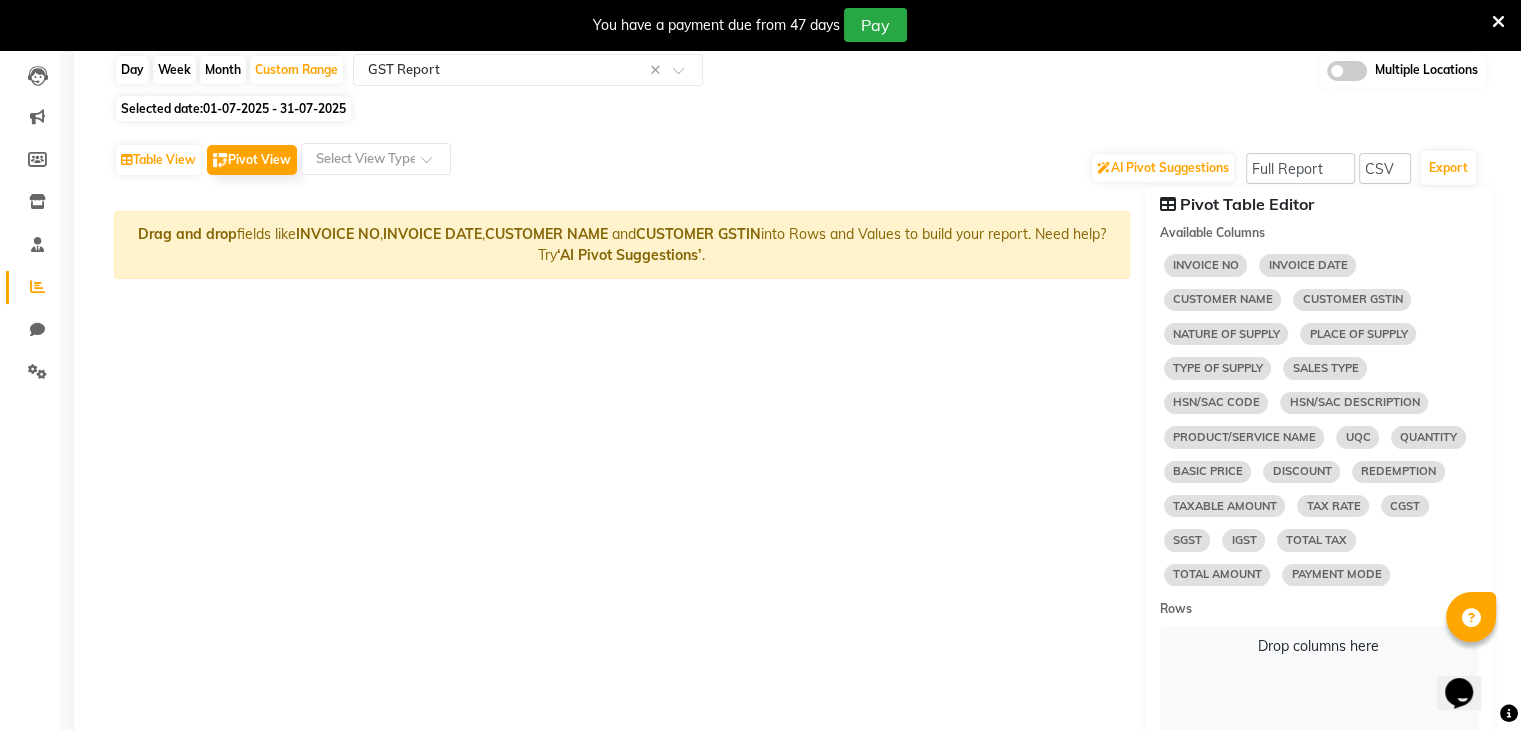 scroll, scrollTop: 209, scrollLeft: 0, axis: vertical 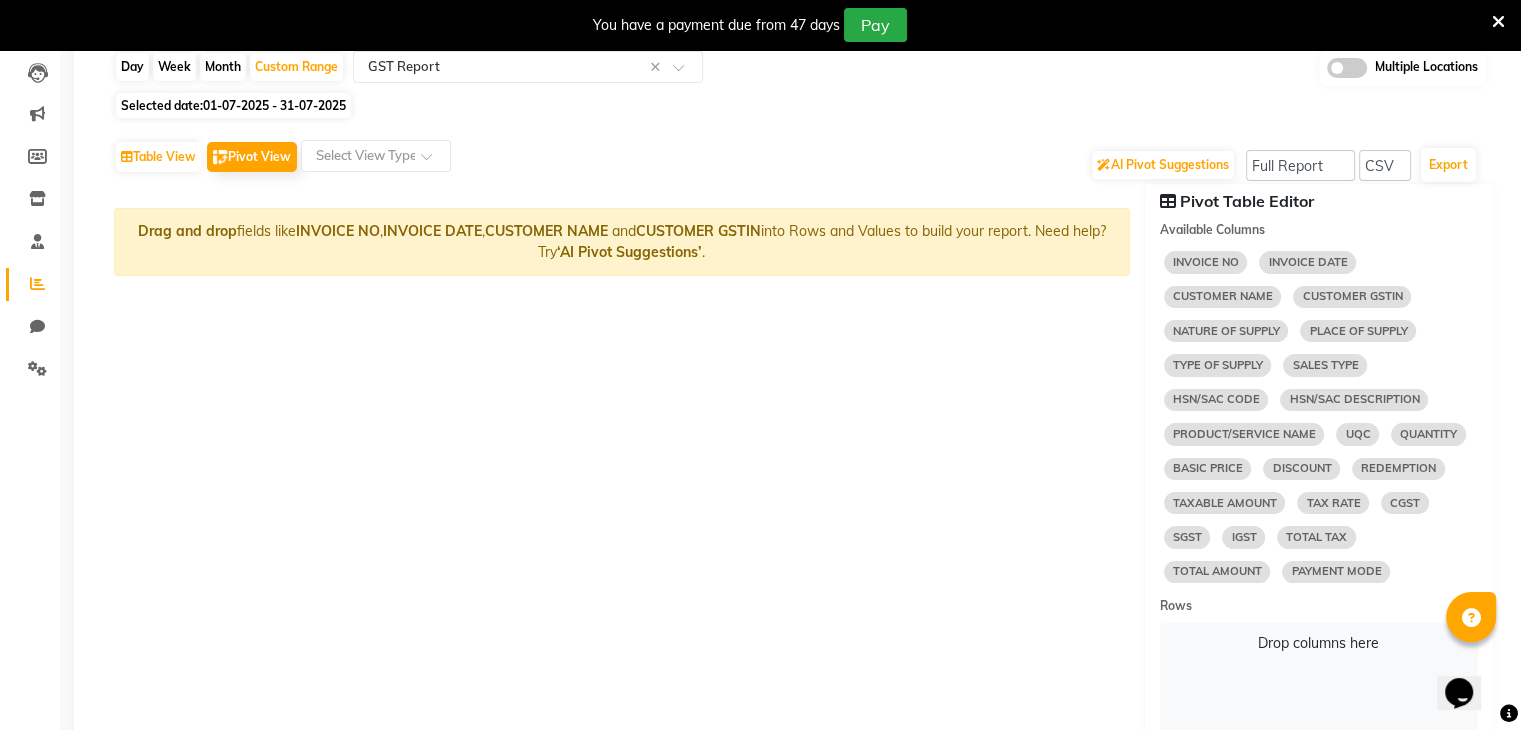 select on "10" 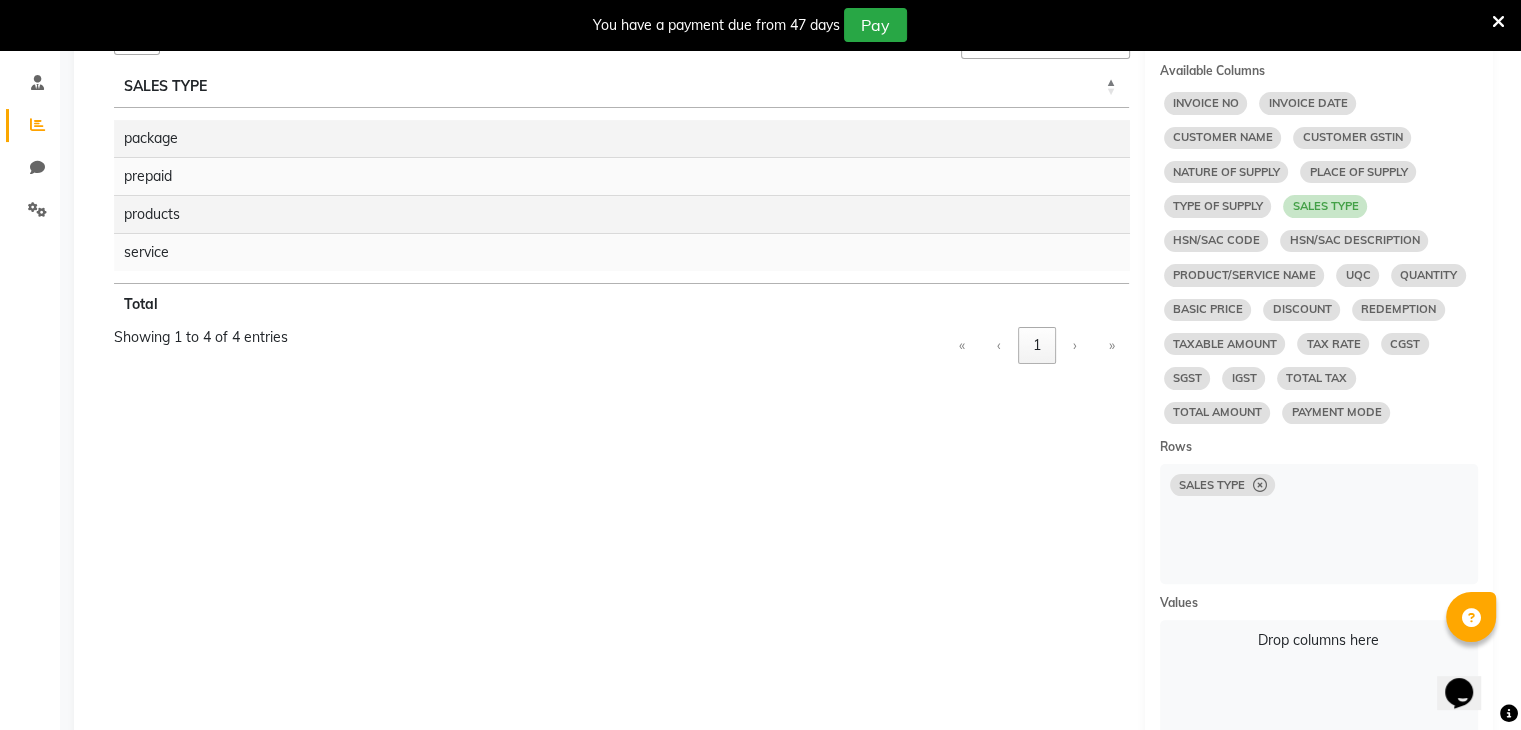 scroll, scrollTop: 369, scrollLeft: 0, axis: vertical 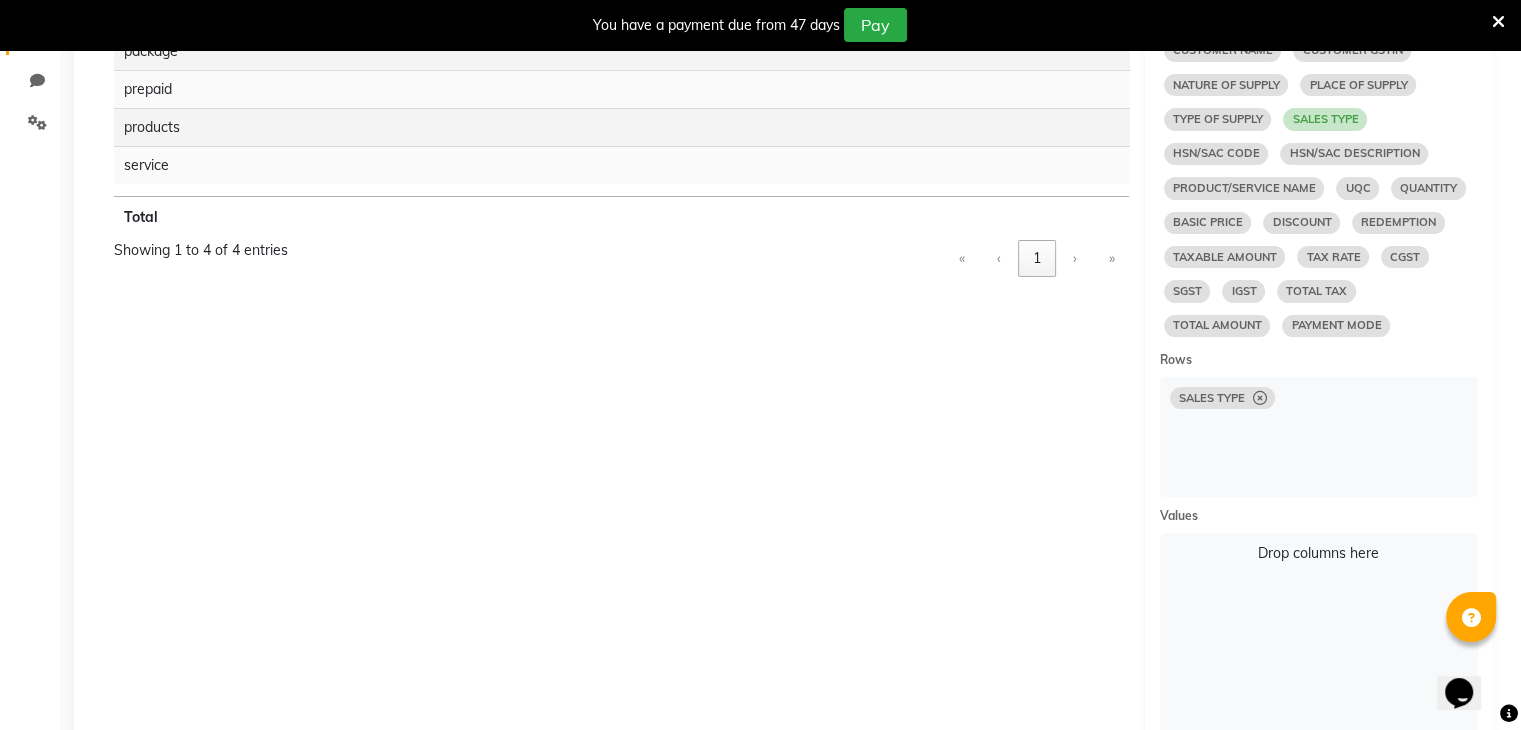 select on "10" 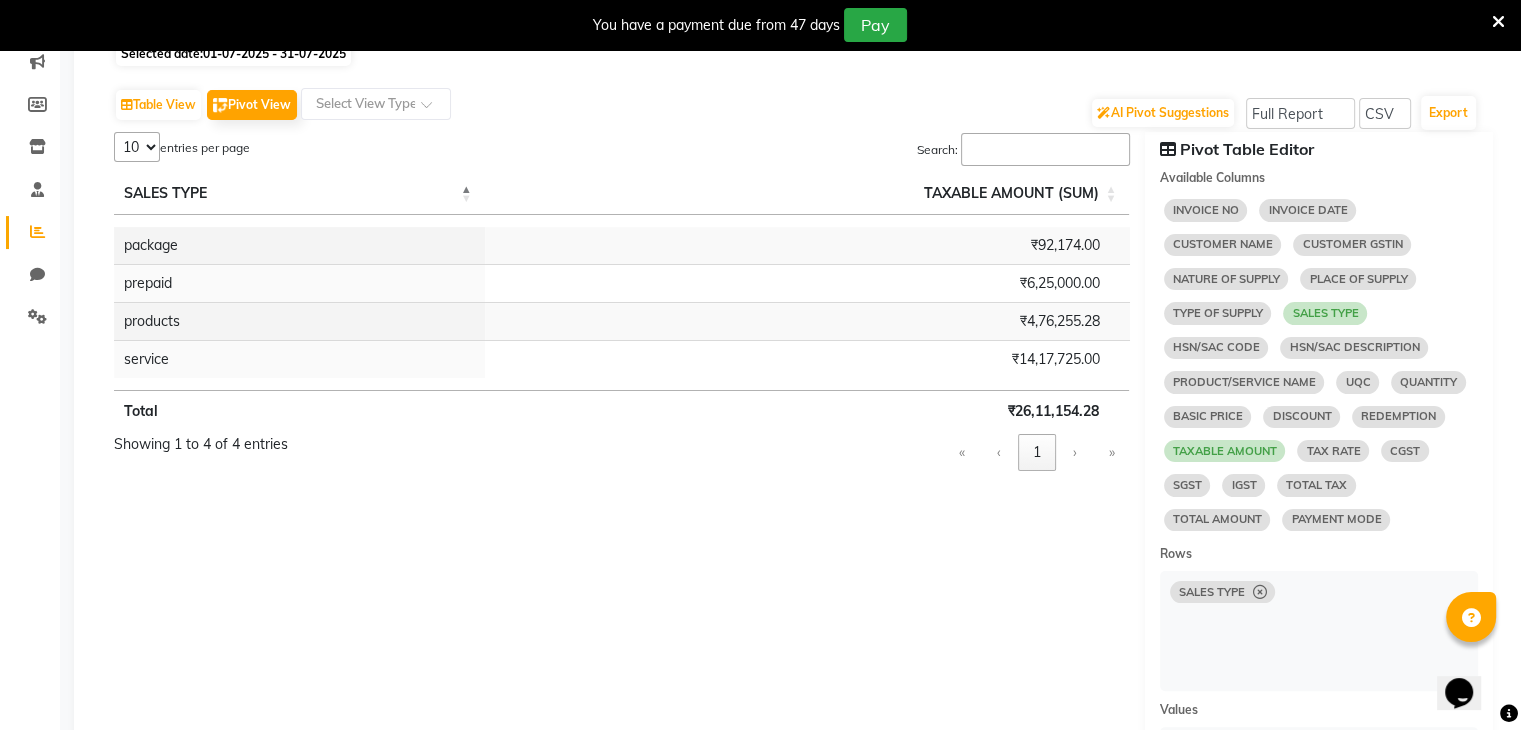 scroll, scrollTop: 255, scrollLeft: 0, axis: vertical 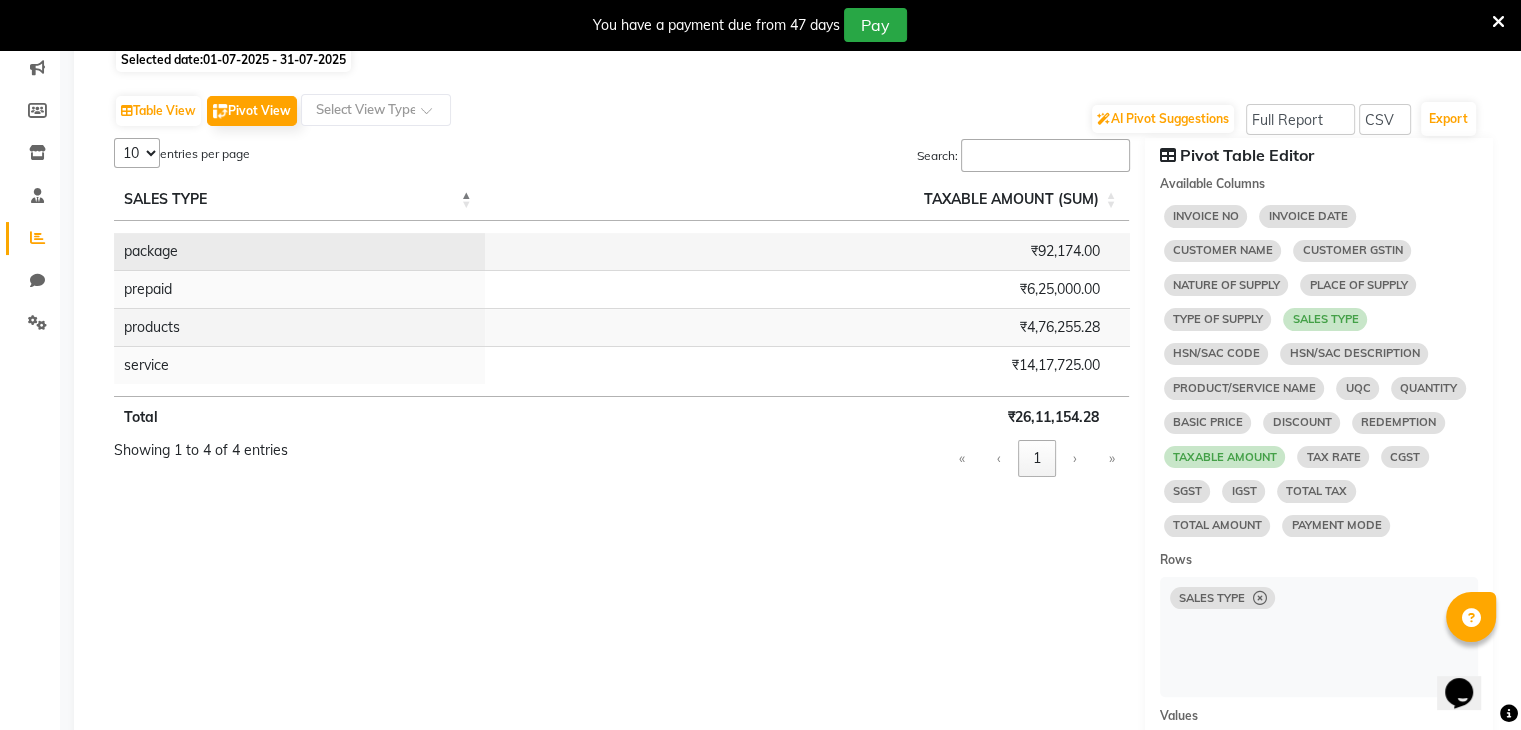 click on "₹92,174.00" at bounding box center [807, 251] 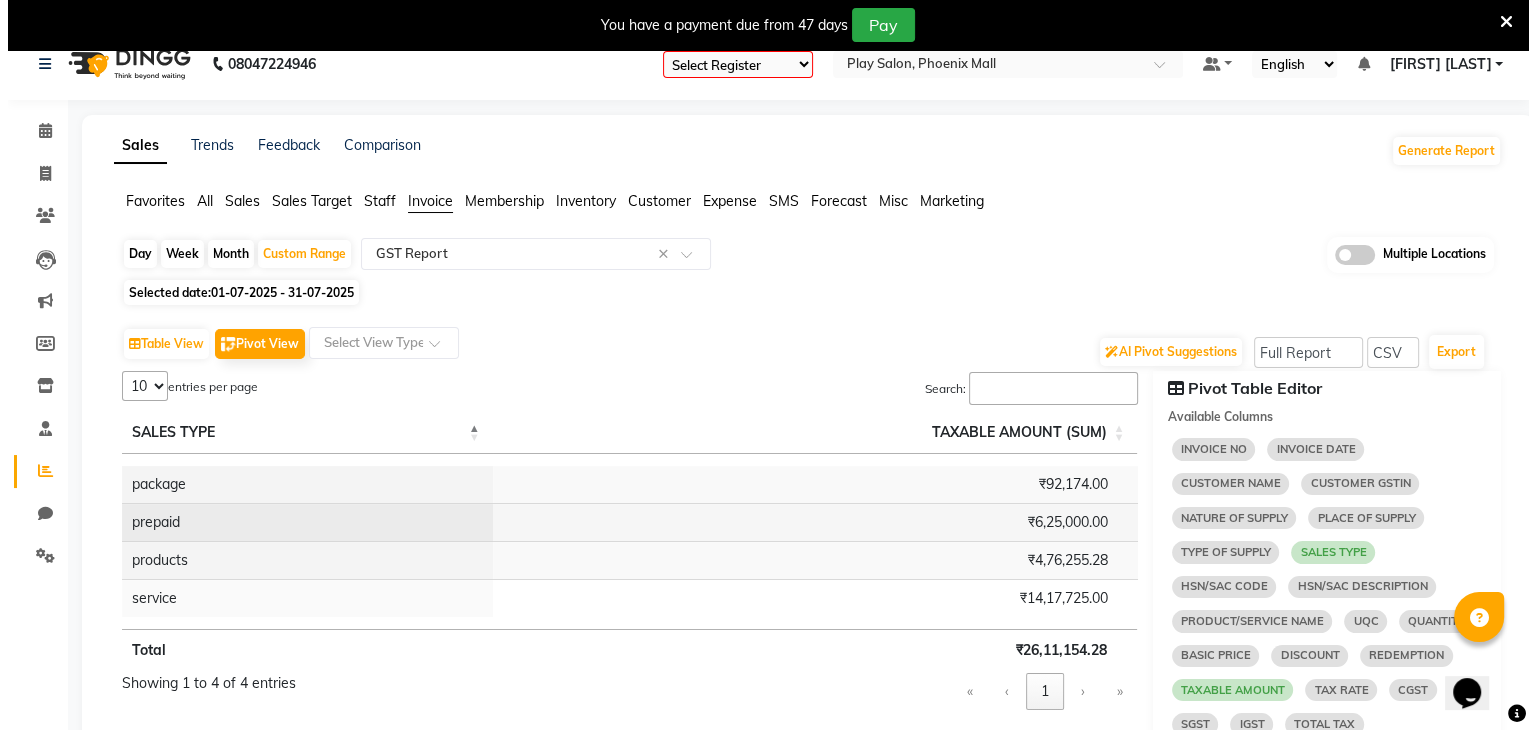 scroll, scrollTop: 23, scrollLeft: 0, axis: vertical 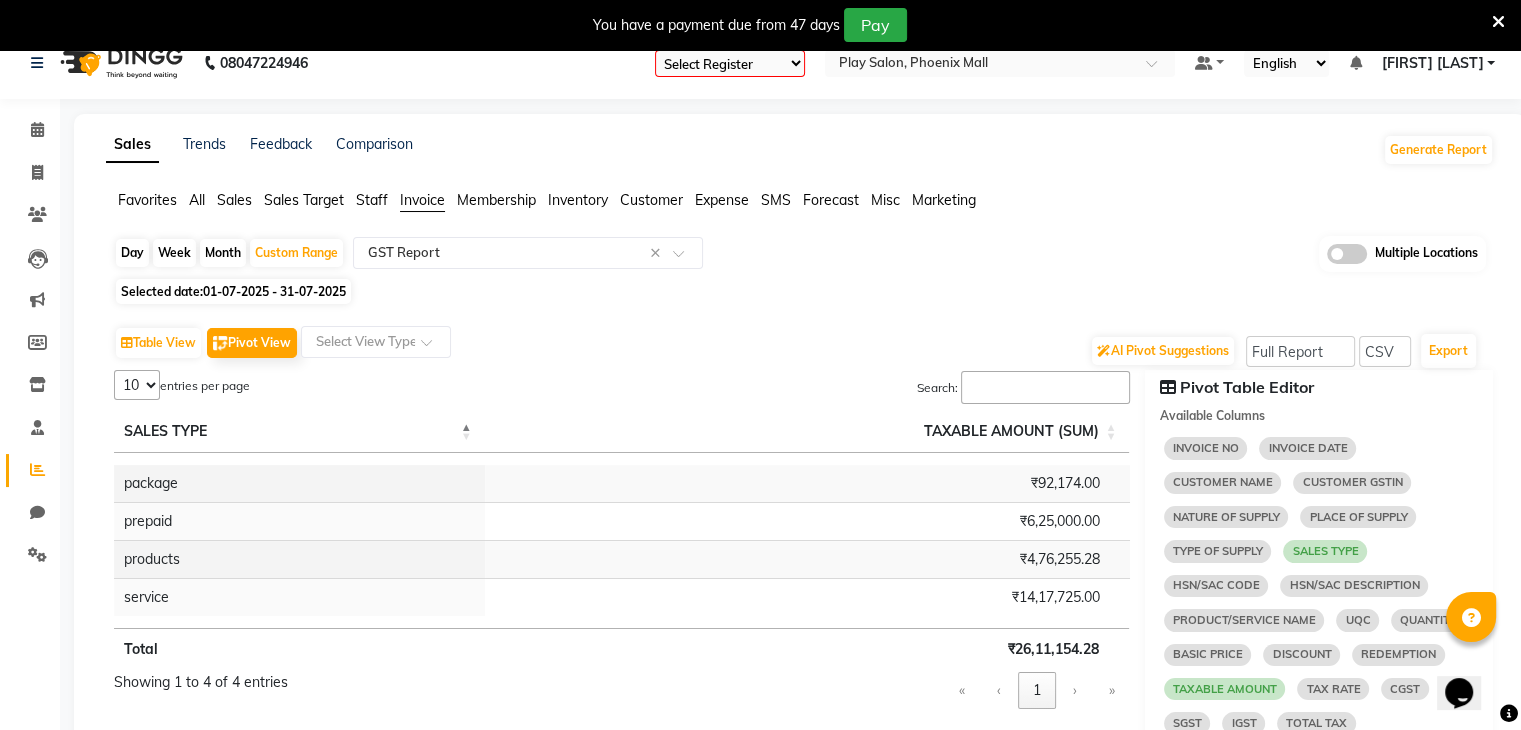 click on "Sales" 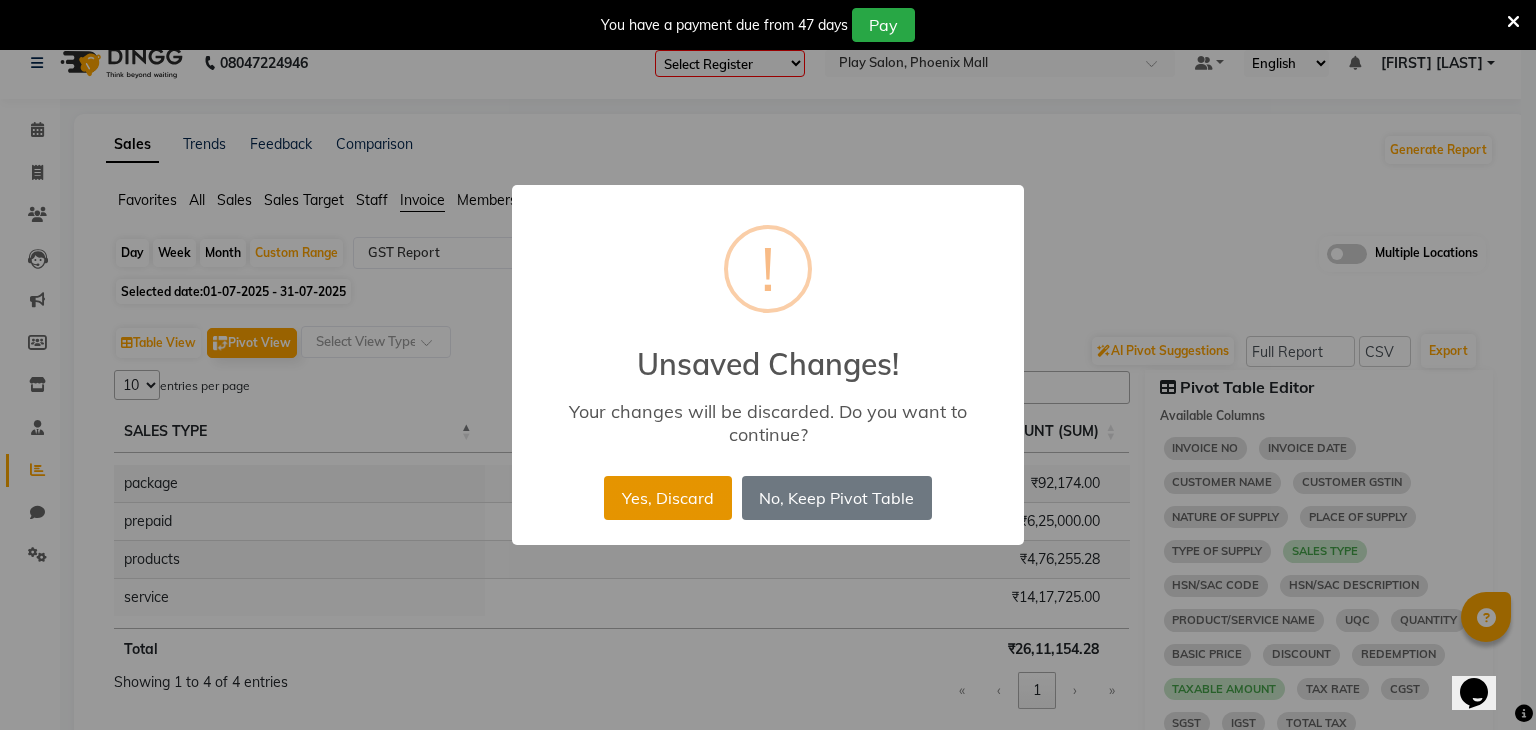 click on "Yes, Discard" at bounding box center [667, 498] 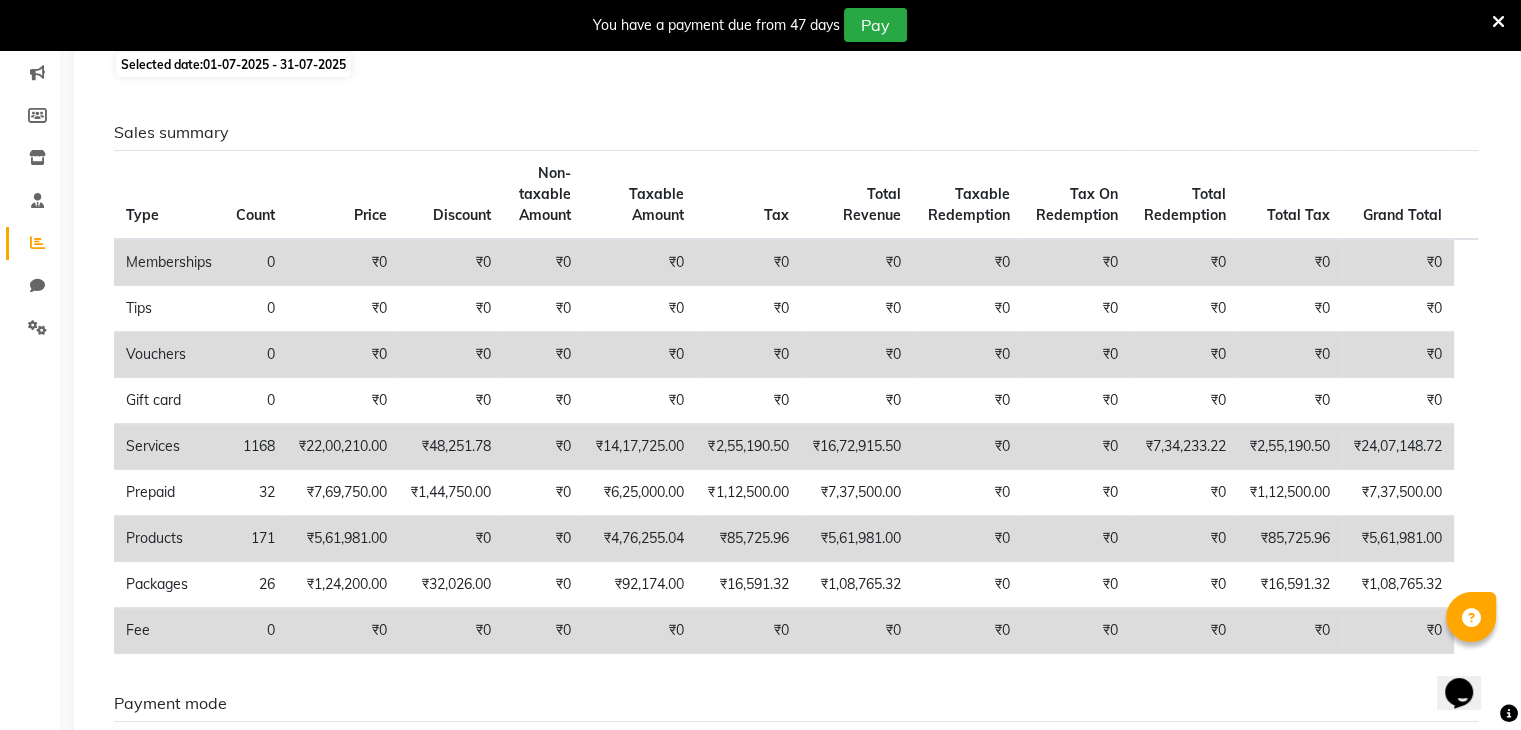 scroll, scrollTop: 0, scrollLeft: 0, axis: both 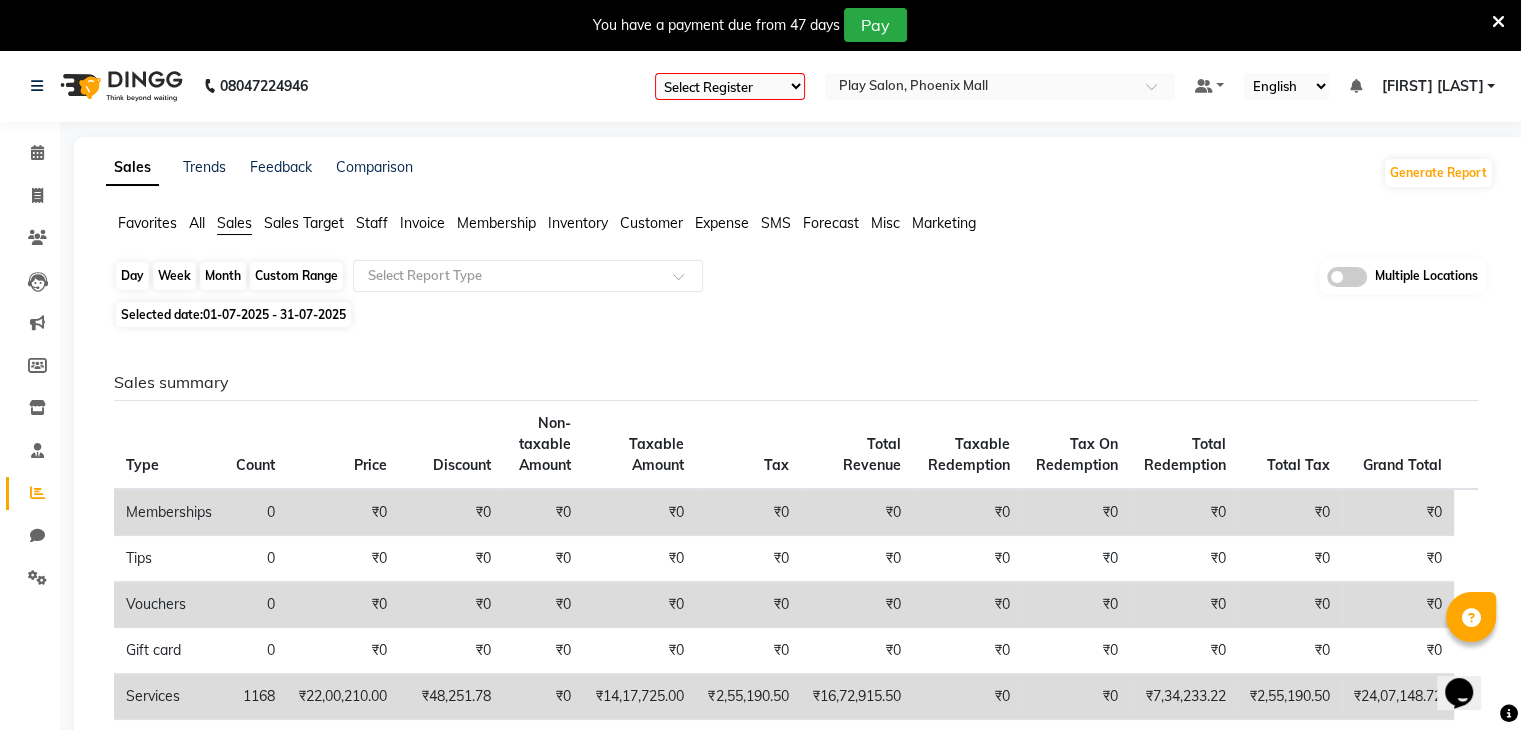 click on "Custom Range" 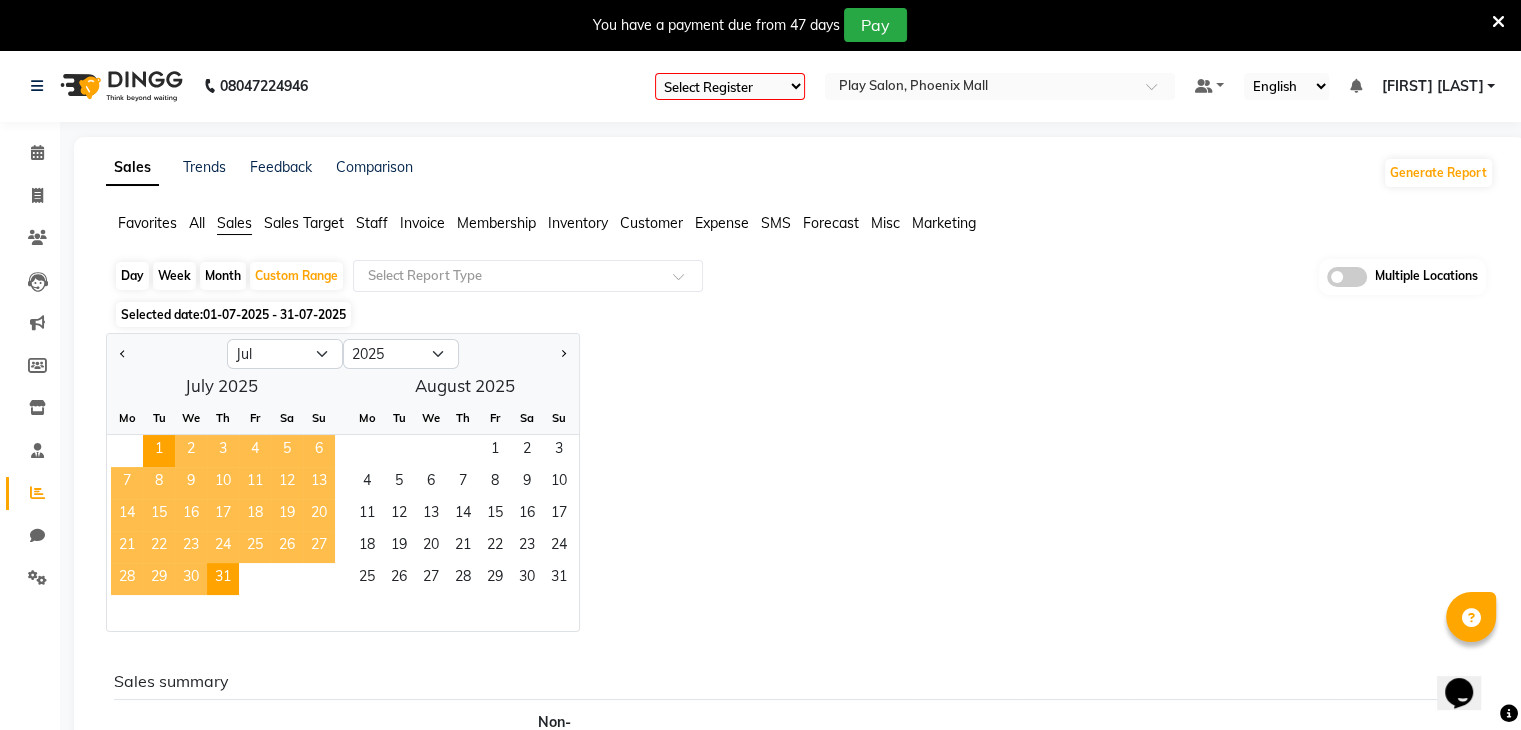 click on "Selected date:  01-07-2025 - 31-07-2025" 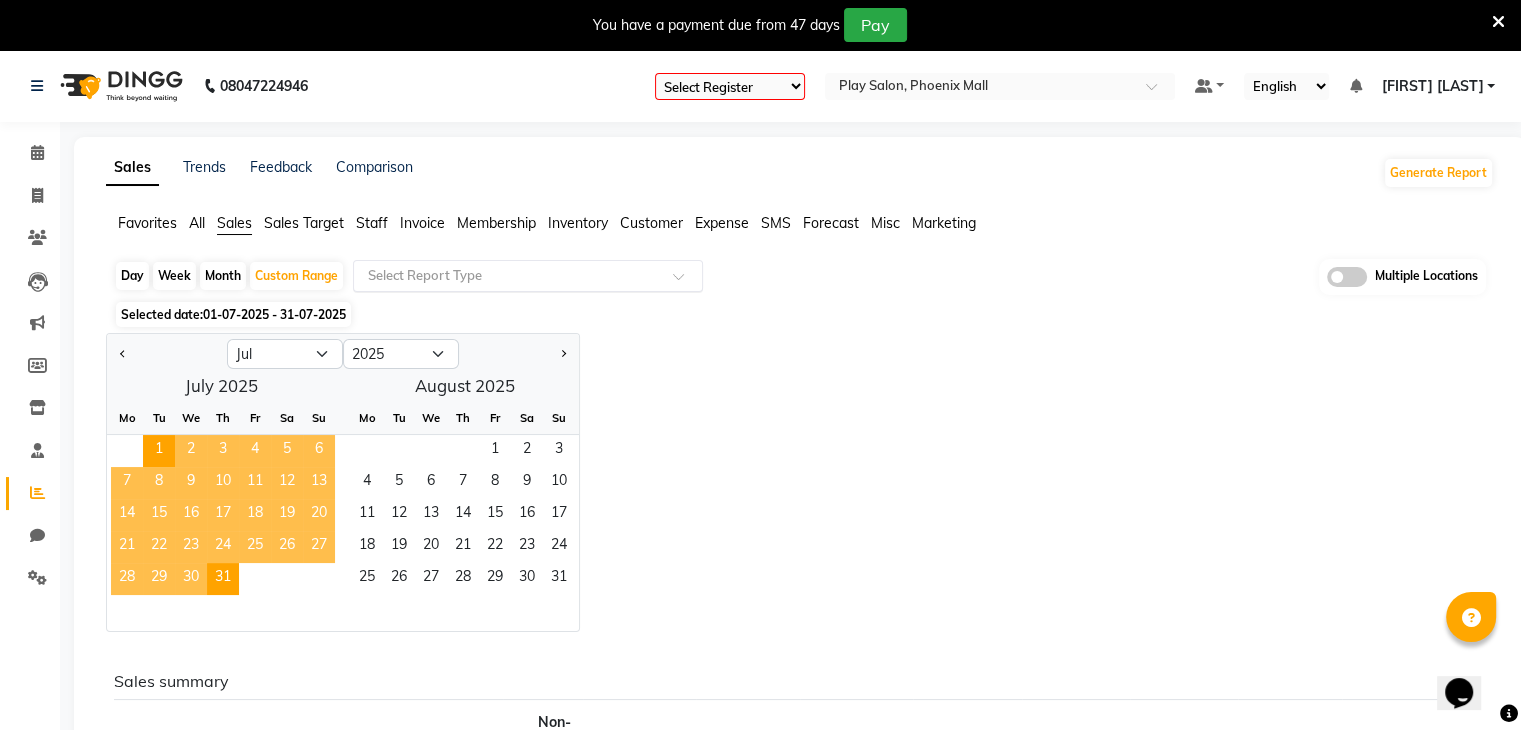 click 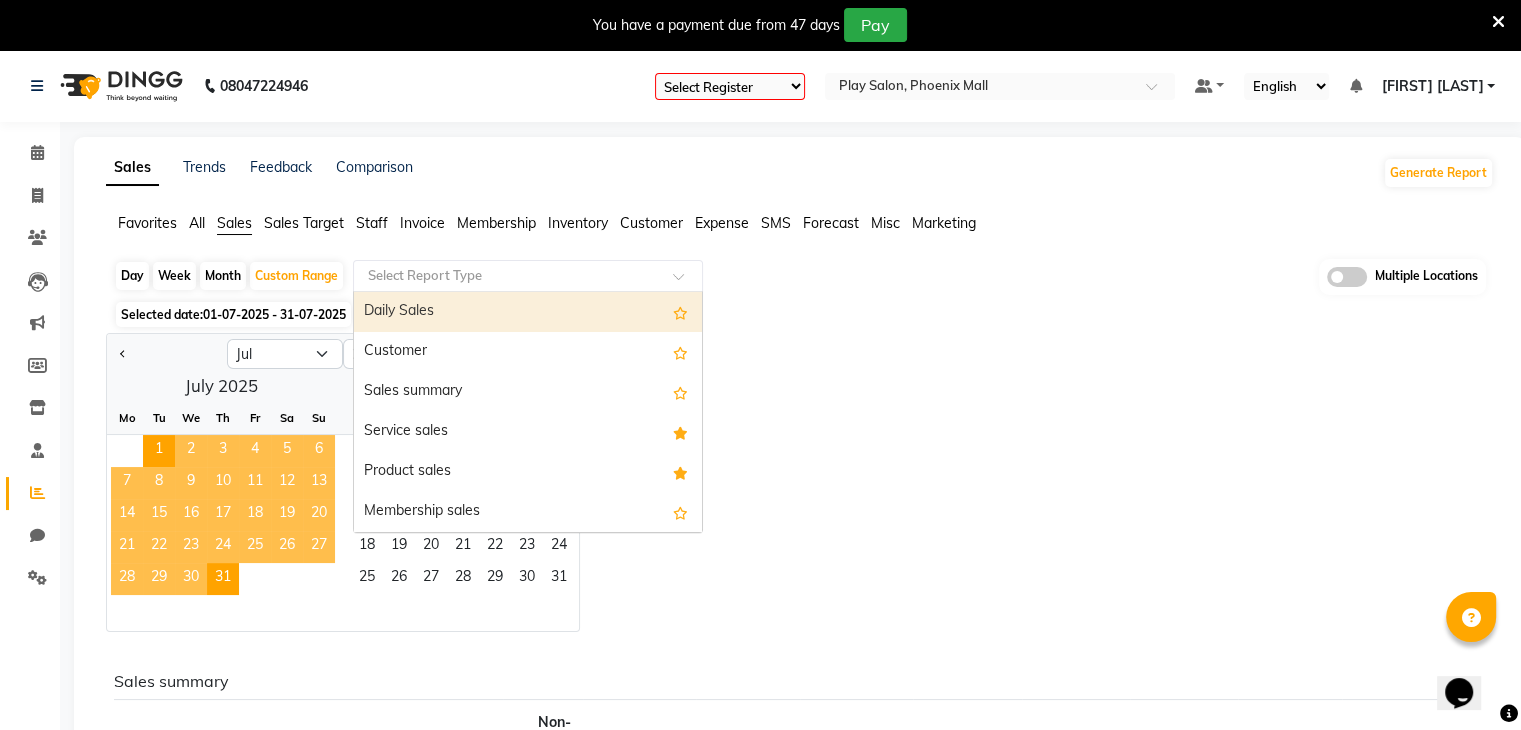 click on "Daily Sales" at bounding box center (528, 312) 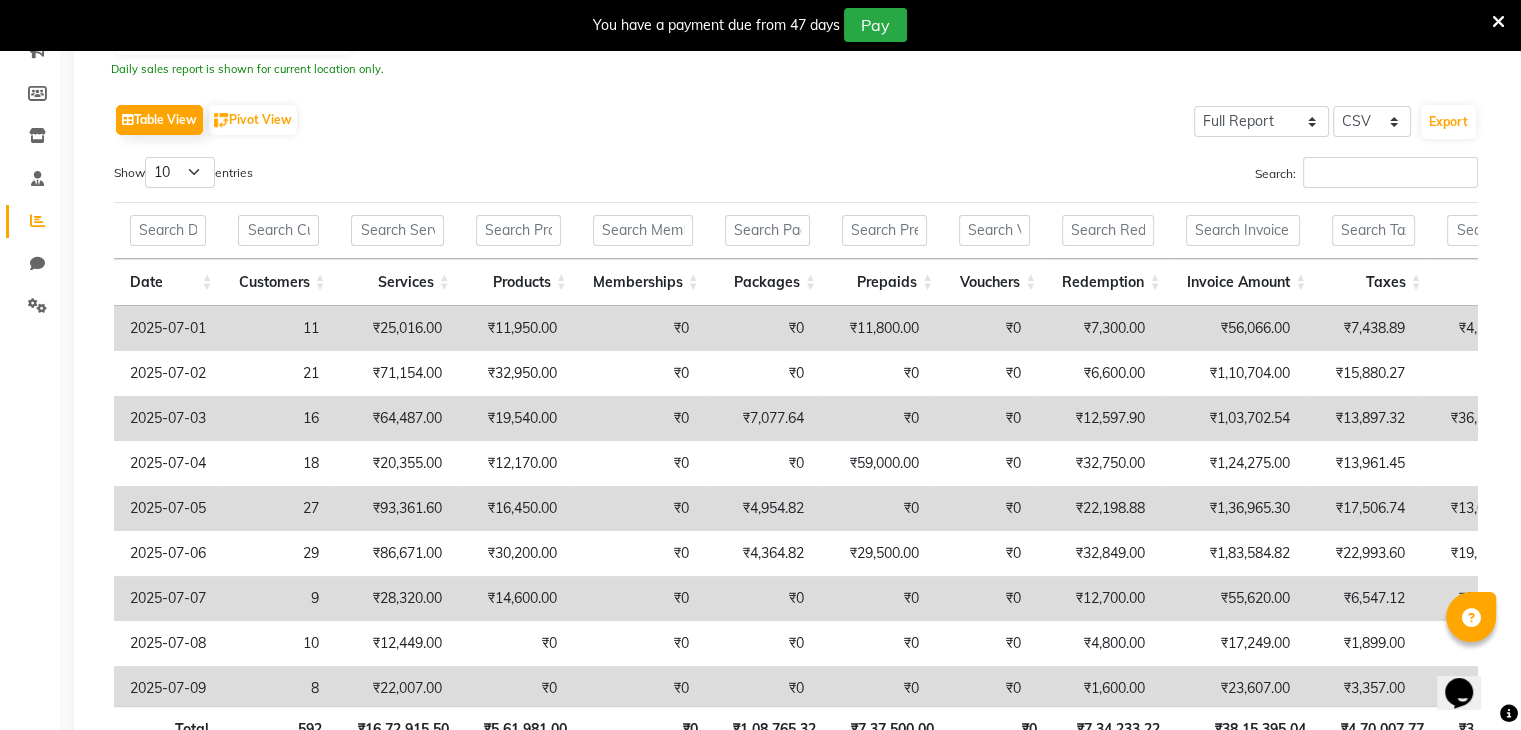 scroll, scrollTop: 273, scrollLeft: 0, axis: vertical 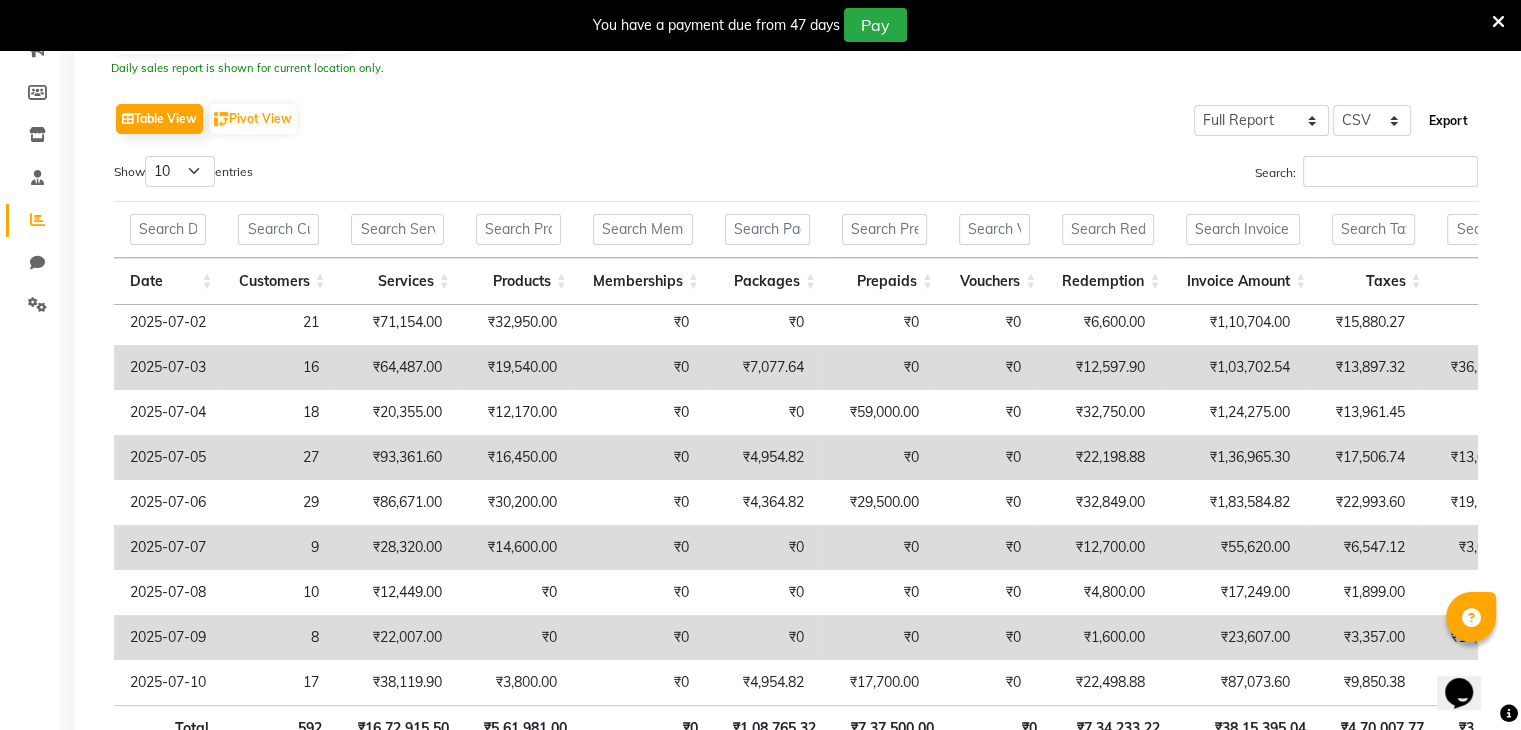 click on "Export" 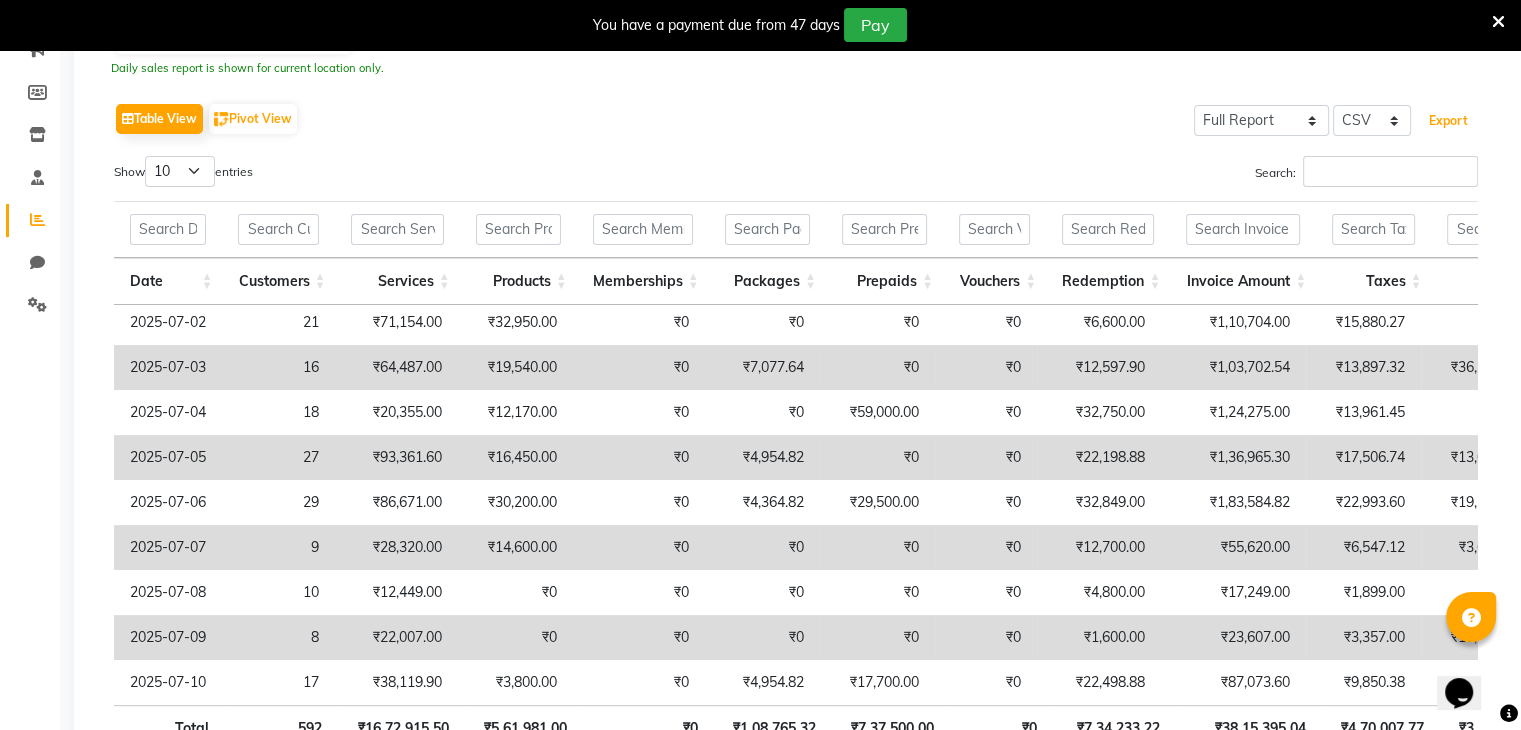 type 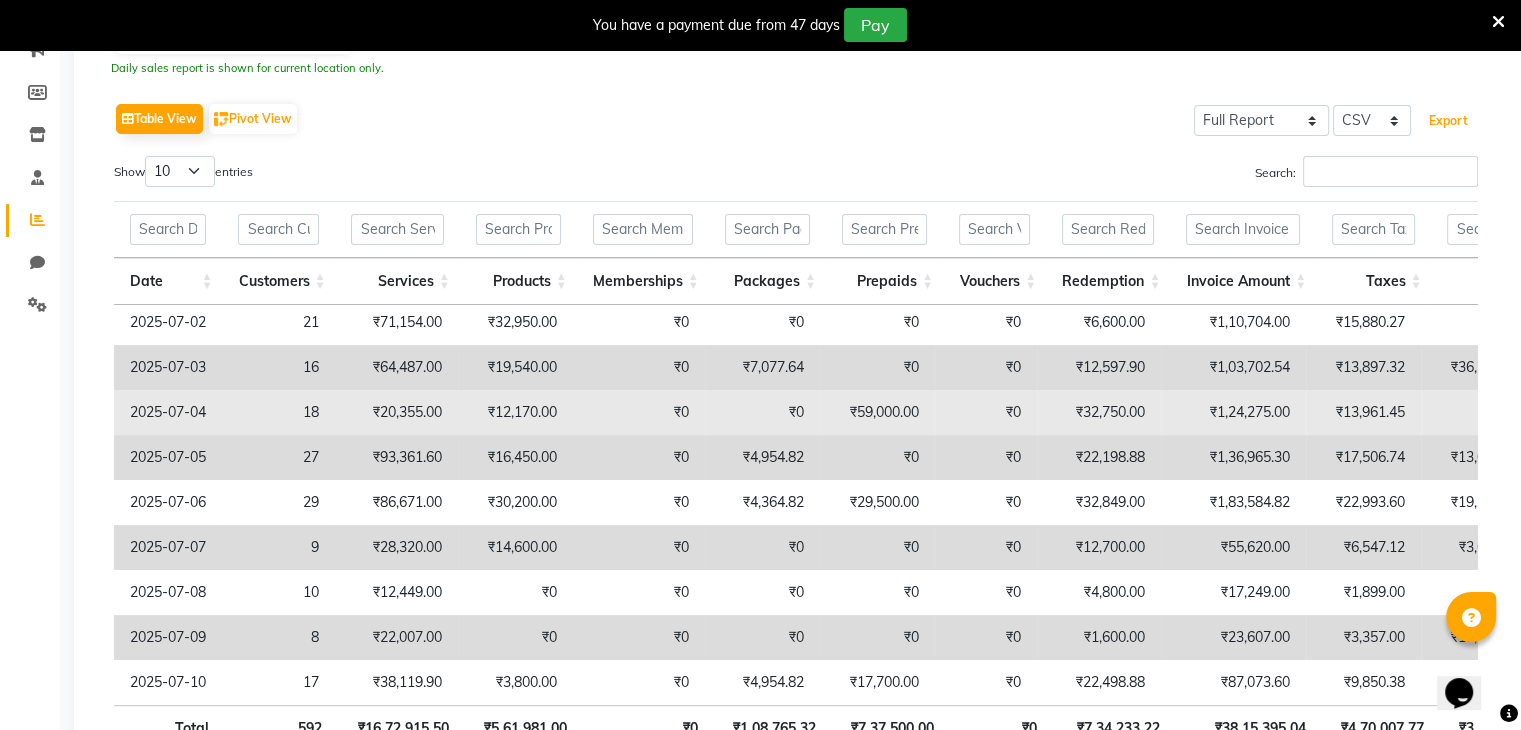 scroll, scrollTop: 56, scrollLeft: 46, axis: both 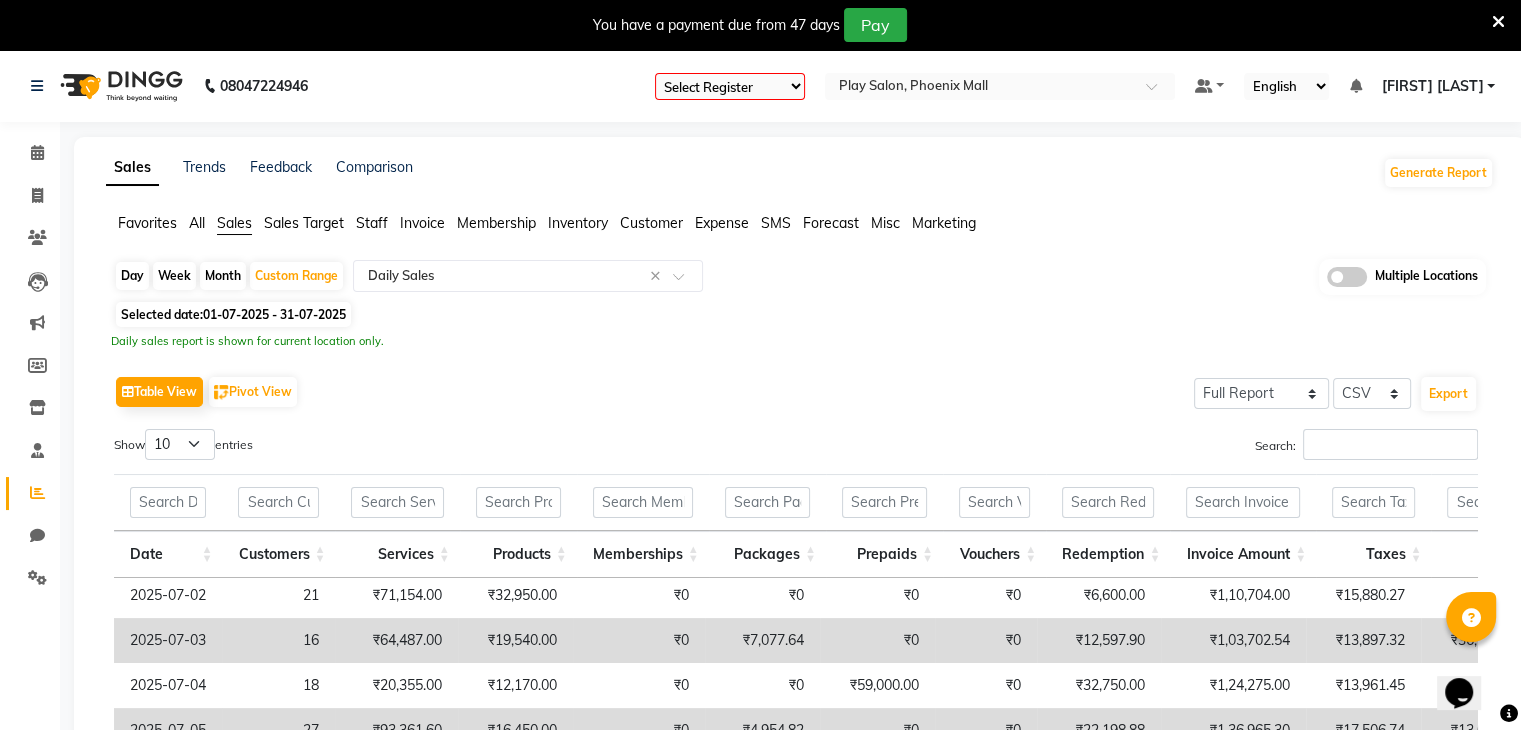 click on "Invoice" 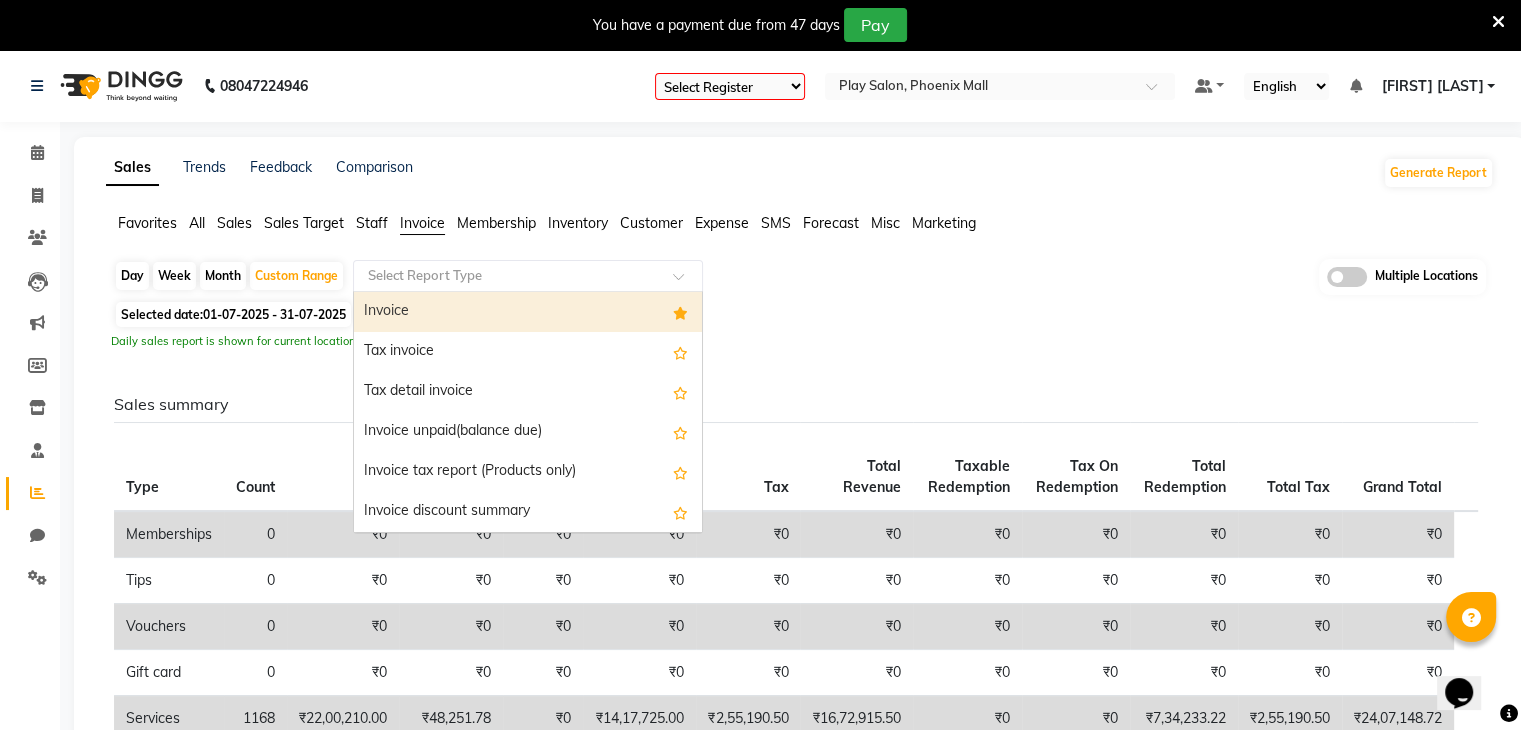 click 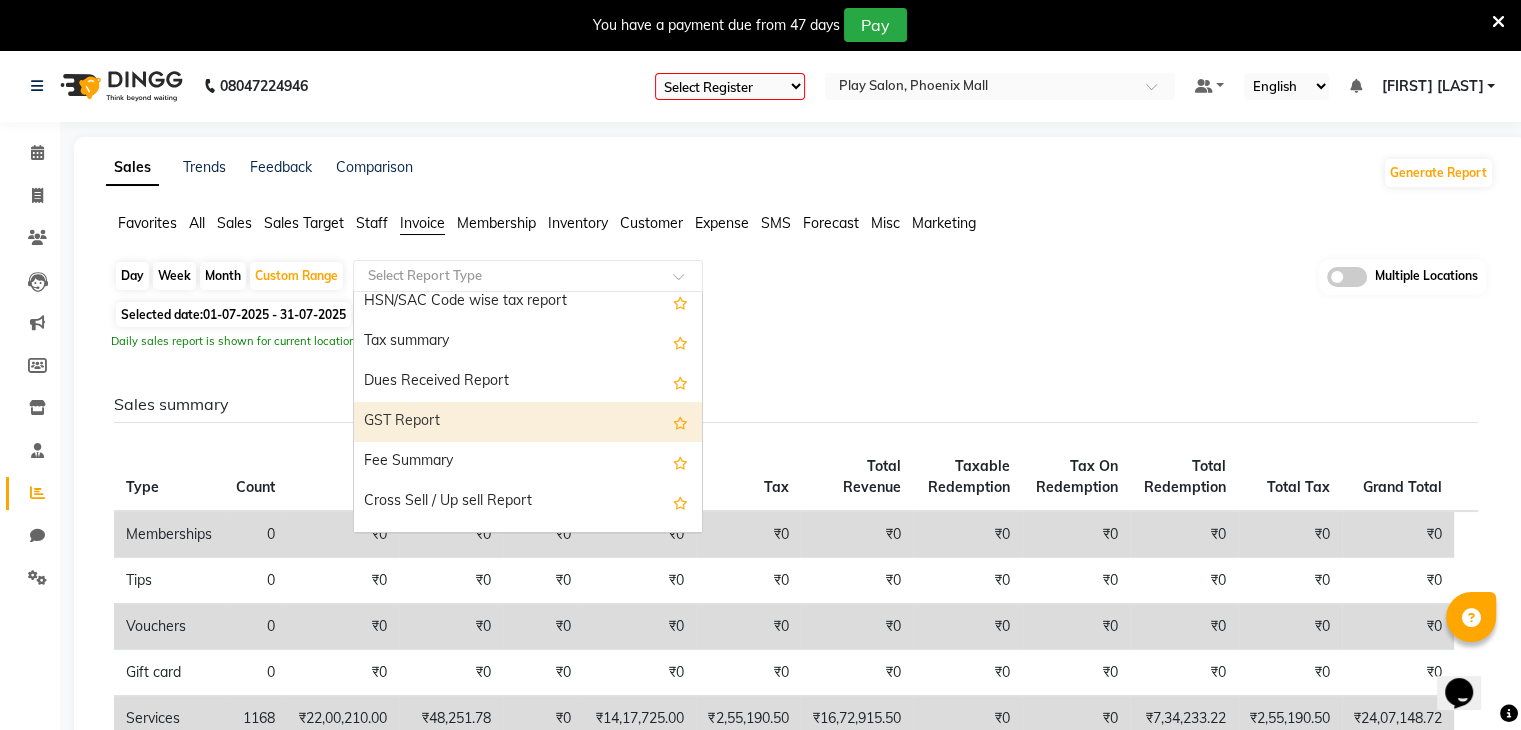 click on "GST Report" at bounding box center (528, 422) 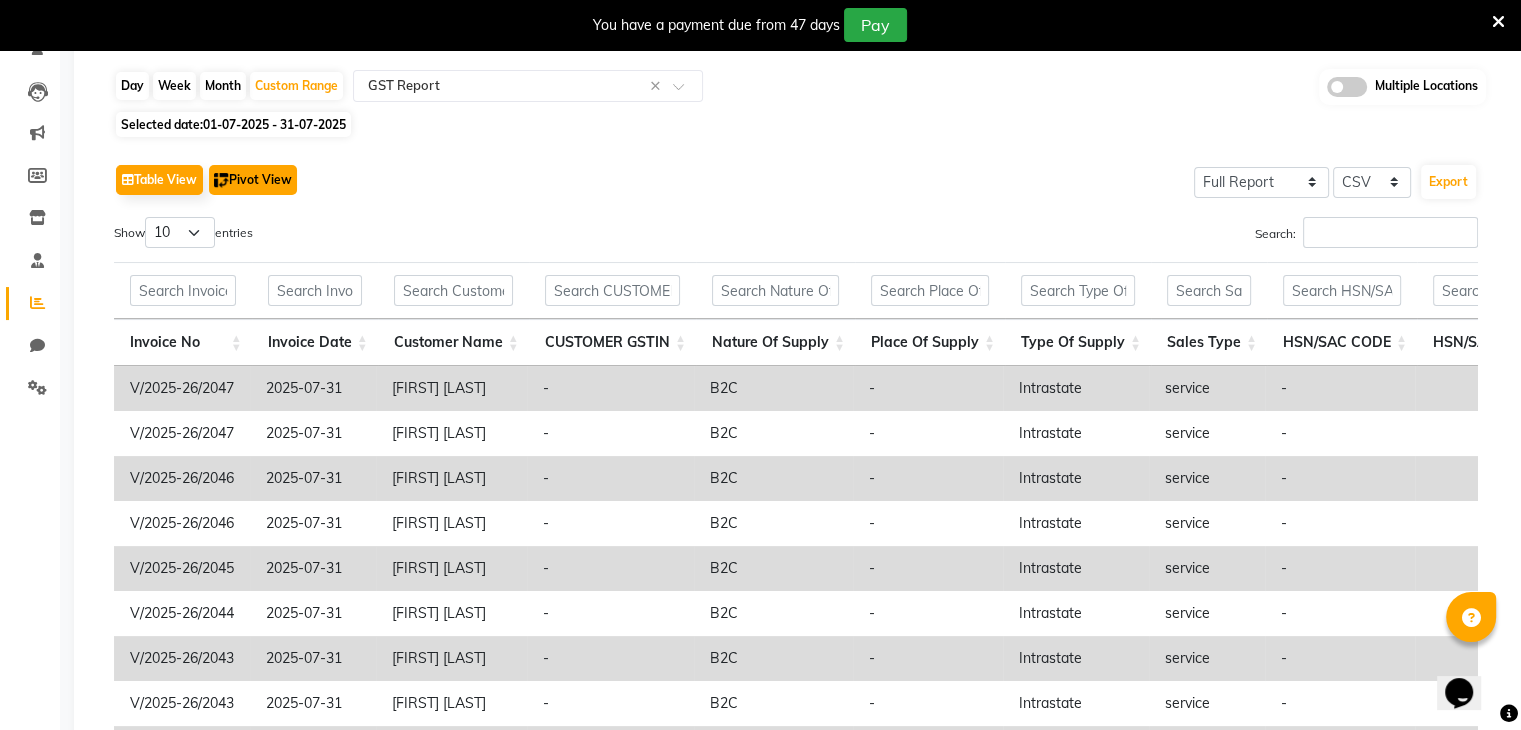 click on "Pivot View" 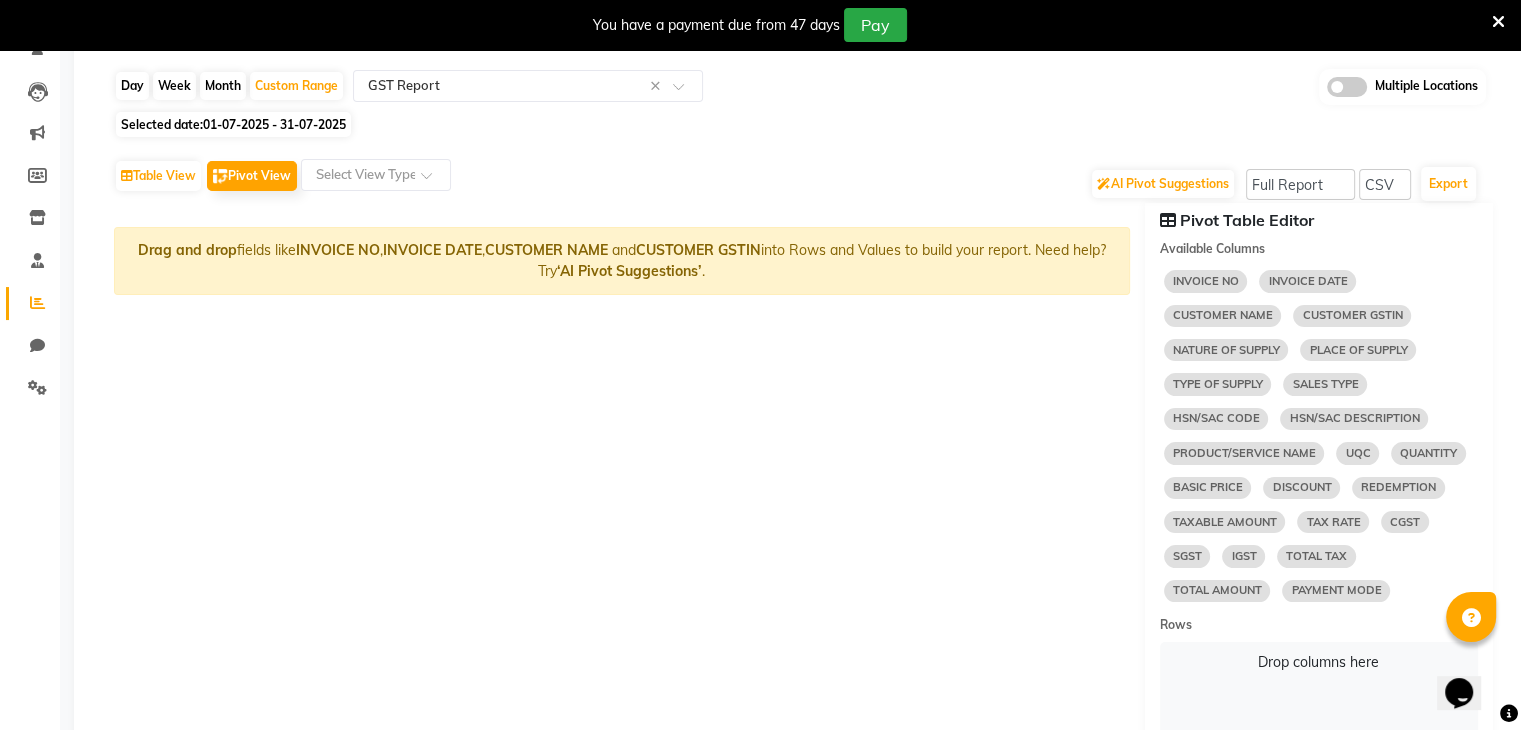 select on "10" 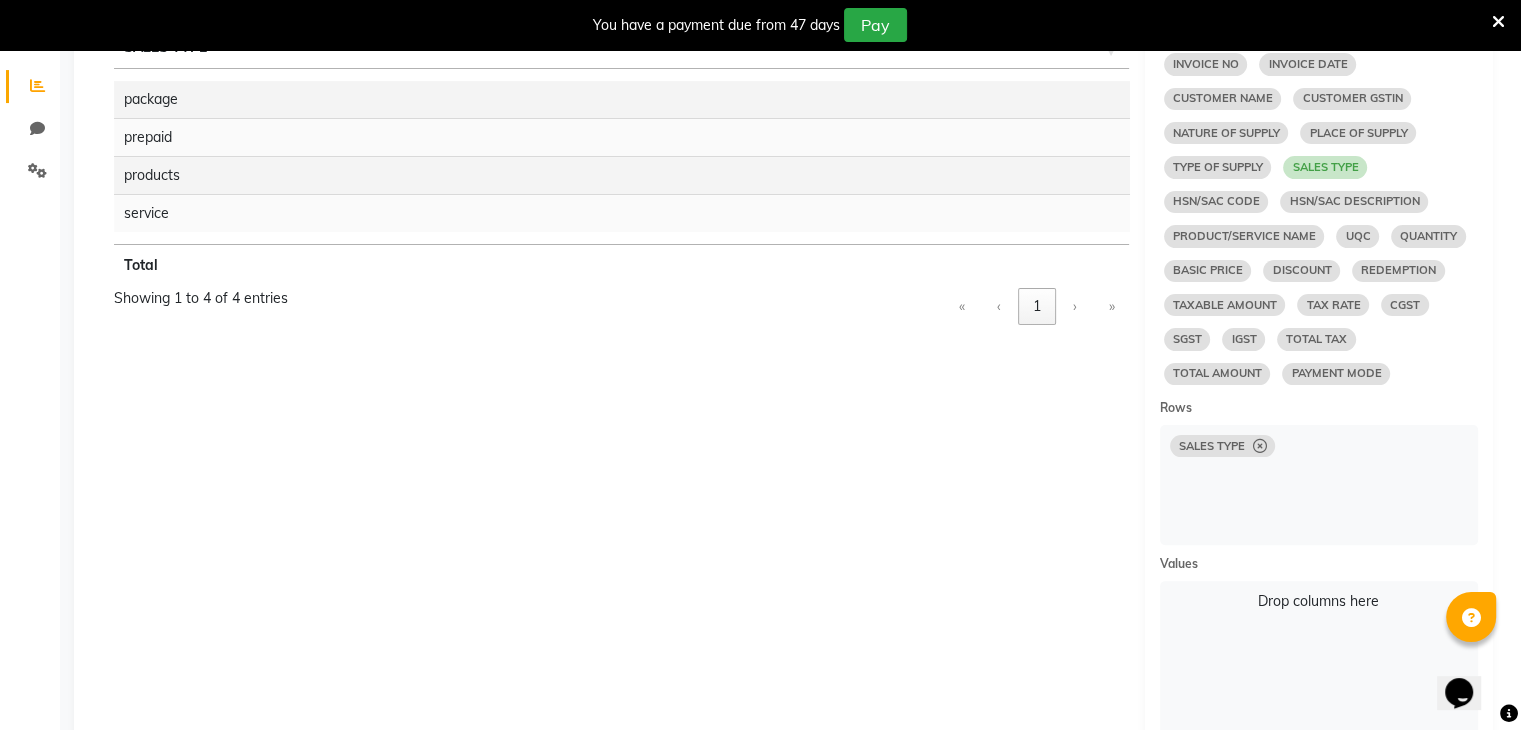 select on "10" 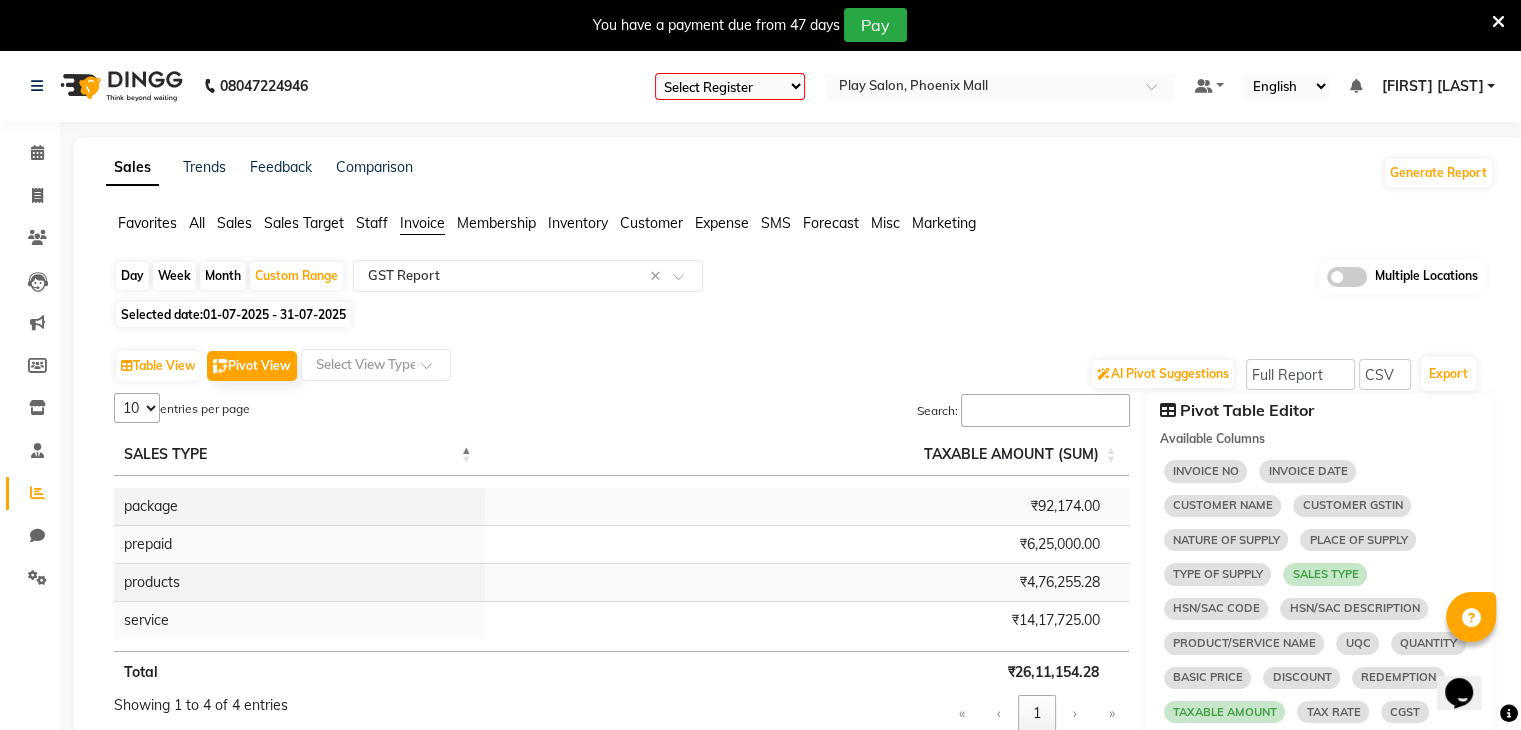 scroll, scrollTop: 0, scrollLeft: 0, axis: both 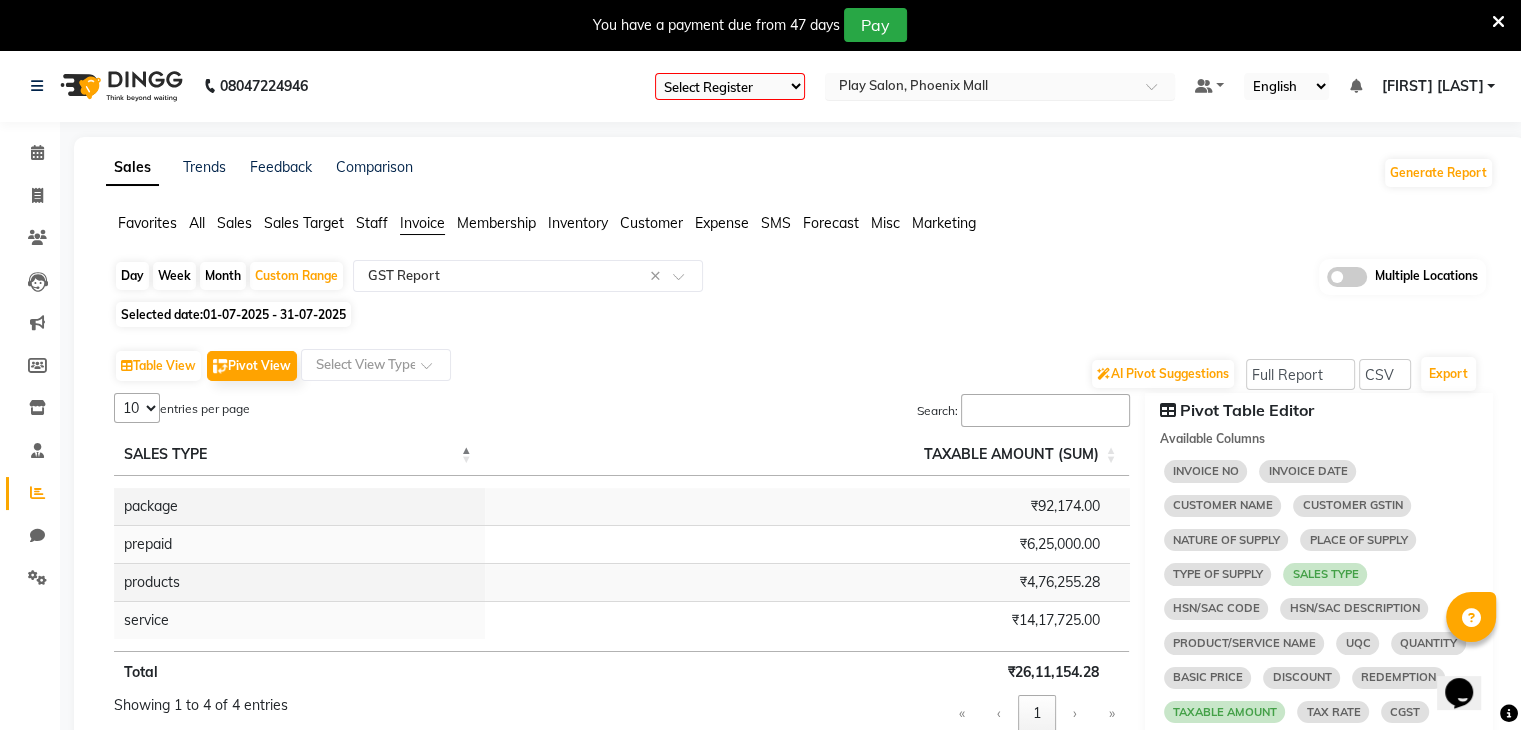 click at bounding box center (980, 88) 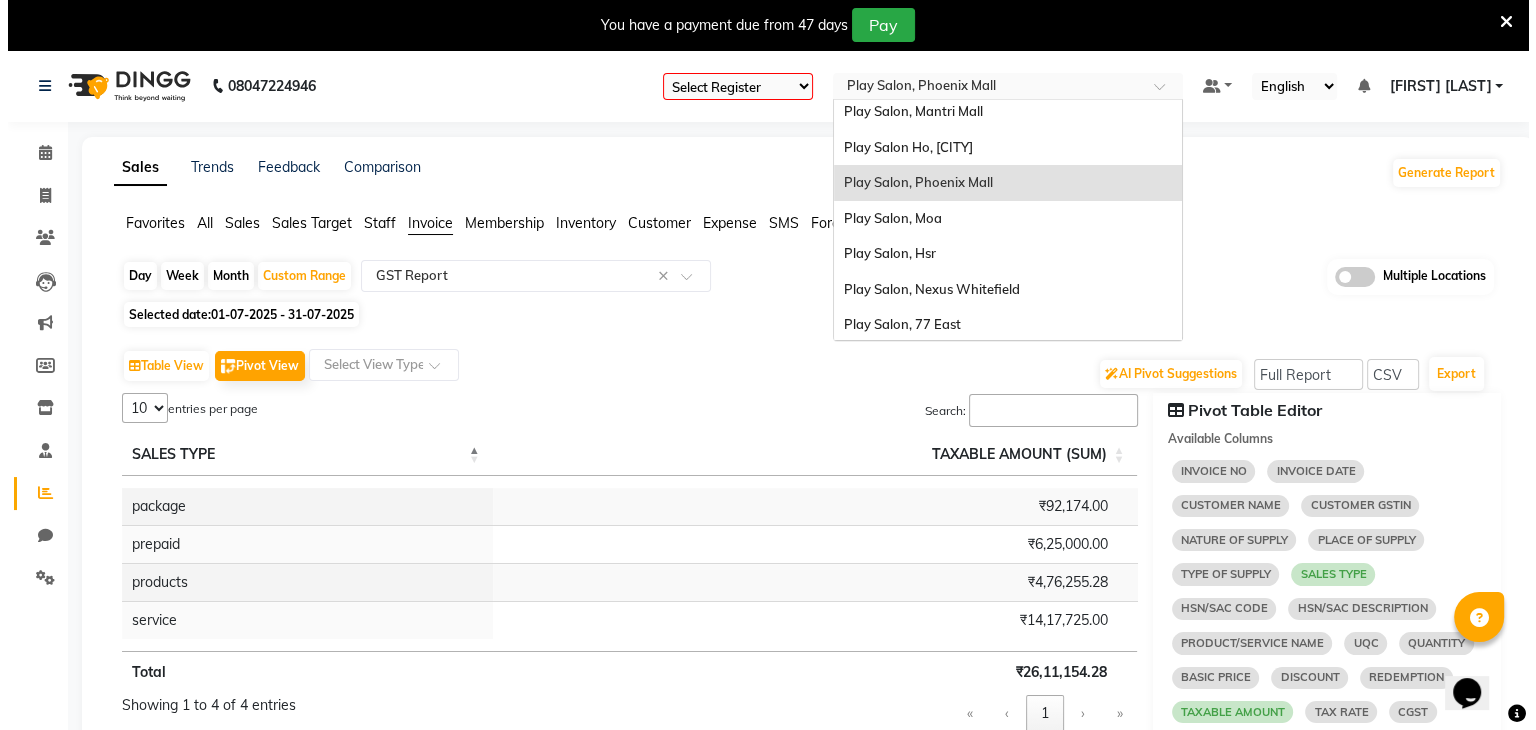 scroll, scrollTop: 79, scrollLeft: 0, axis: vertical 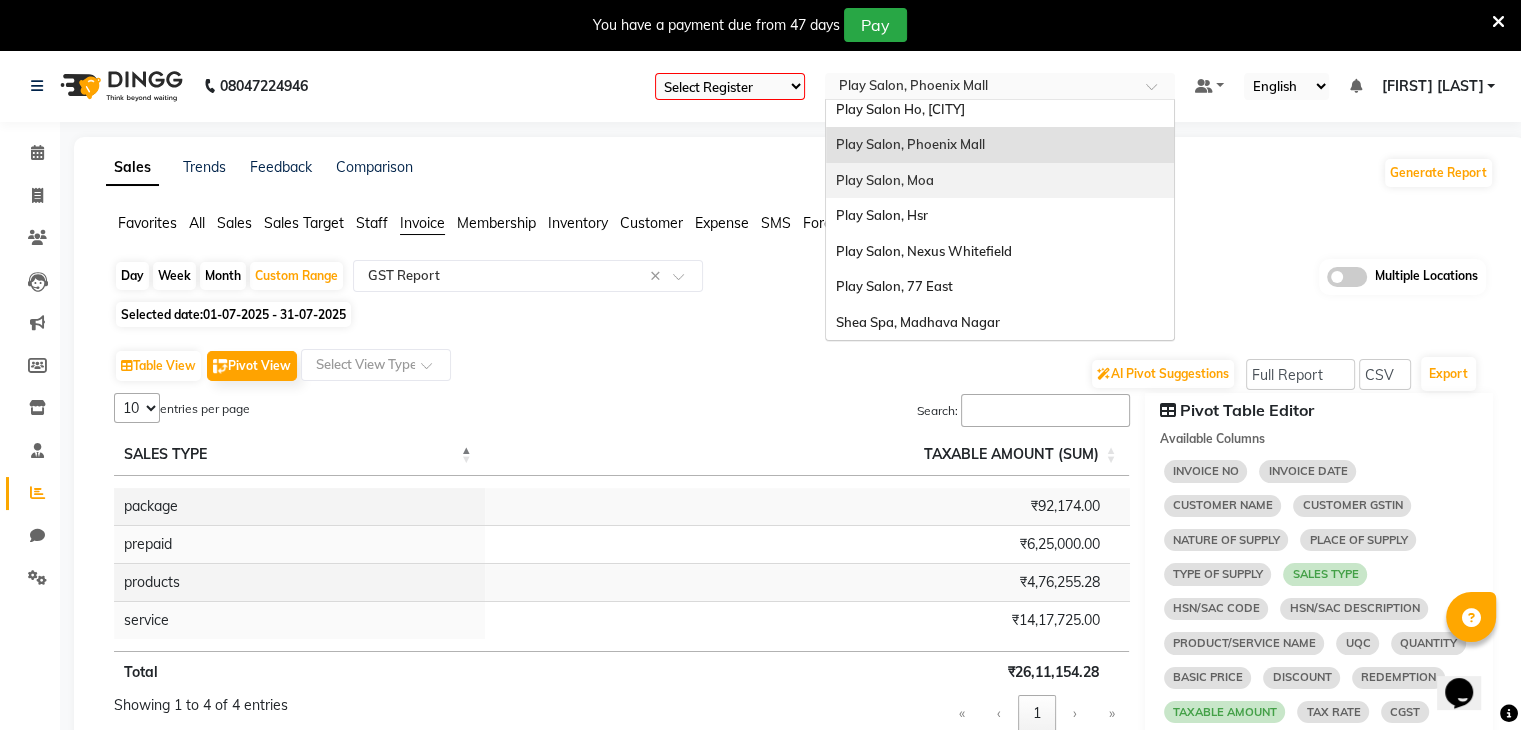 click on "Play Salon, Moa" at bounding box center (885, 180) 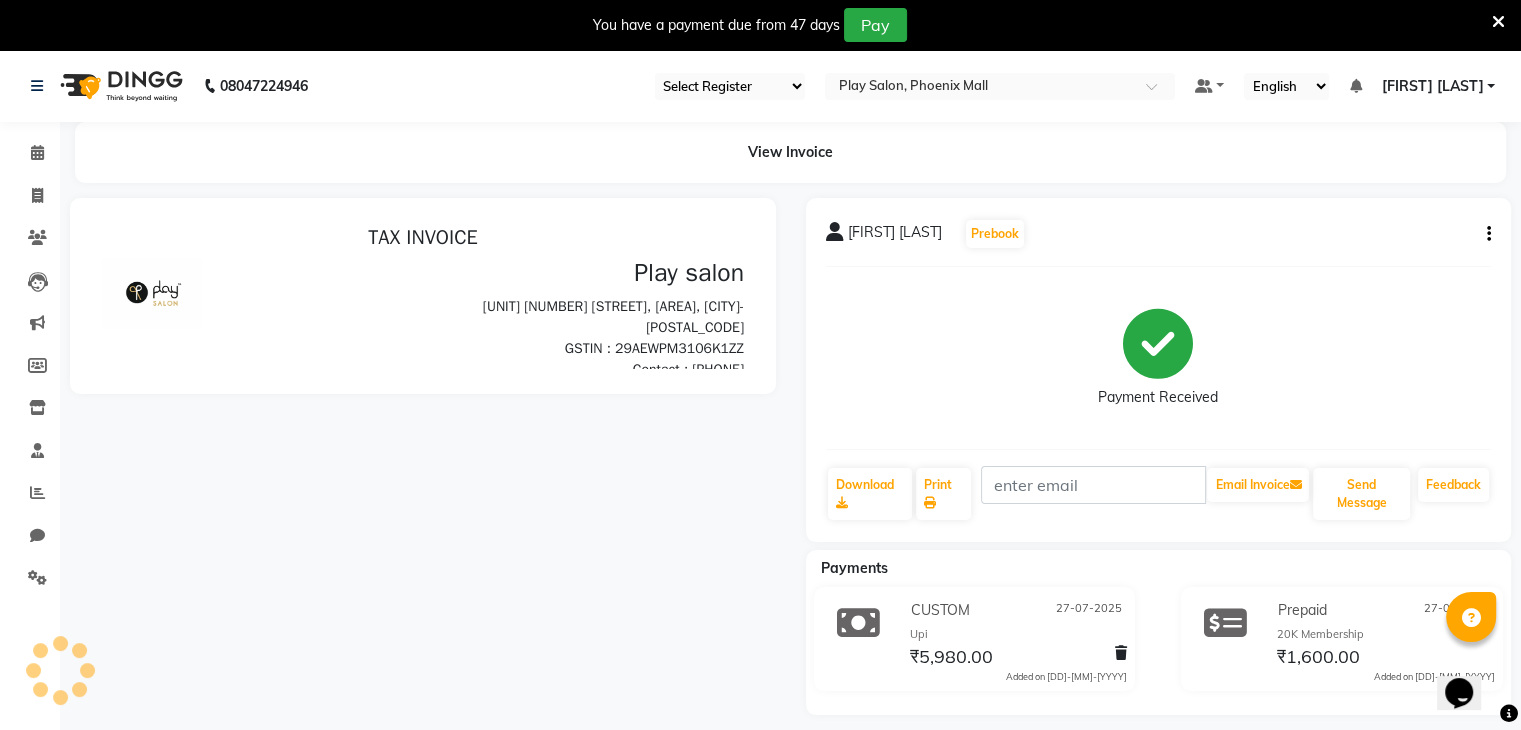 scroll, scrollTop: 0, scrollLeft: 0, axis: both 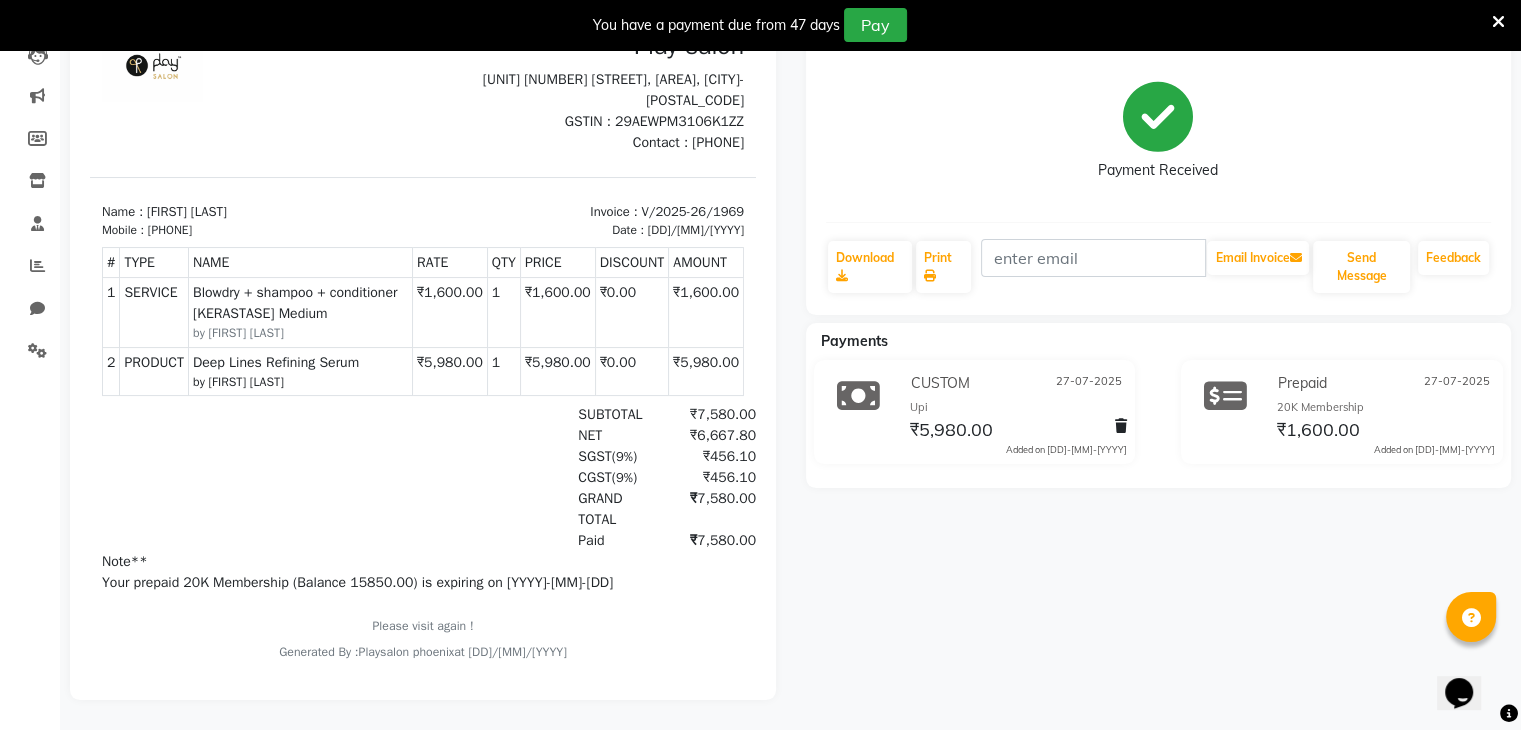click at bounding box center [1498, 22] 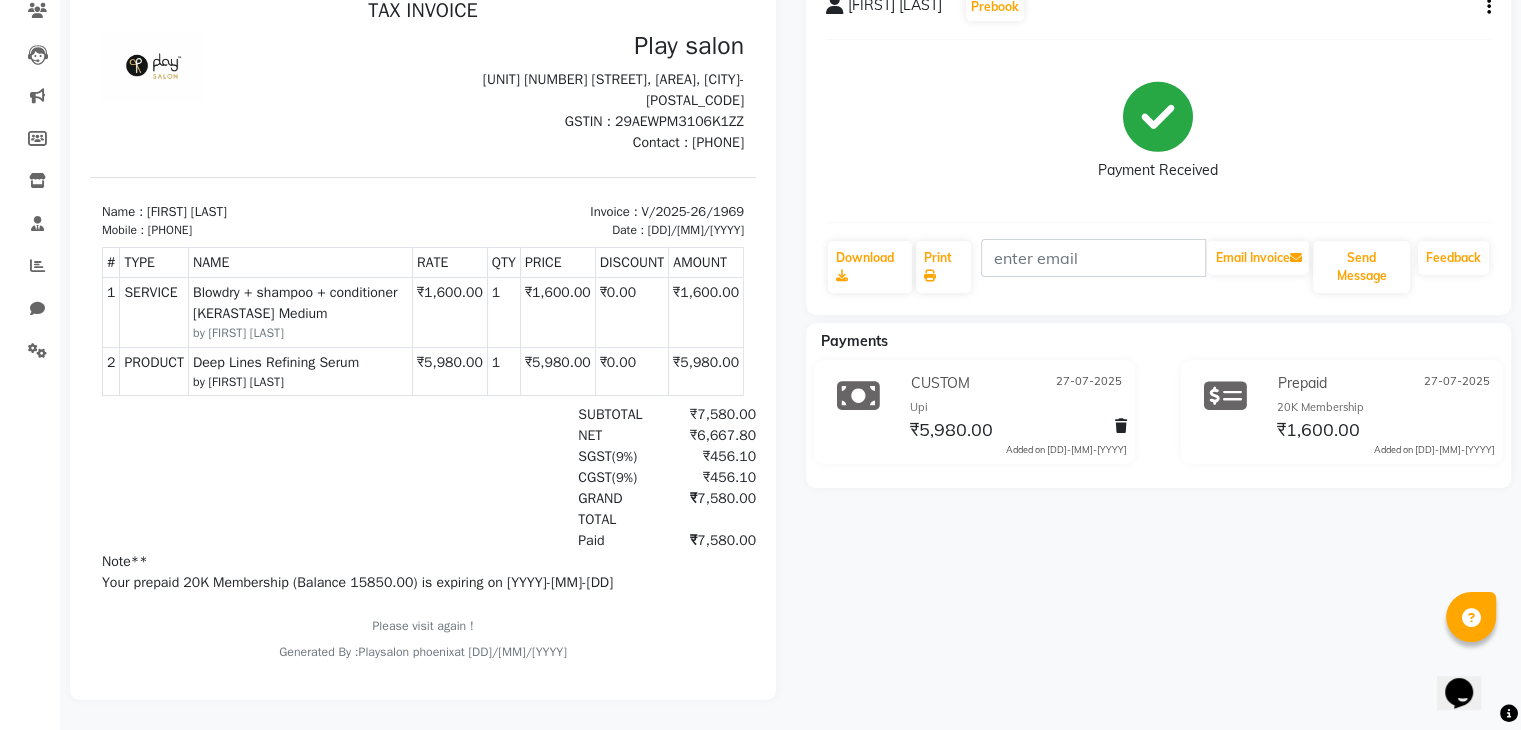 scroll, scrollTop: 0, scrollLeft: 0, axis: both 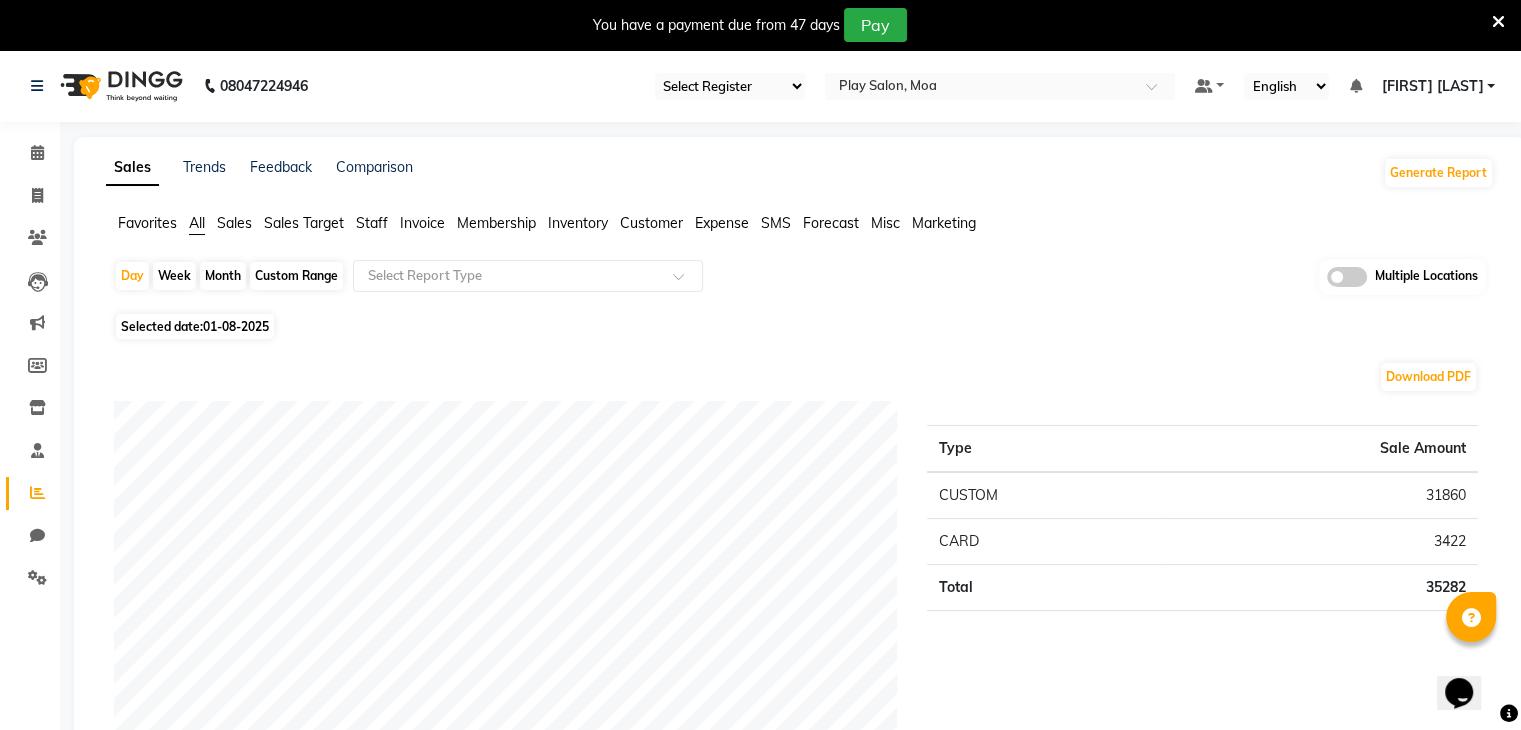 click on "Invoice" 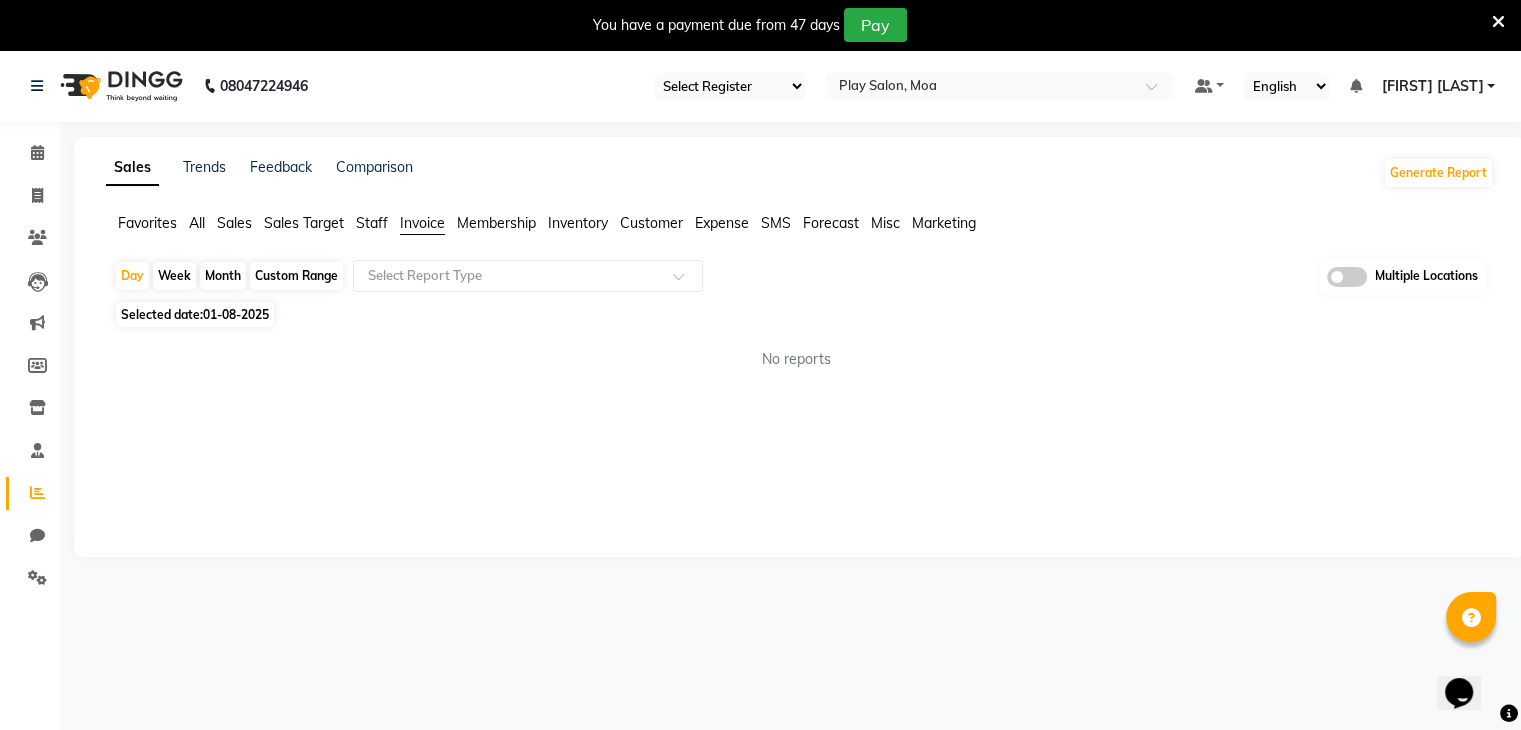 click on "Custom Range" 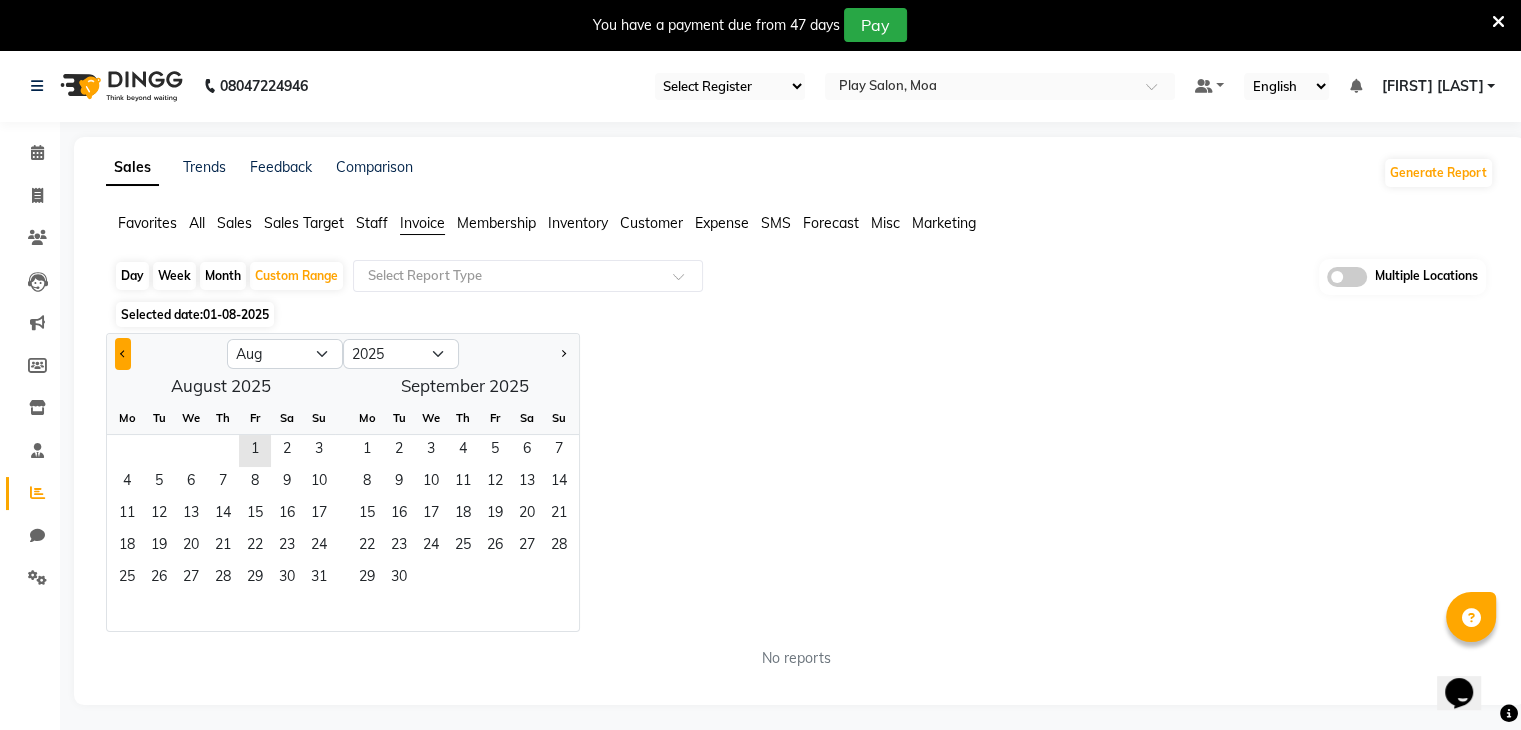 click 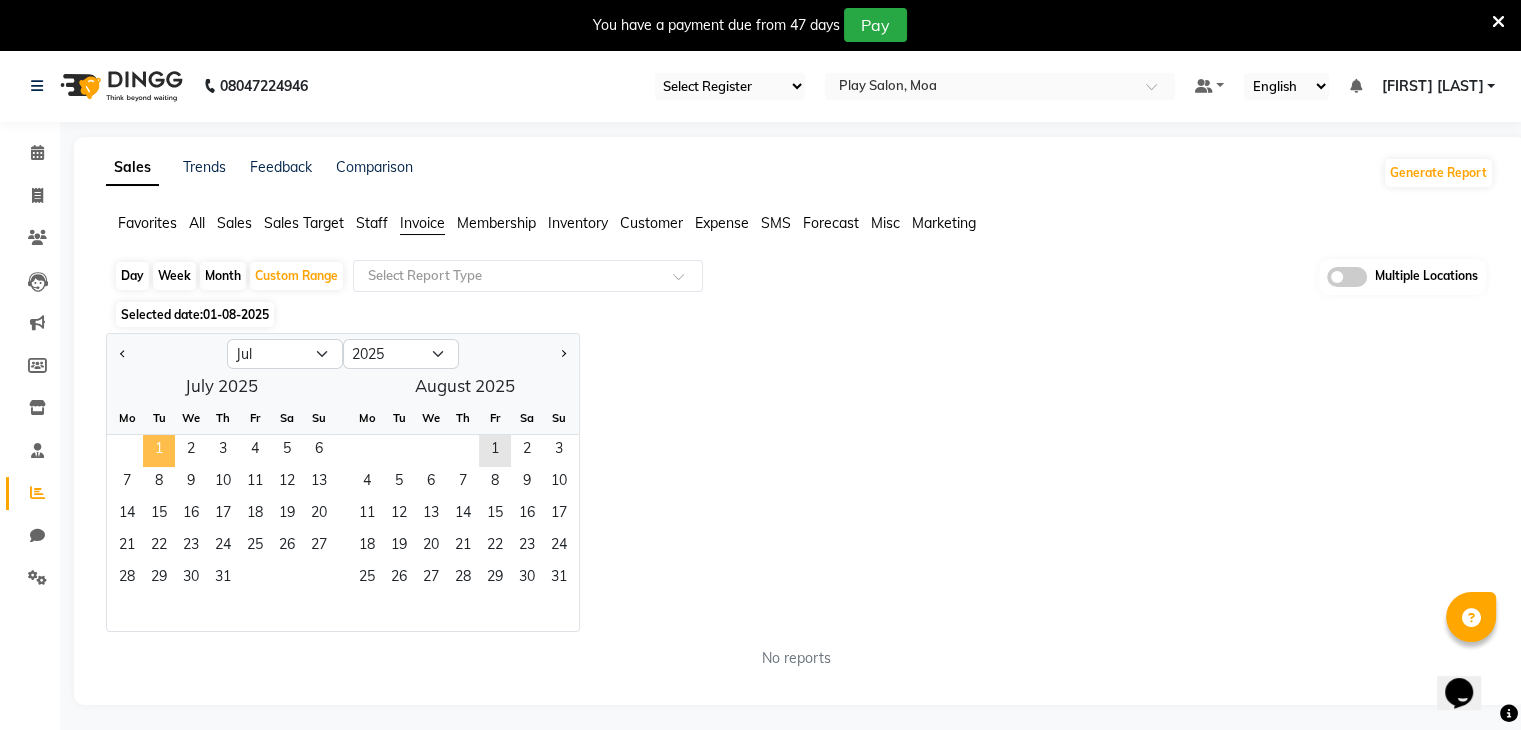 click on "1" 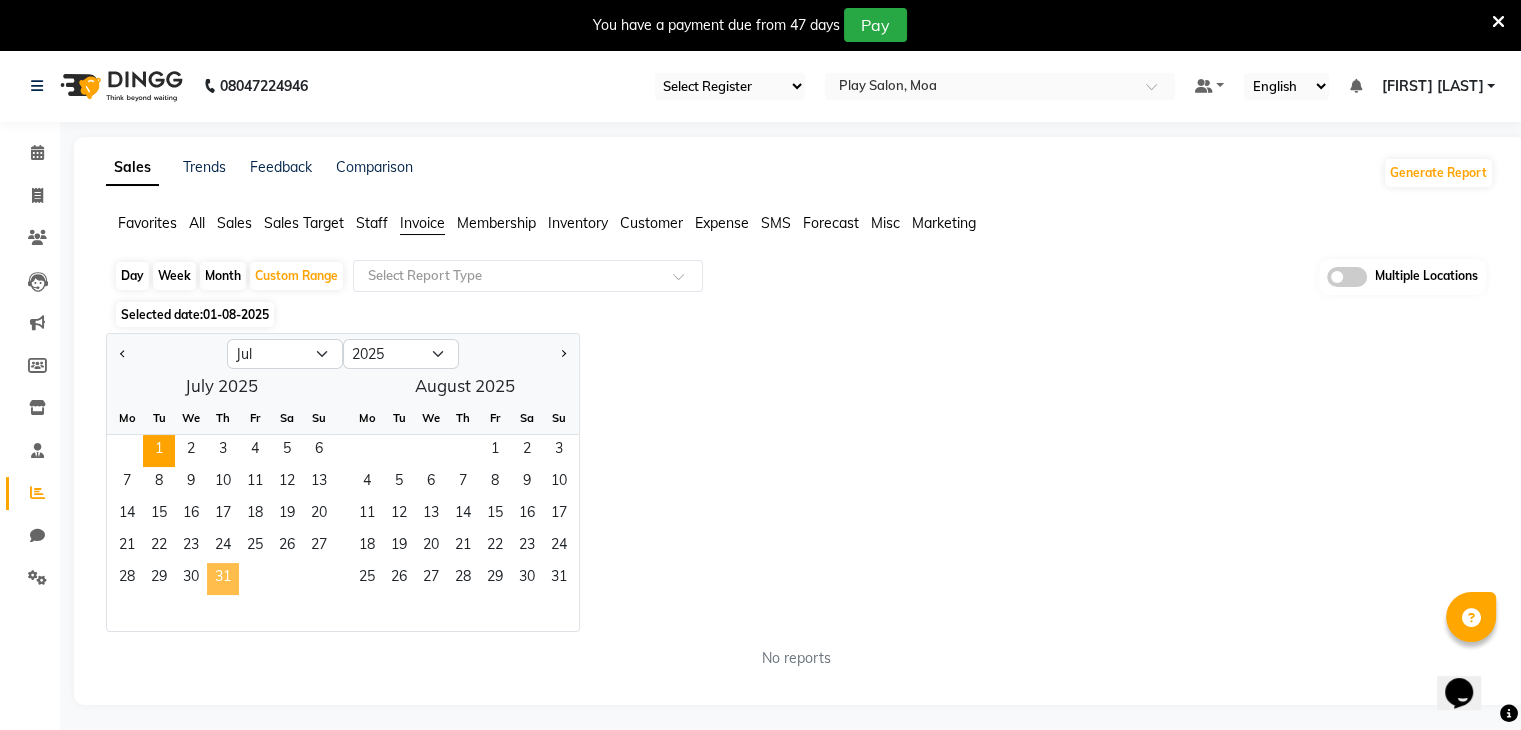 click on "31" 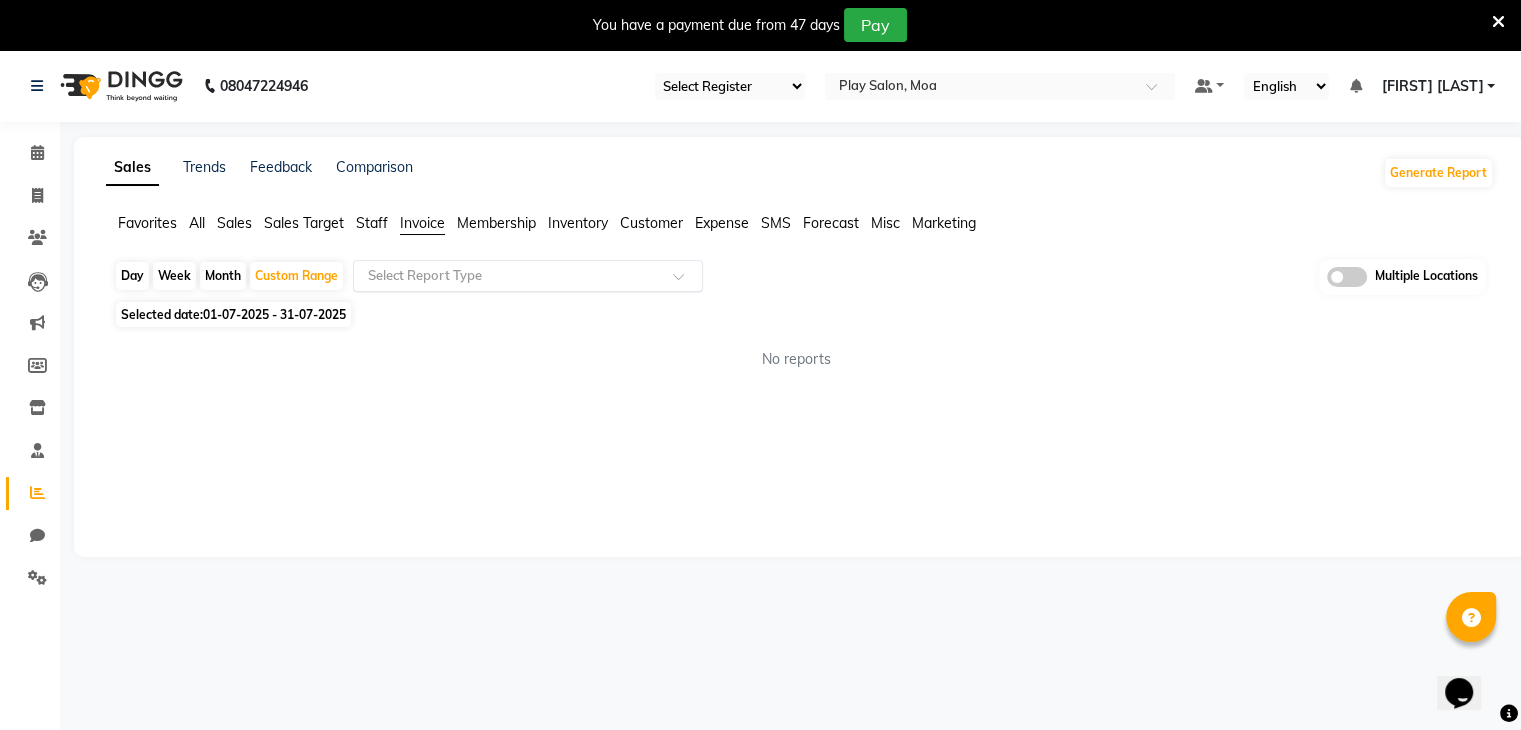 click 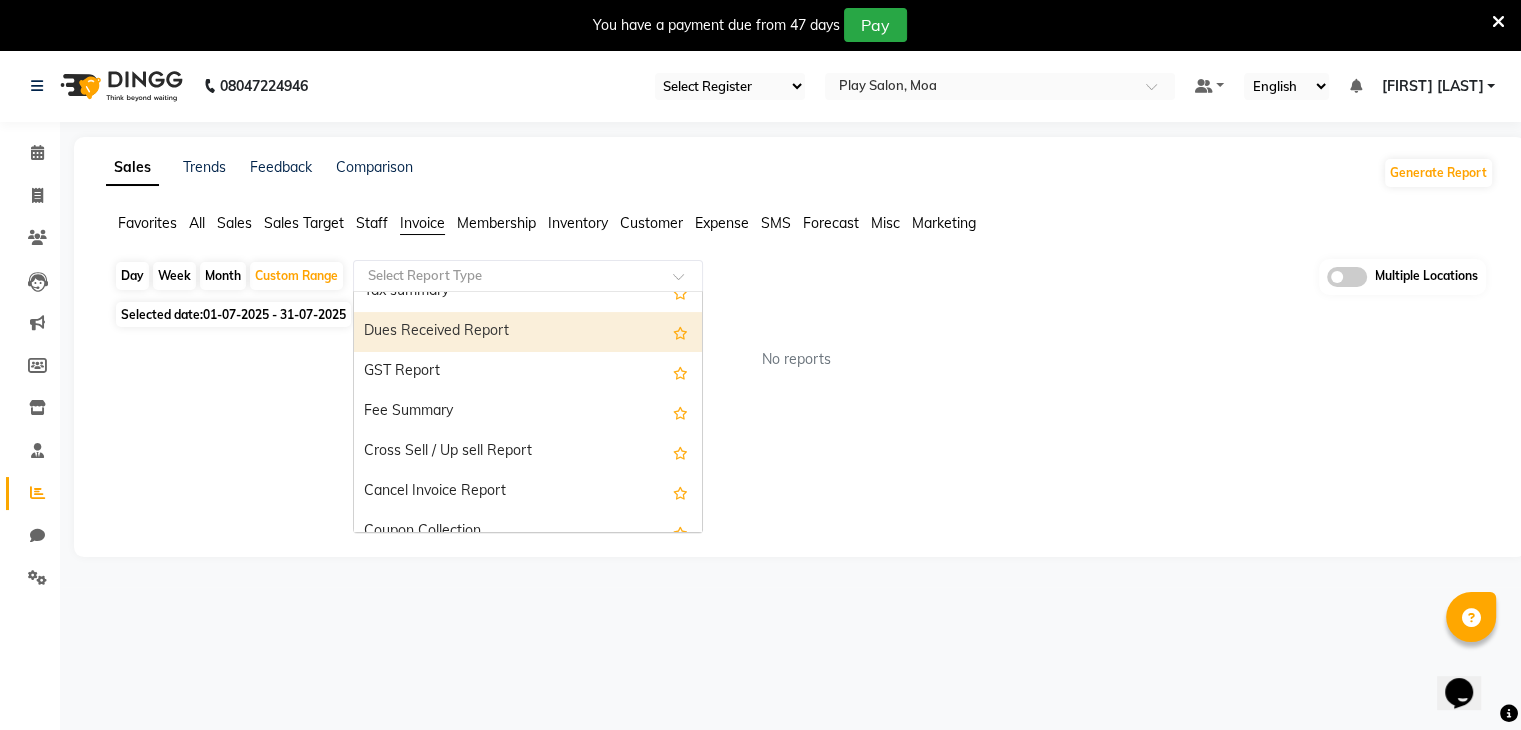 scroll, scrollTop: 360, scrollLeft: 0, axis: vertical 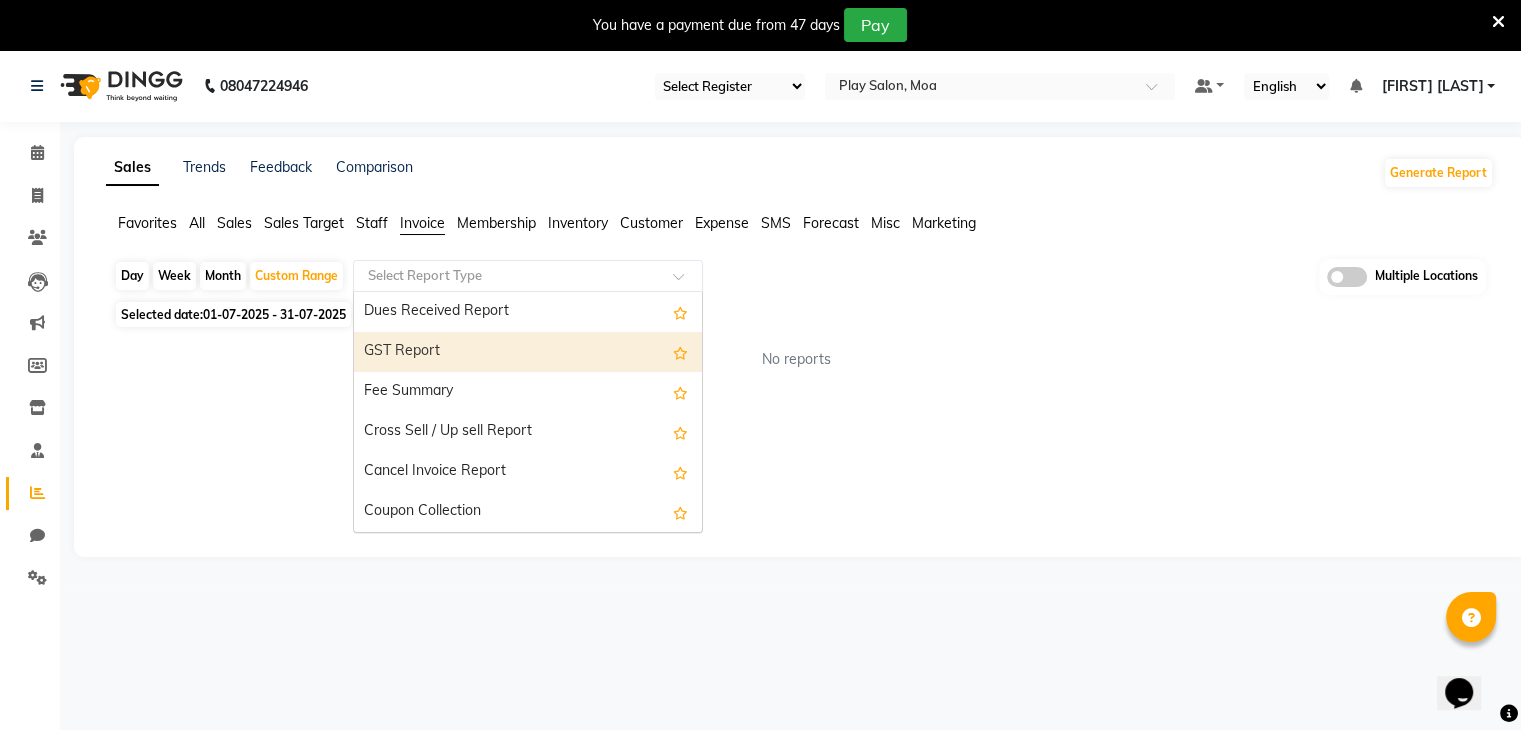 click on "GST Report" at bounding box center (528, 352) 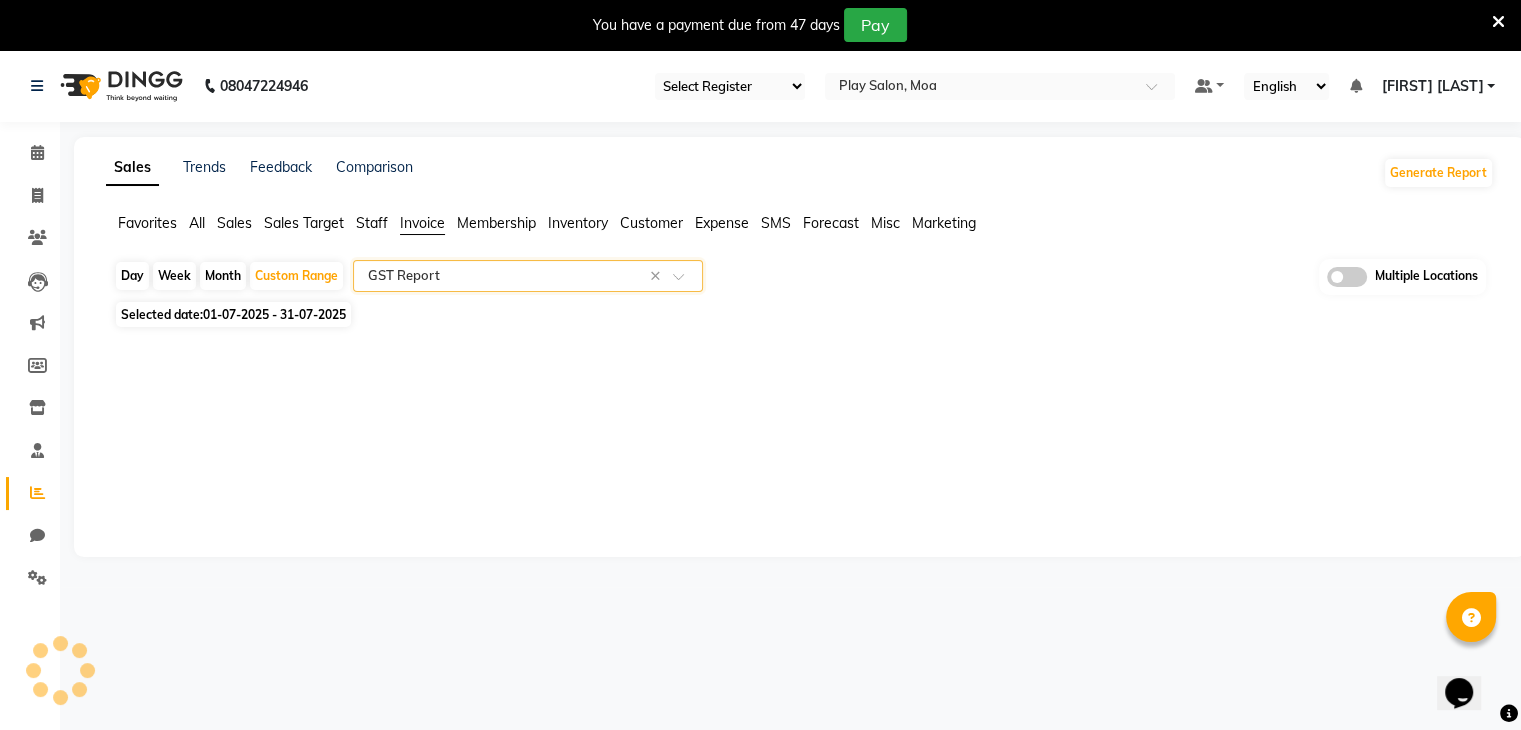 select on "full_report" 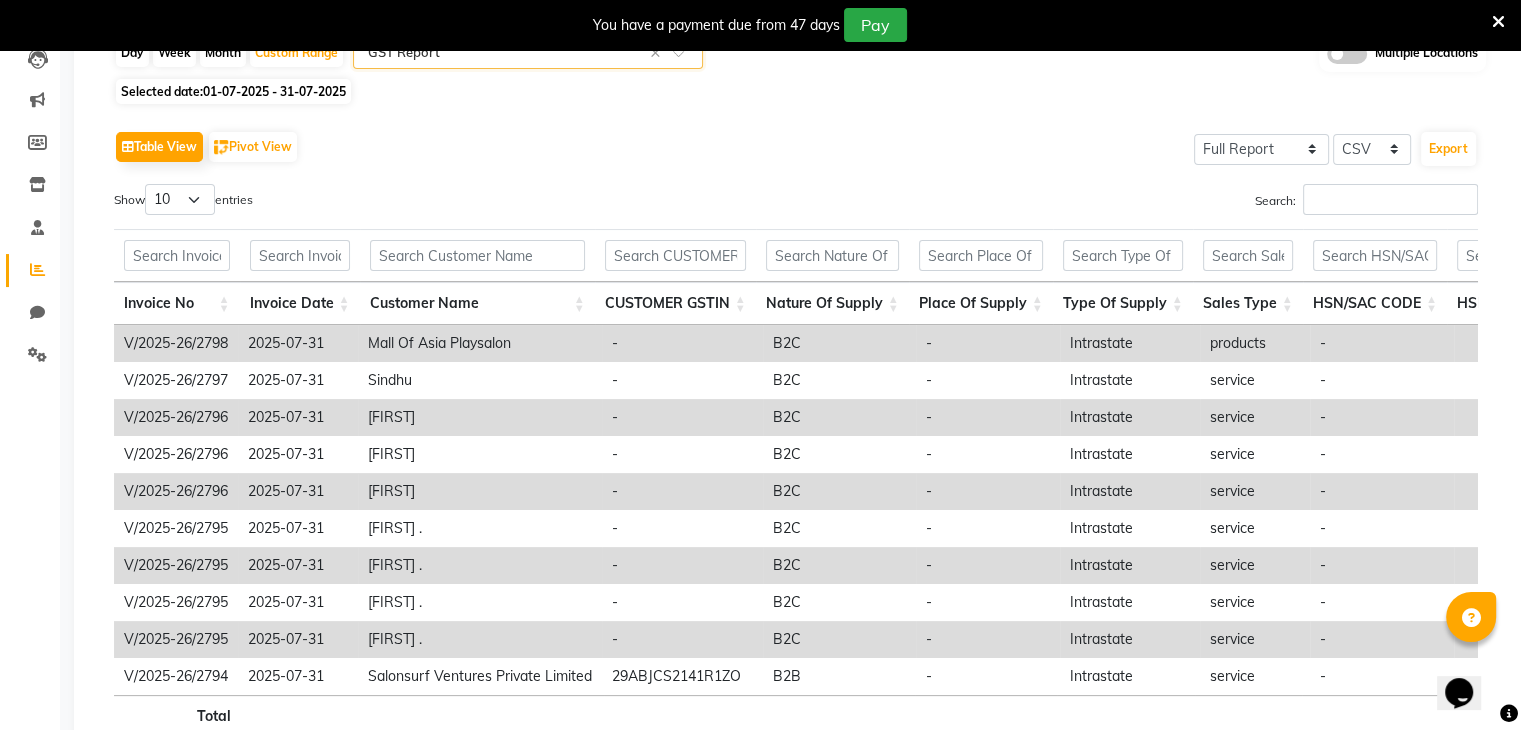 scroll, scrollTop: 220, scrollLeft: 0, axis: vertical 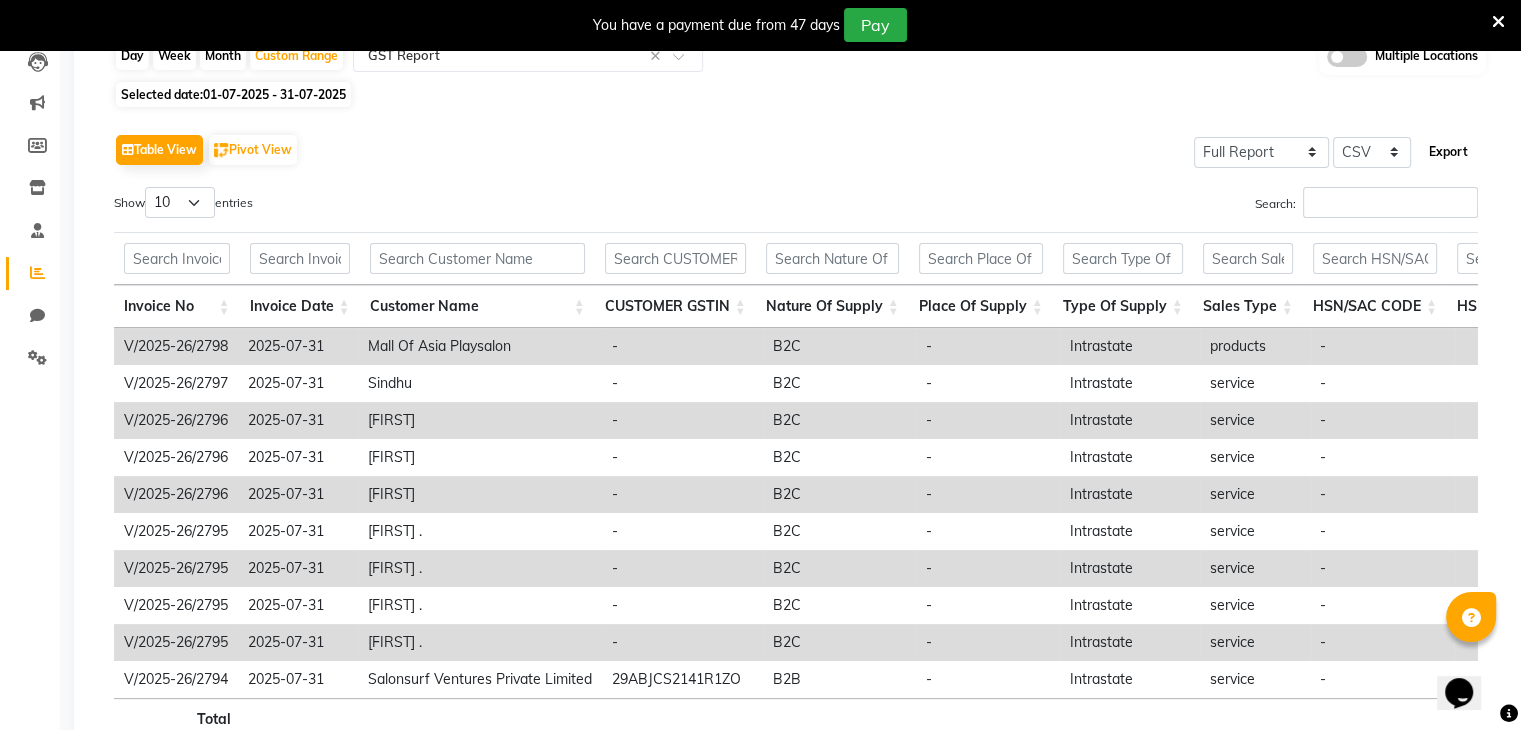 click on "Export" 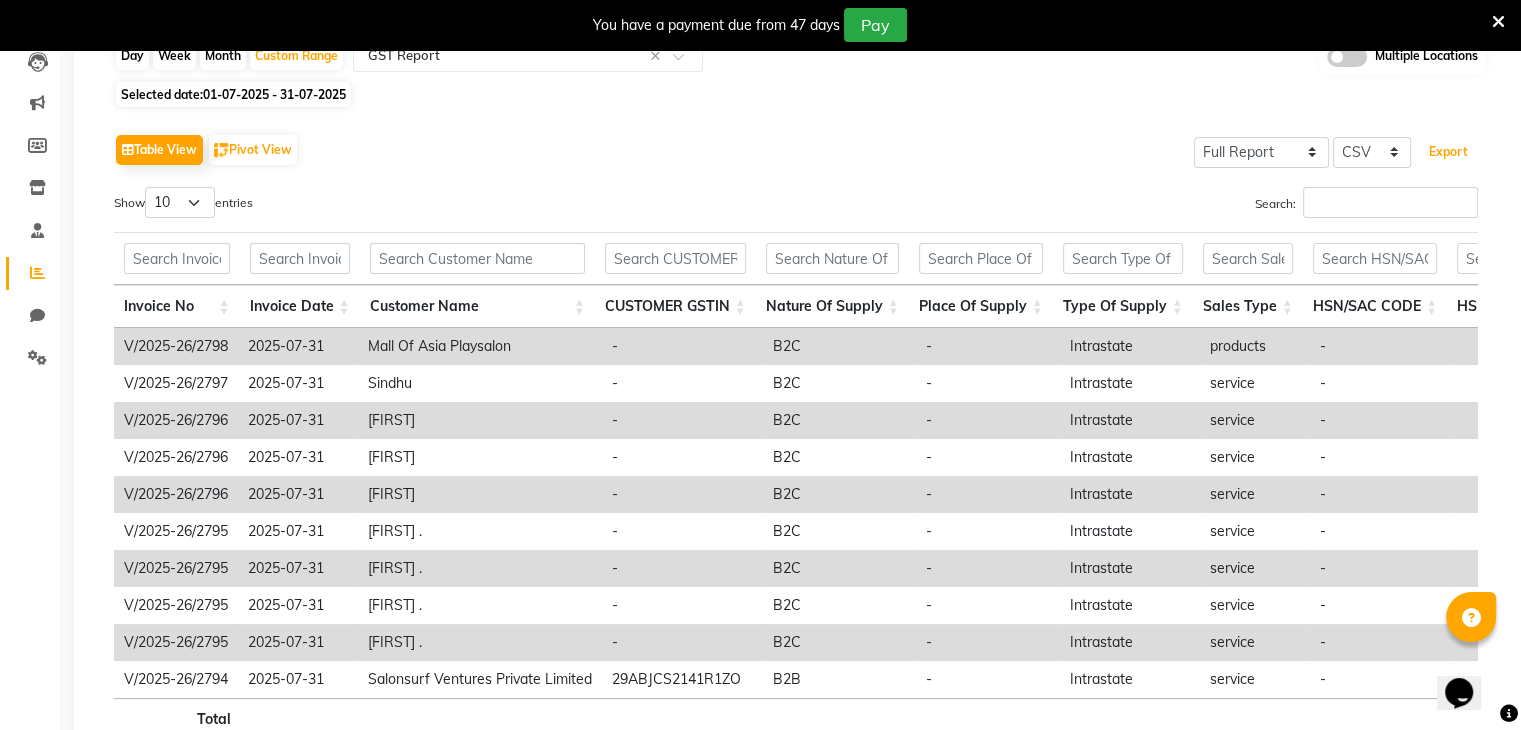 type 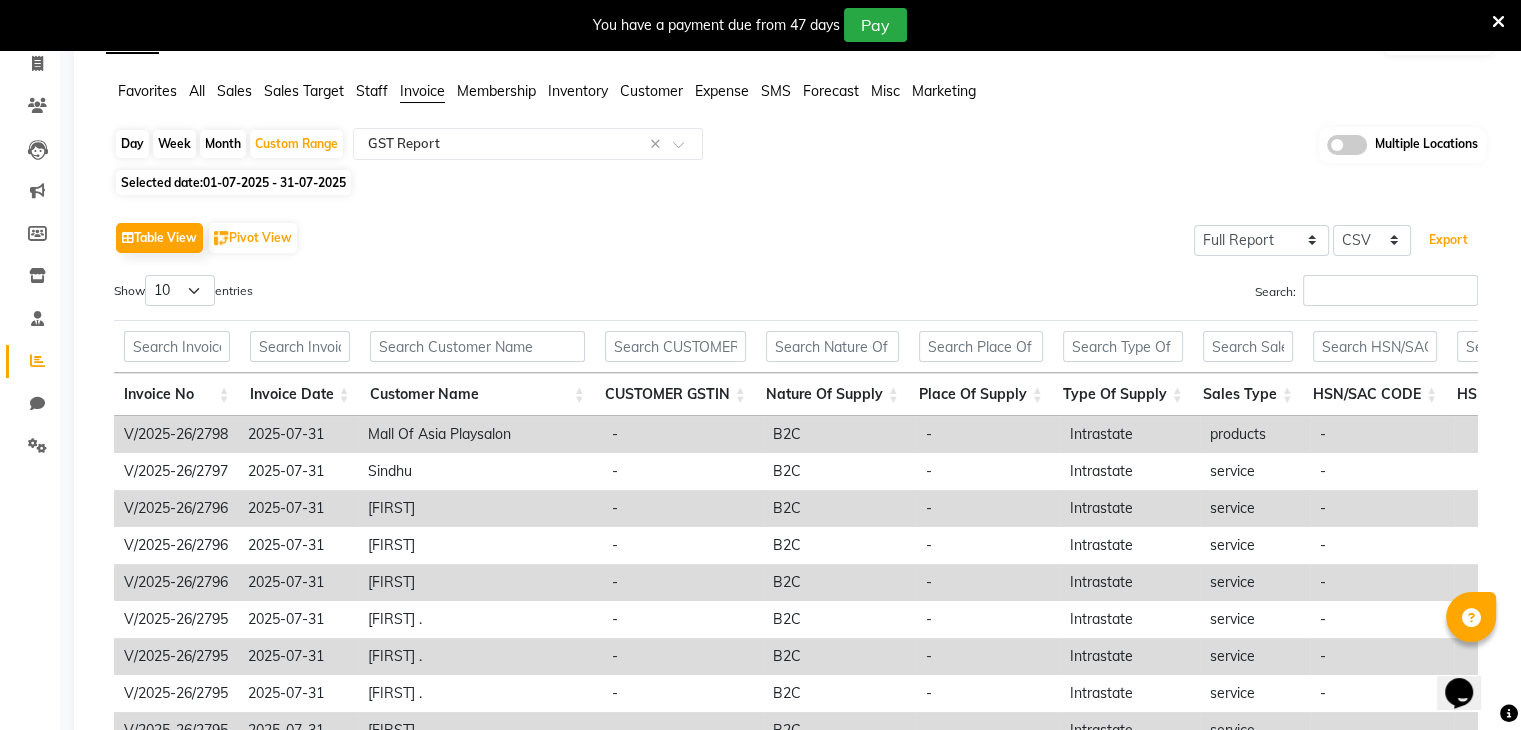 scroll, scrollTop: 130, scrollLeft: 0, axis: vertical 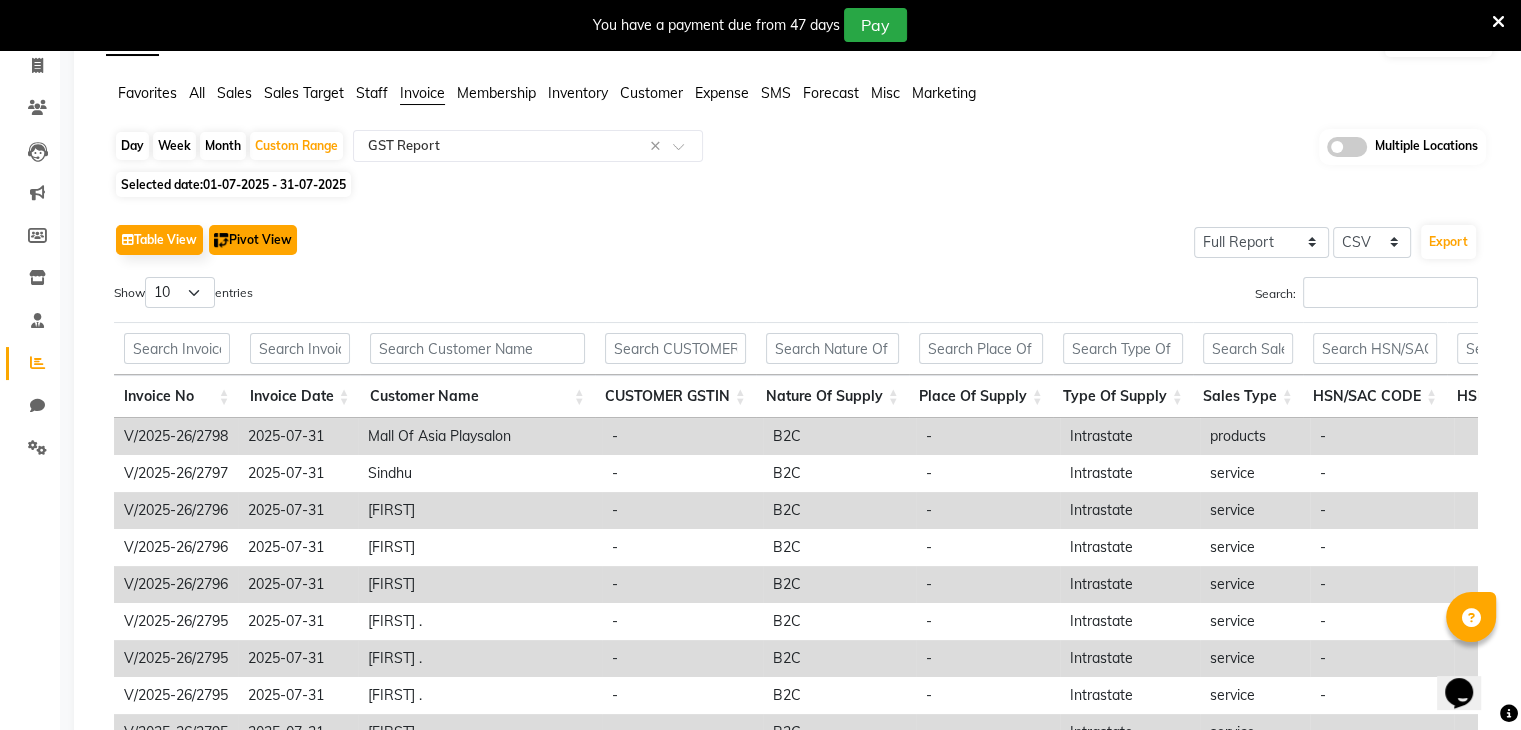 click on "Pivot View" 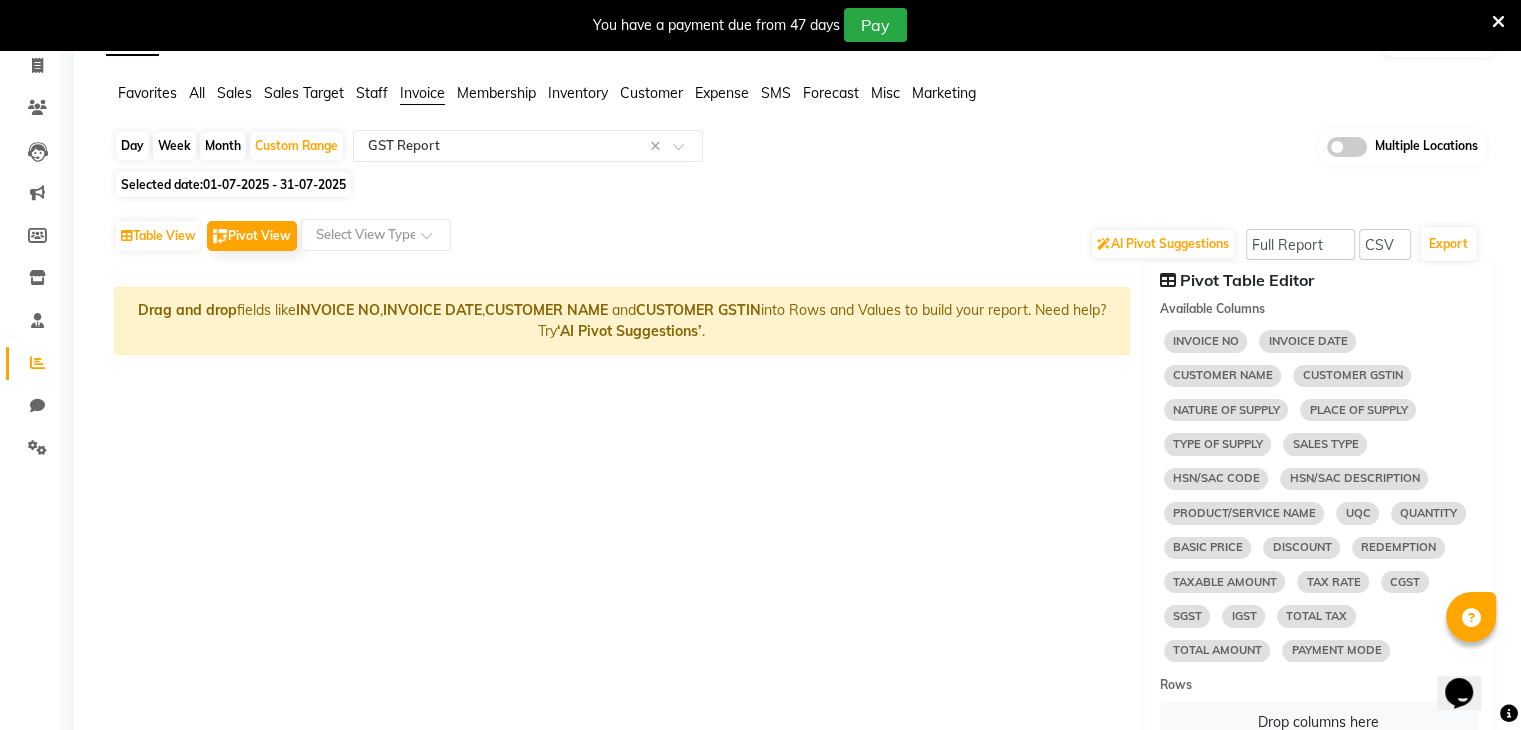 drag, startPoint x: 1280, startPoint y: 447, endPoint x: 1315, endPoint y: 450, distance: 35.128338 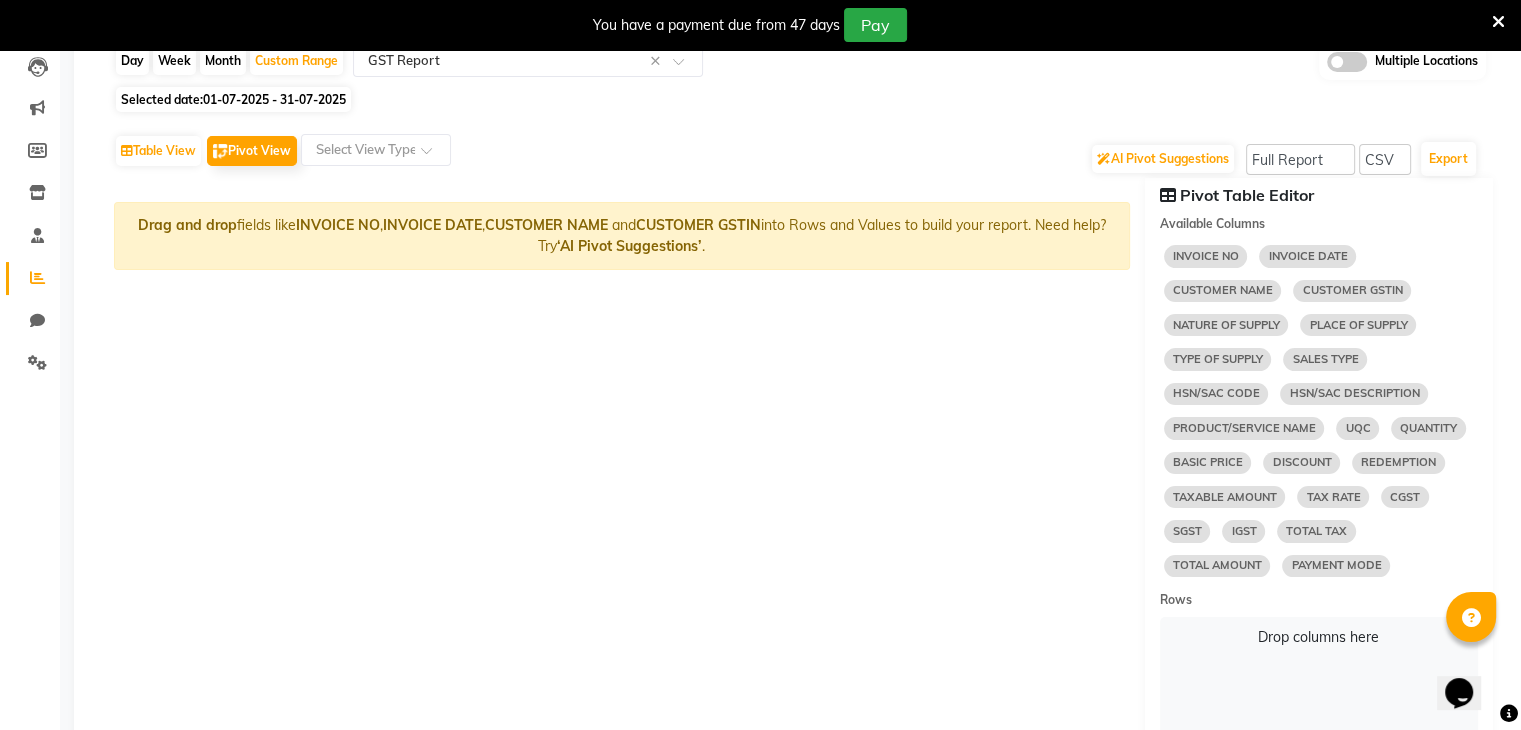 scroll, scrollTop: 280, scrollLeft: 0, axis: vertical 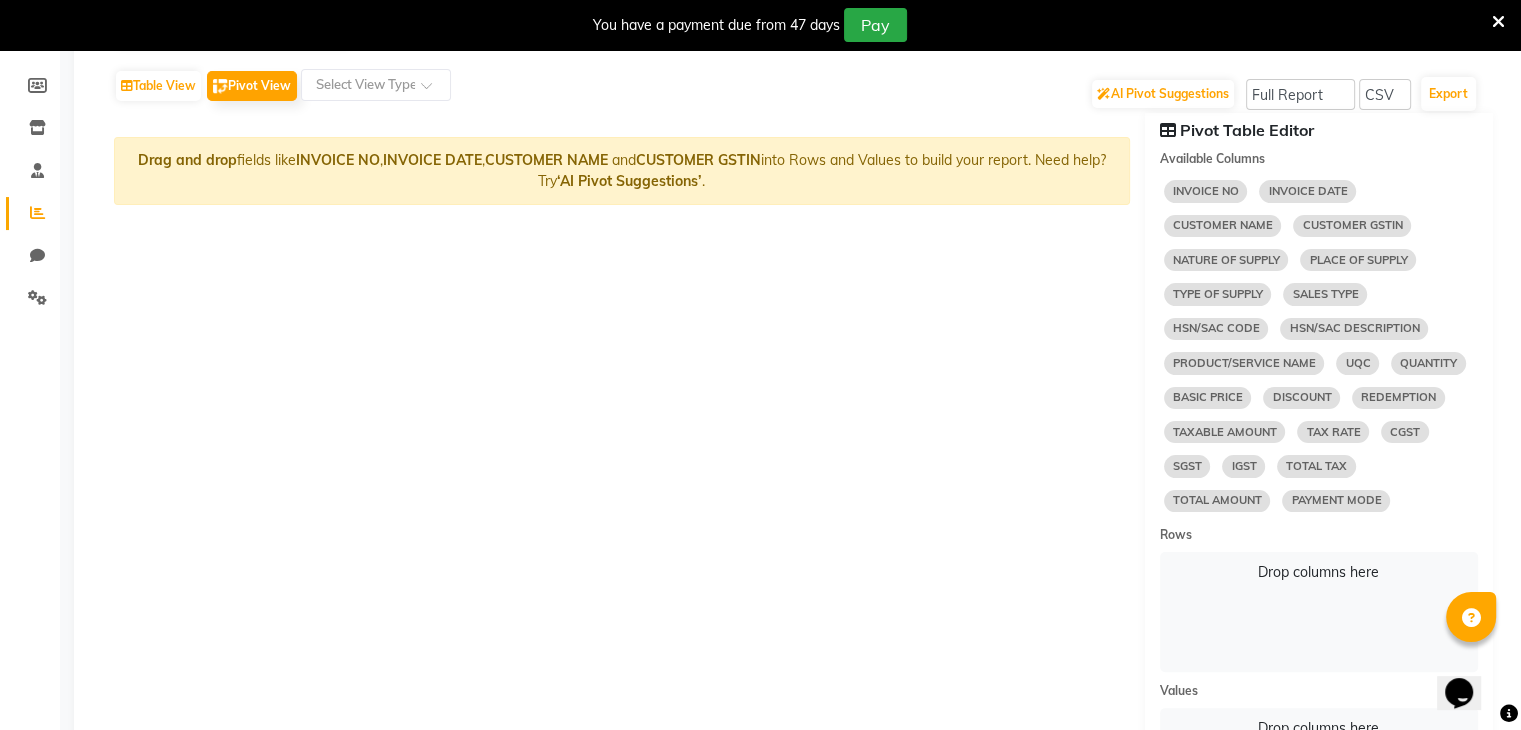 select on "10" 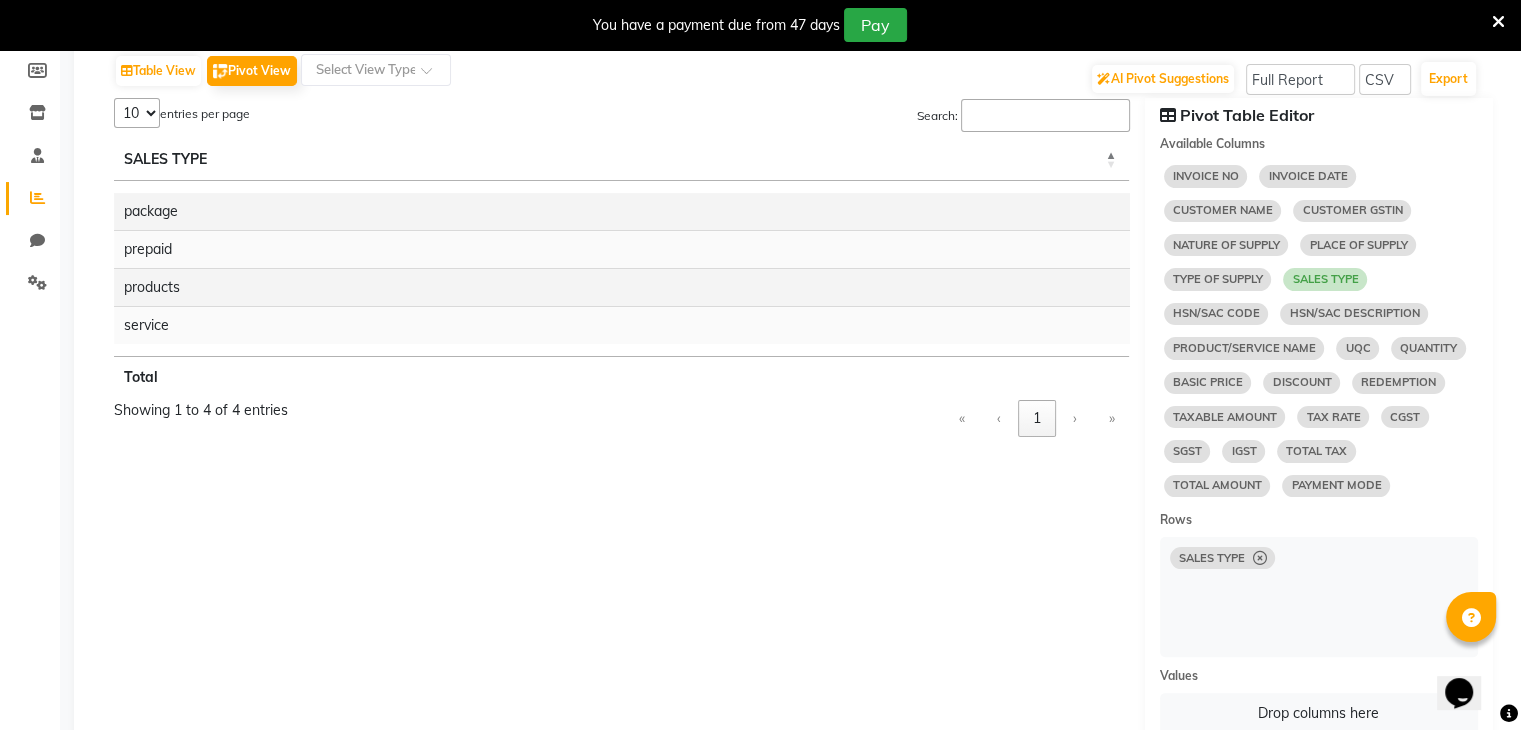 scroll, scrollTop: 297, scrollLeft: 0, axis: vertical 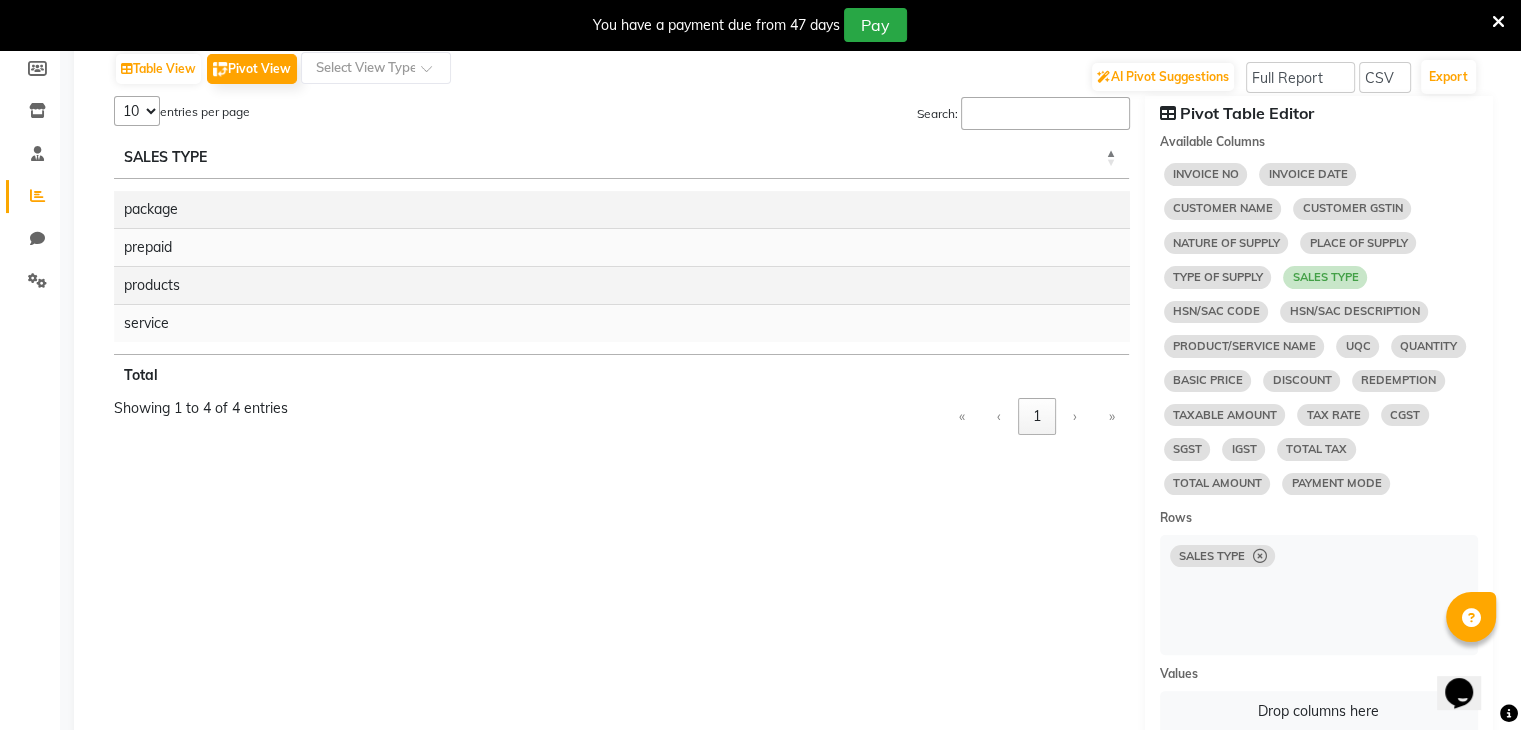 select on "10" 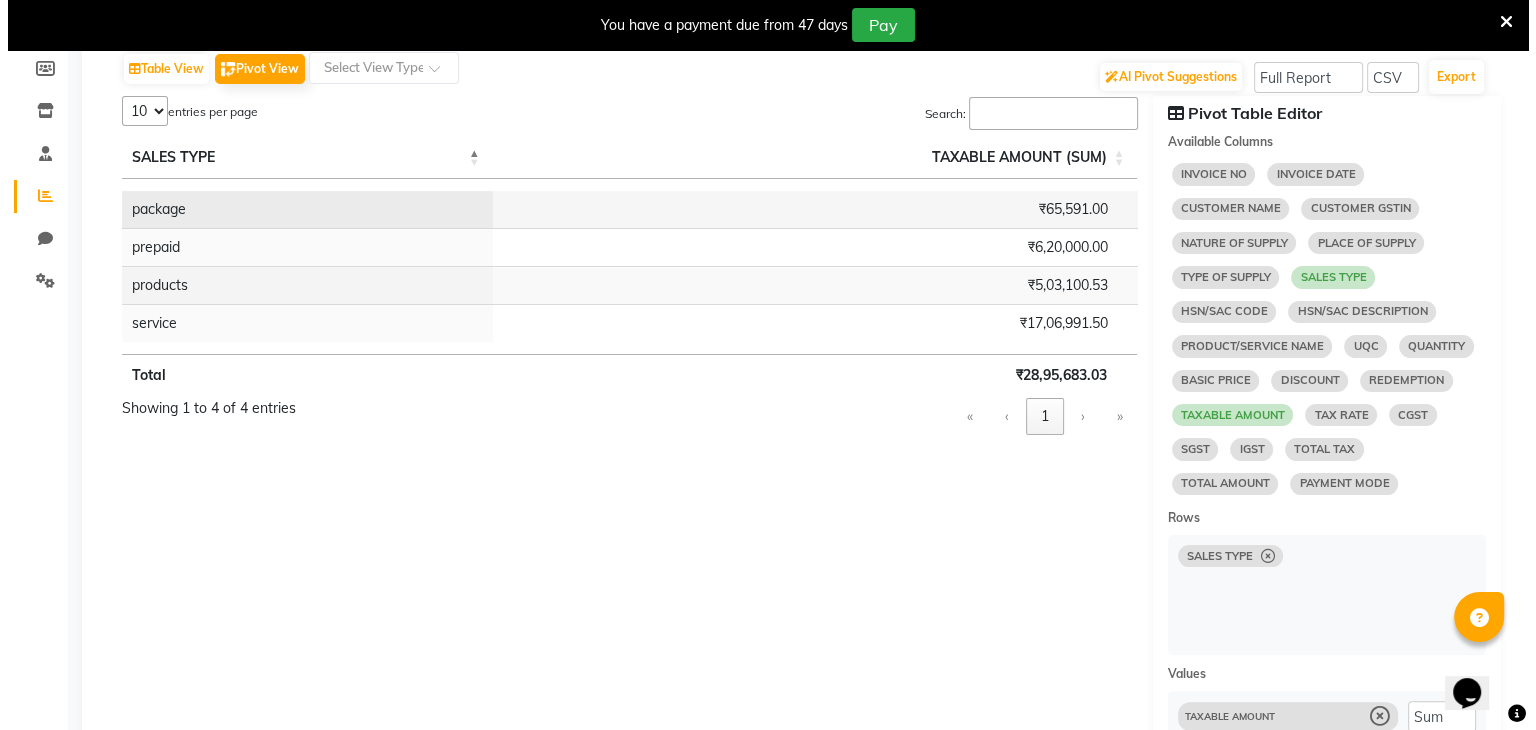 scroll, scrollTop: 0, scrollLeft: 0, axis: both 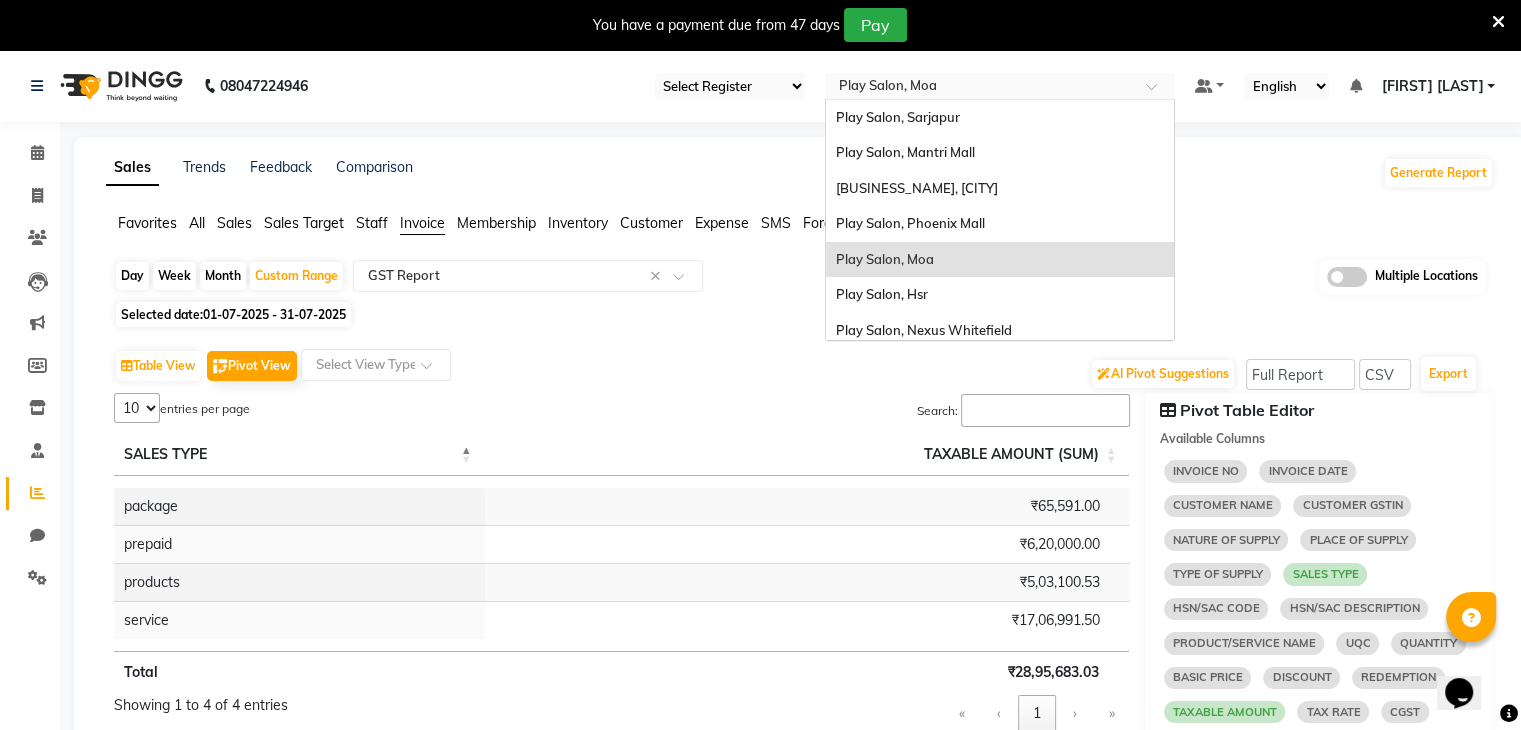 click at bounding box center (980, 88) 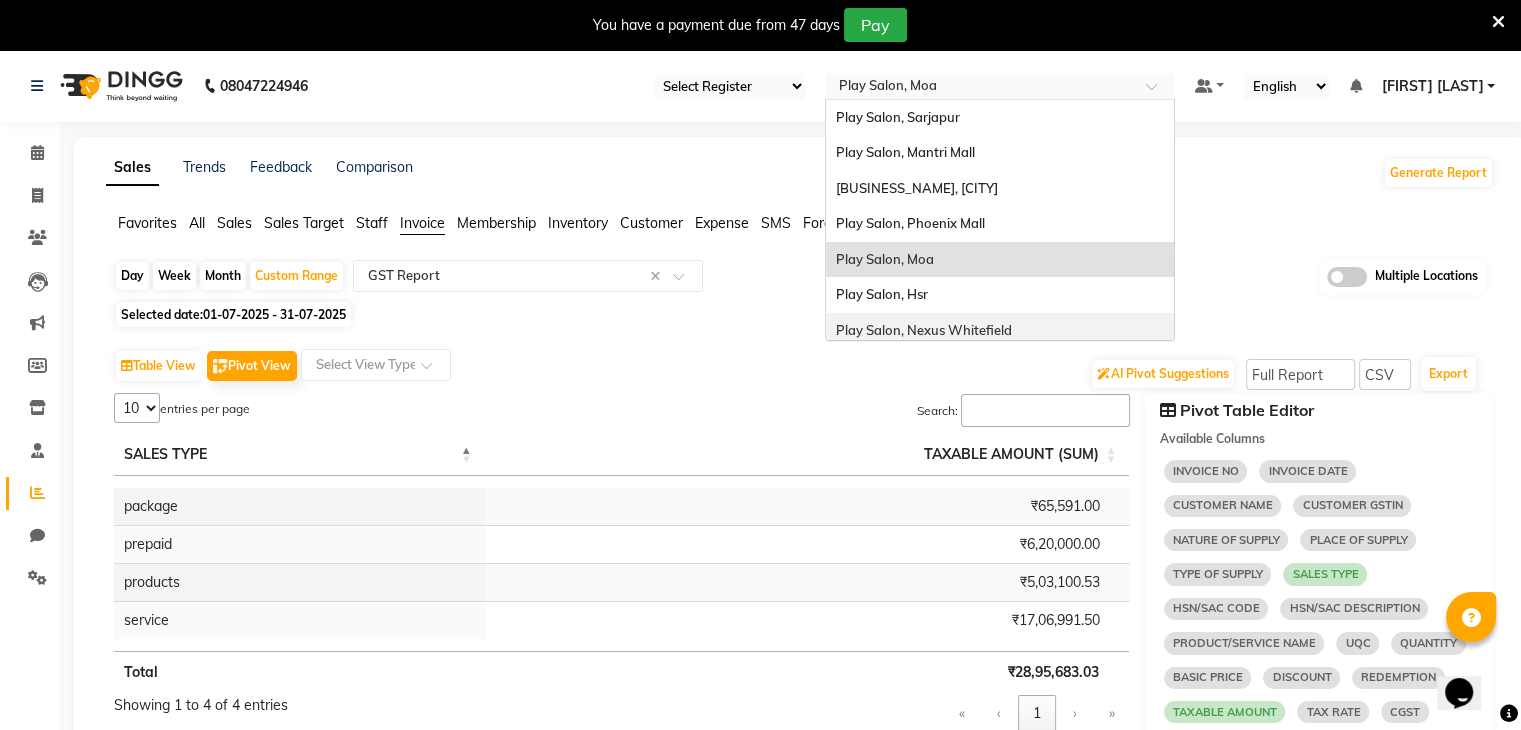 click on "Play Salon, Nexus Whitefield" at bounding box center (1000, 331) 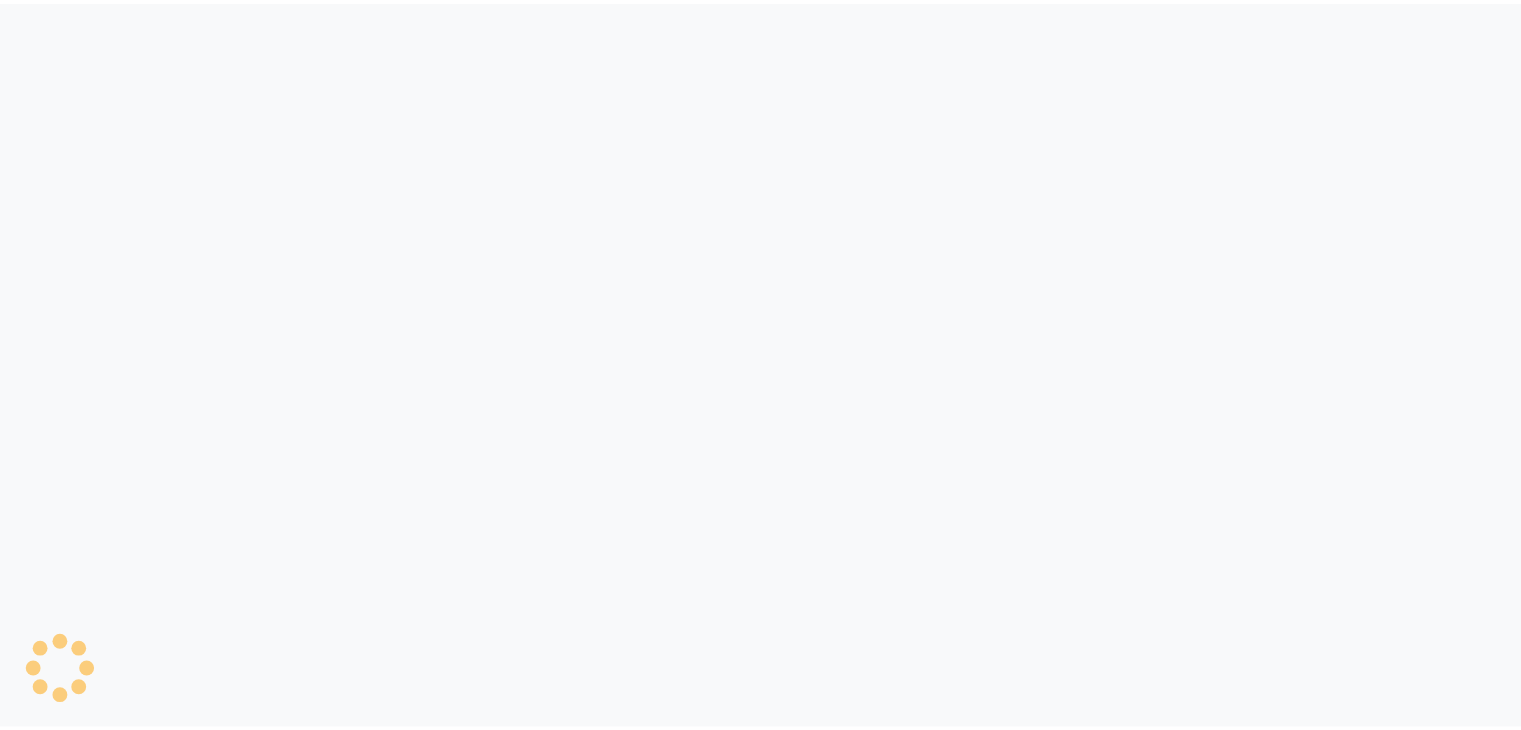 scroll, scrollTop: 0, scrollLeft: 0, axis: both 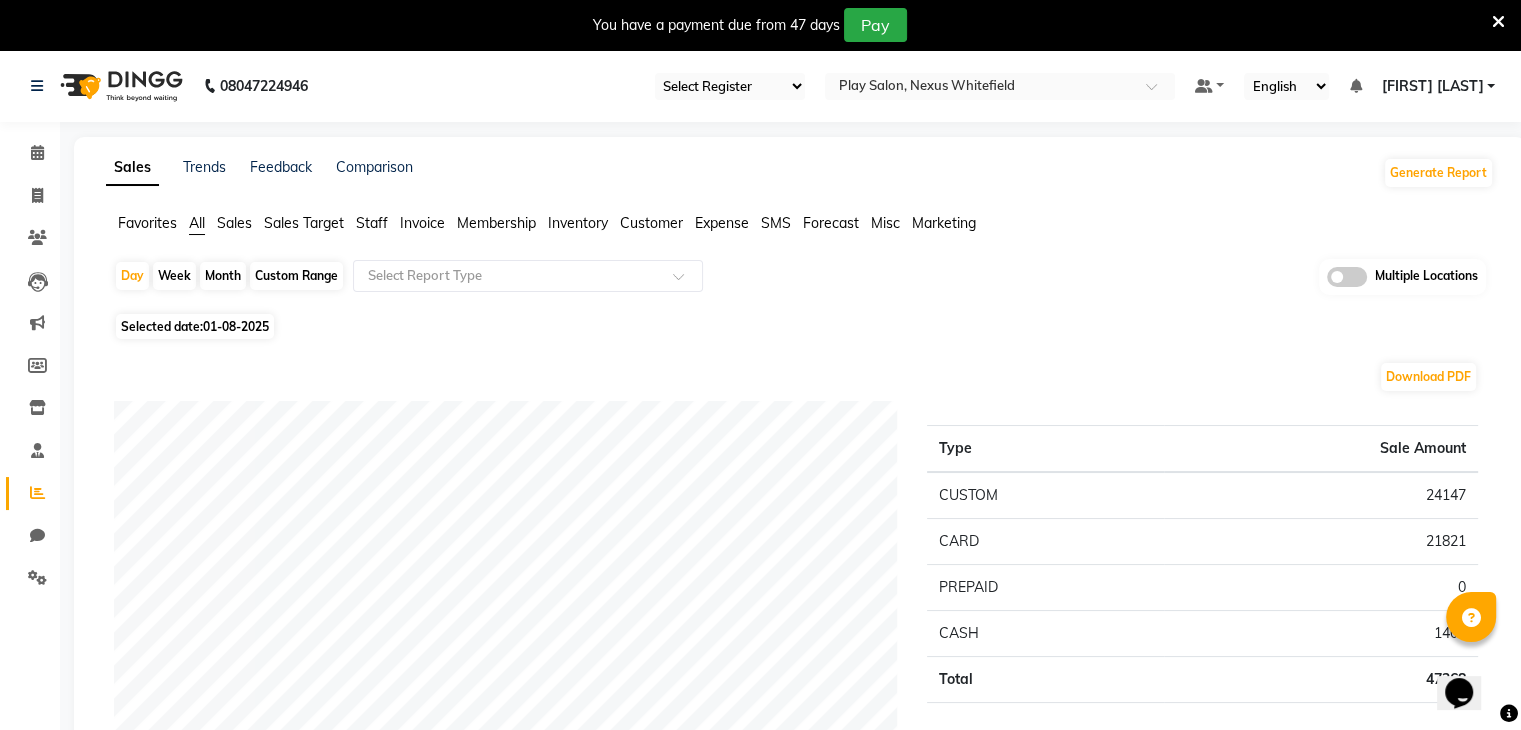 click on "Invoice" 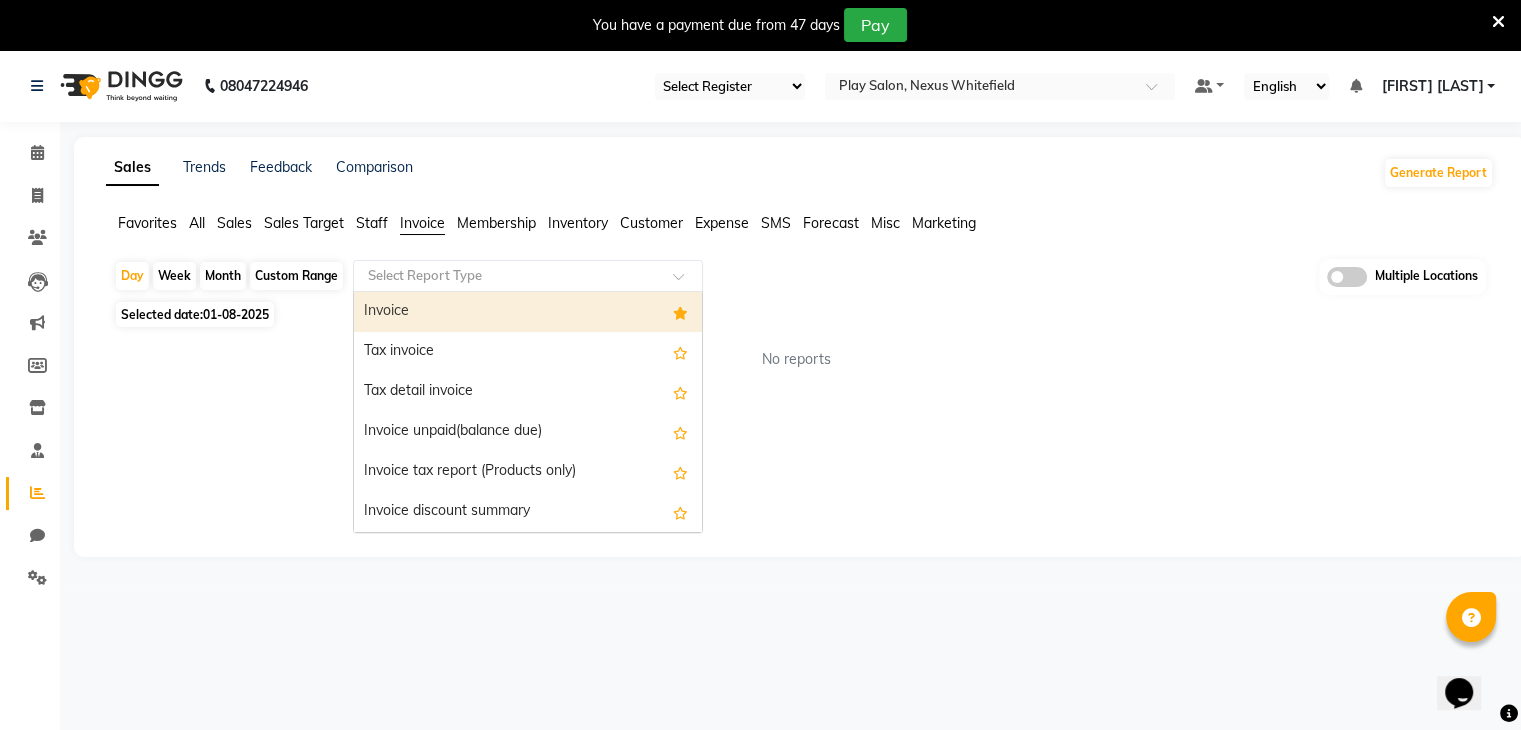 click 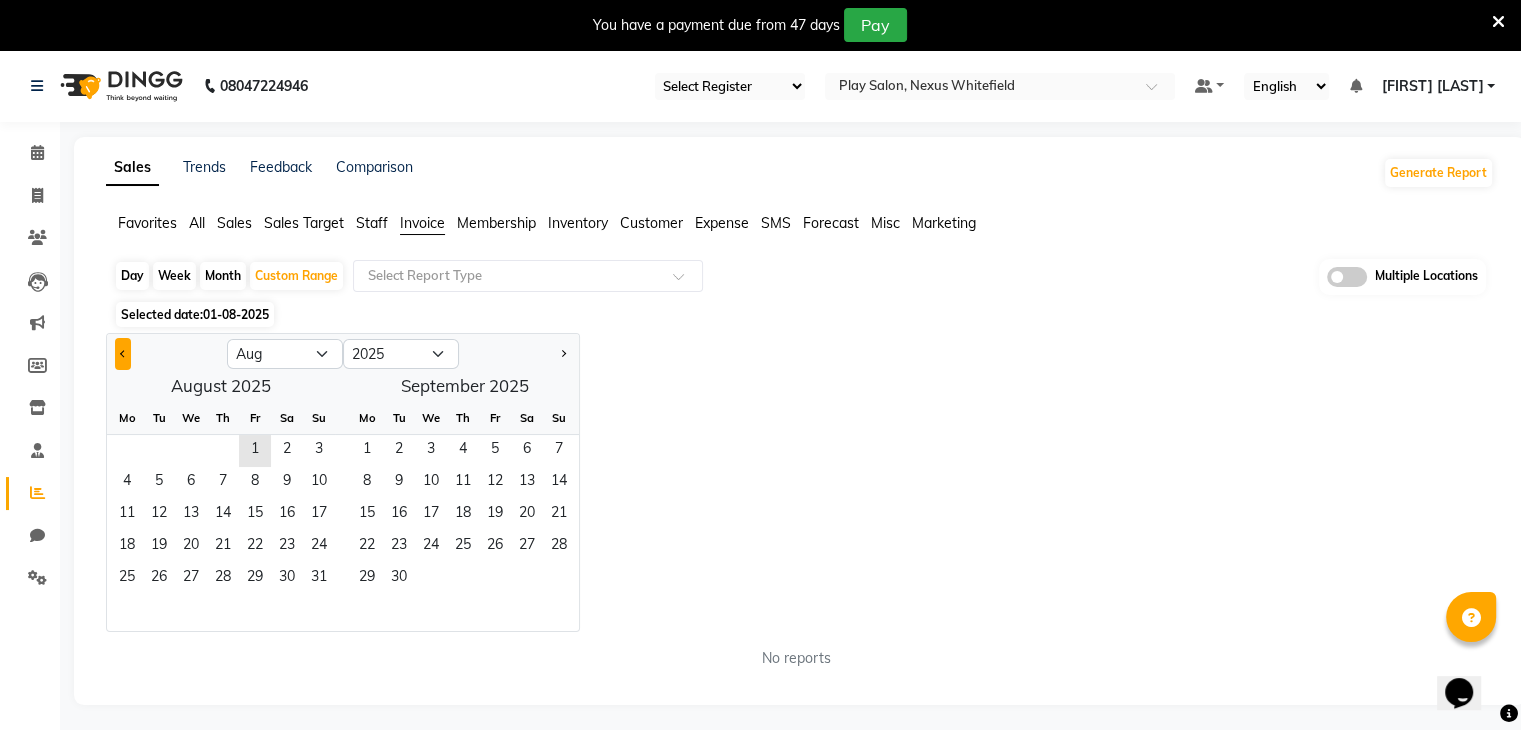 click 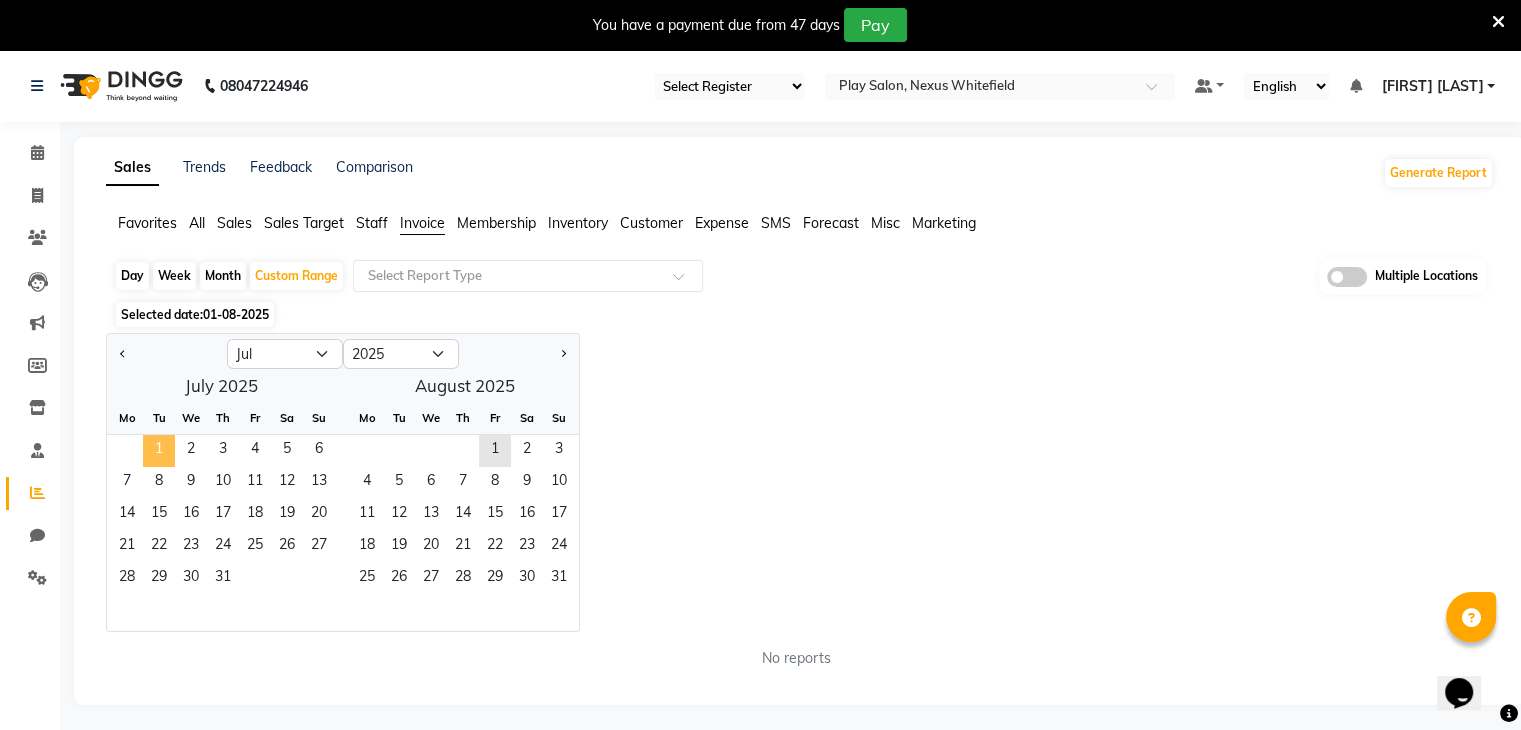 click on "1" 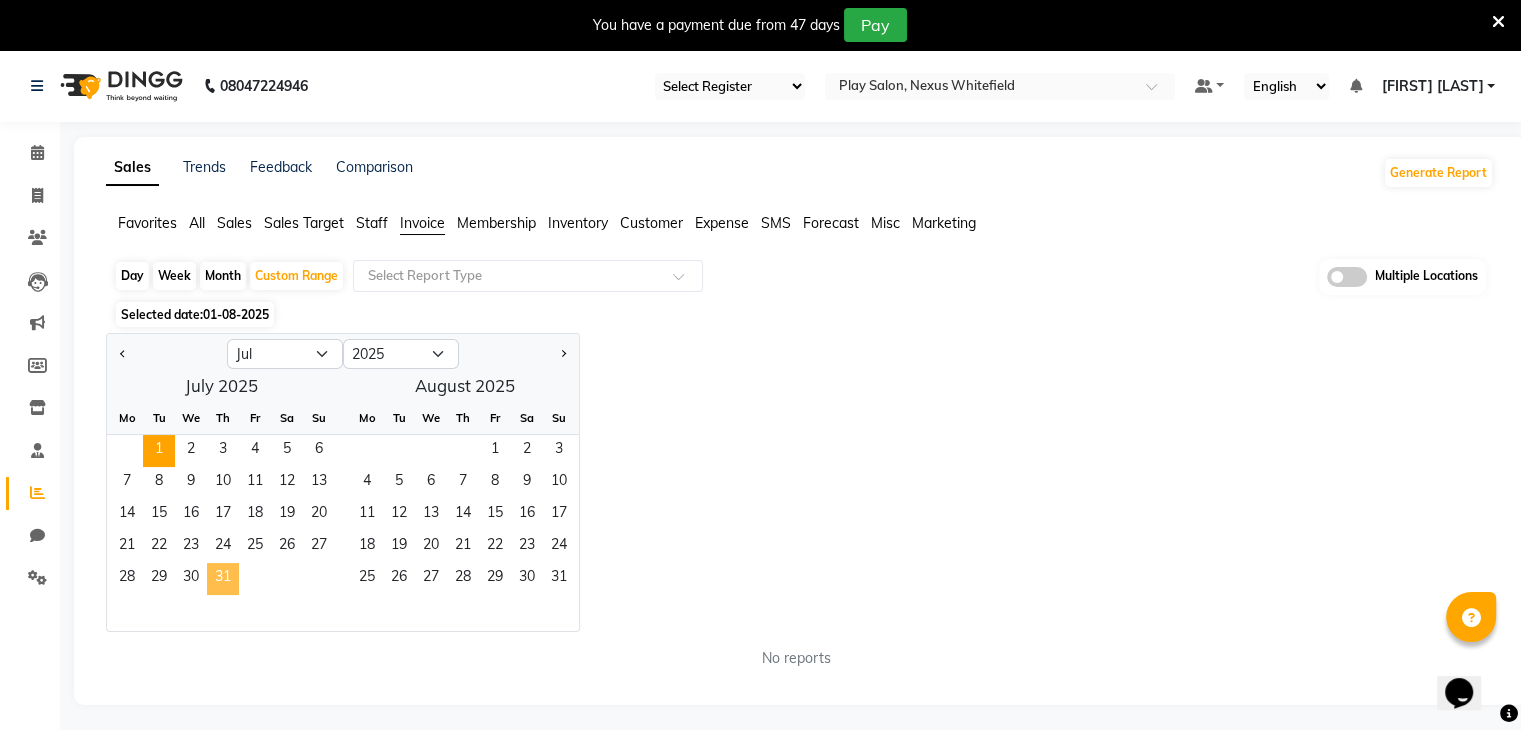 click on "31" 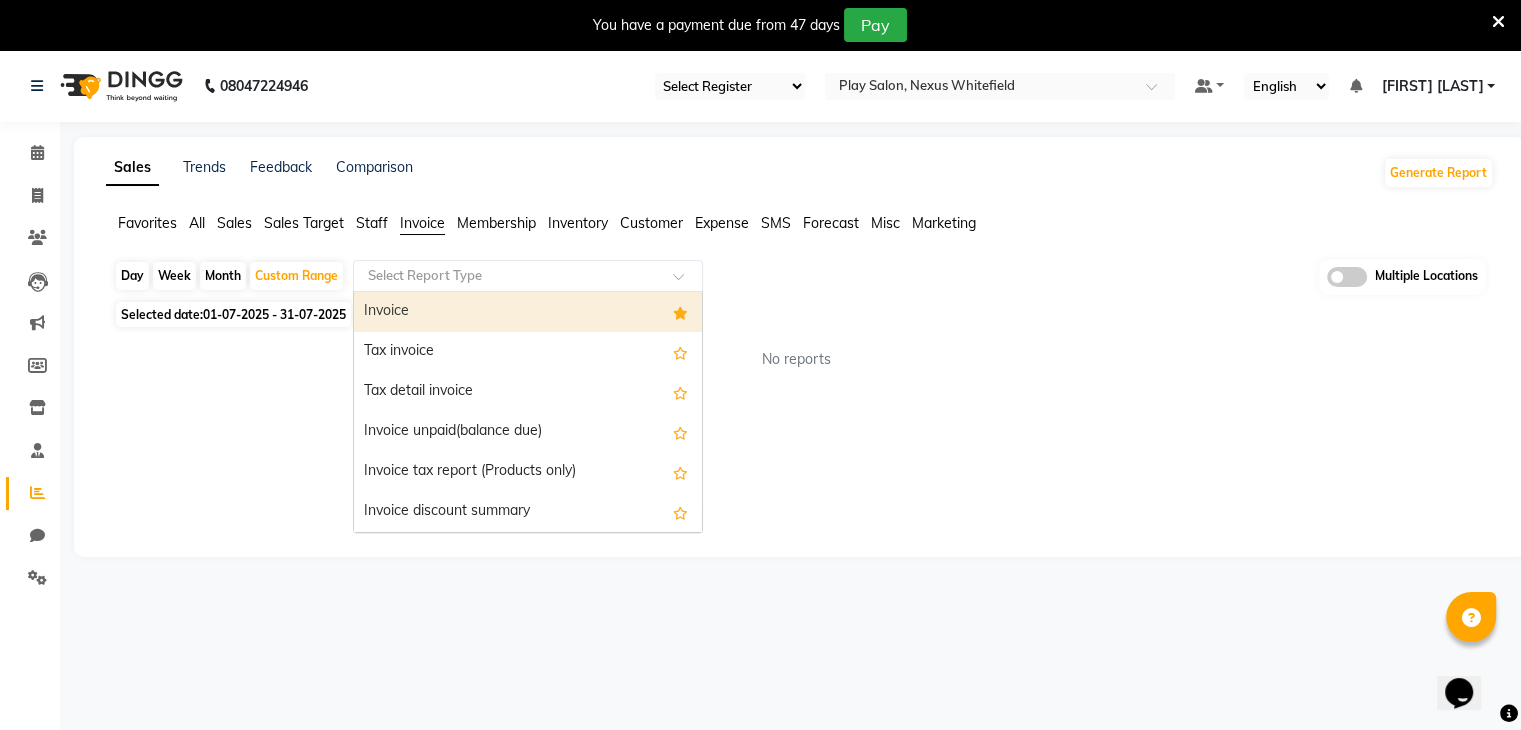 click 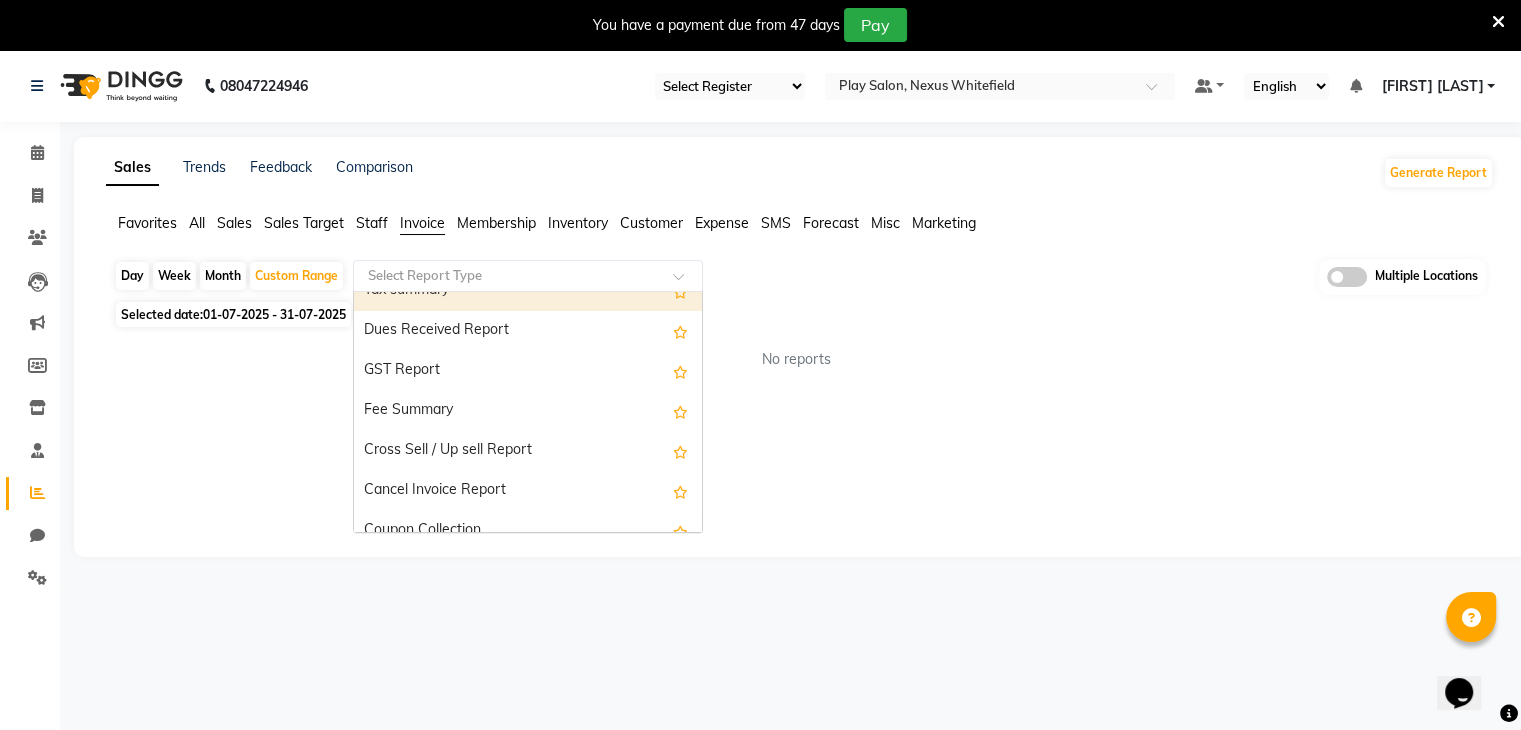 scroll, scrollTop: 346, scrollLeft: 0, axis: vertical 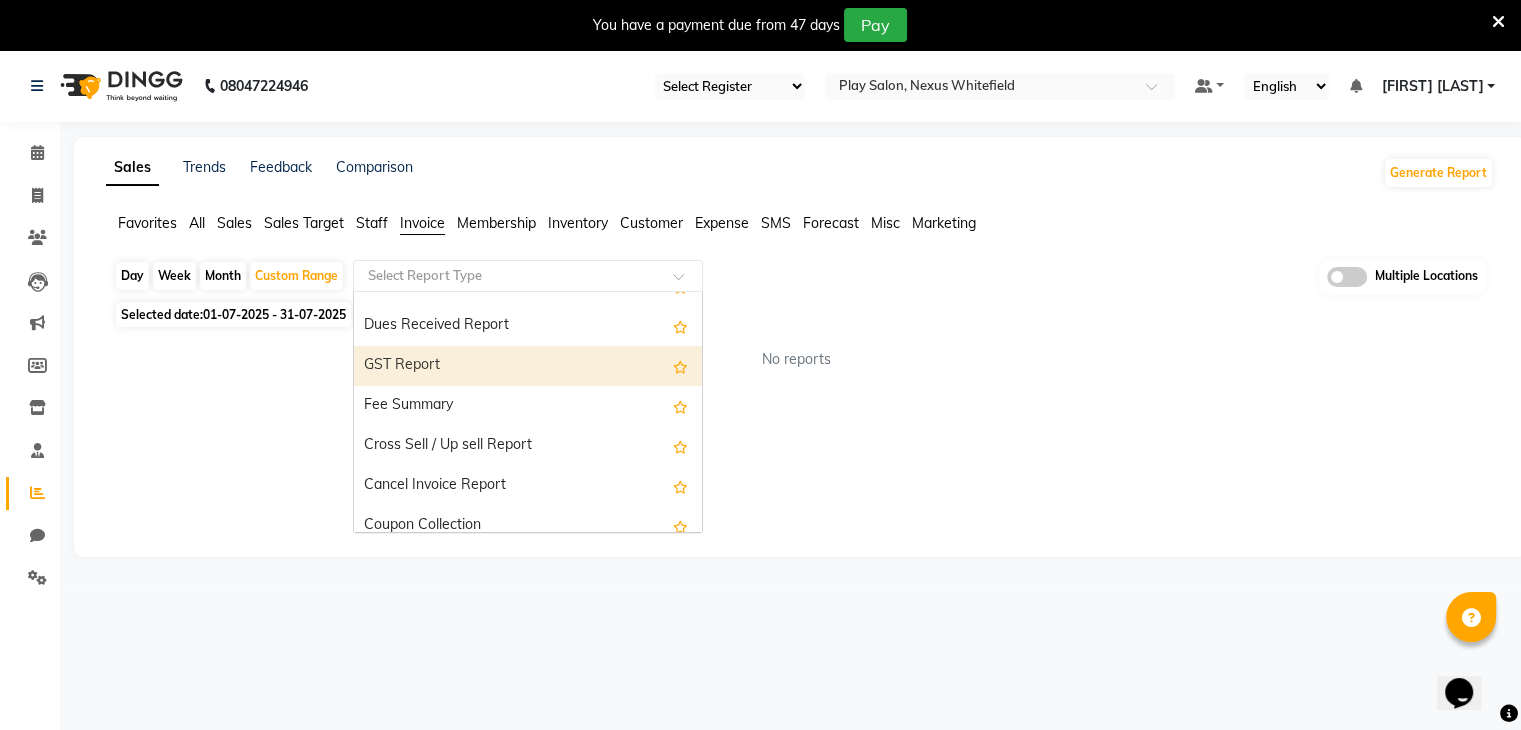 click on "GST Report" at bounding box center [528, 366] 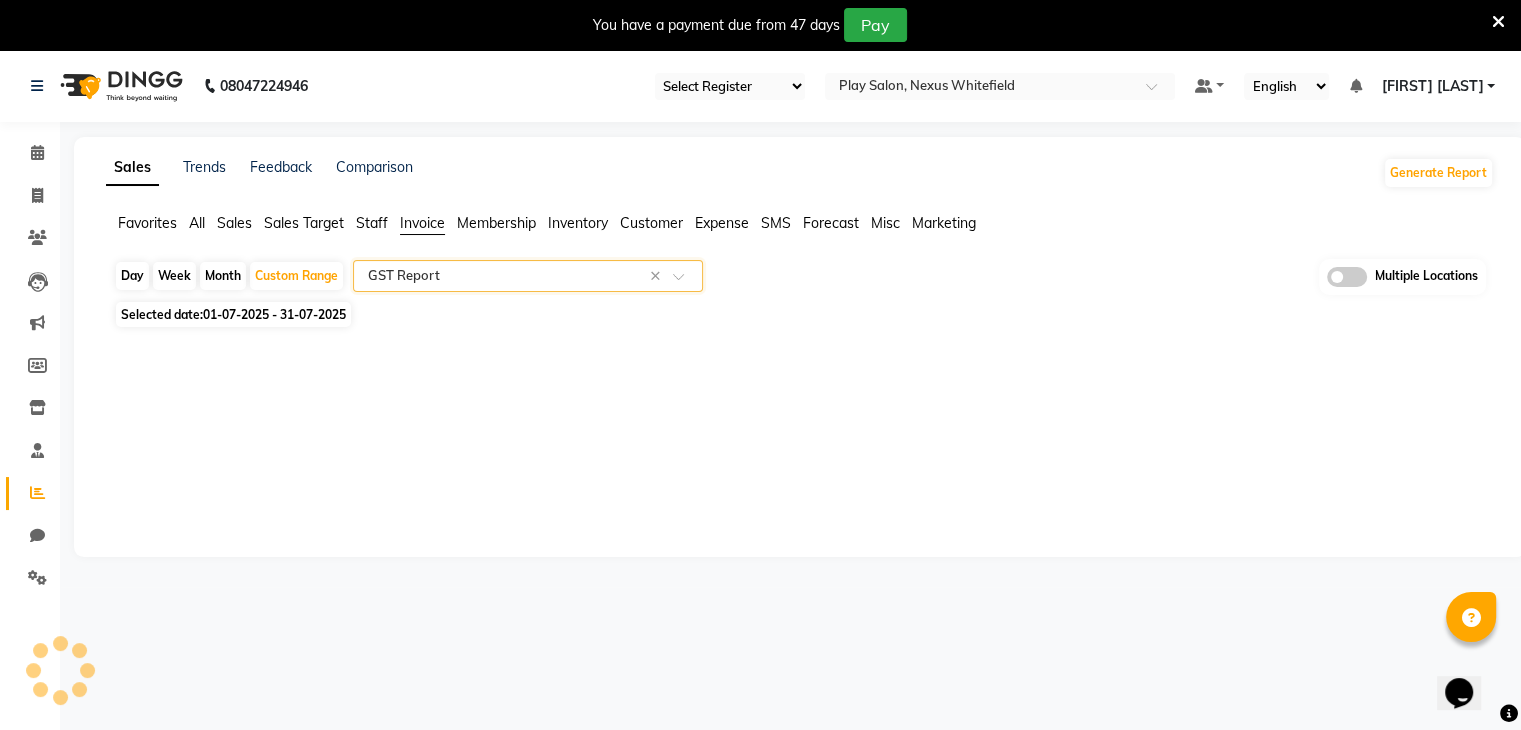 select on "full_report" 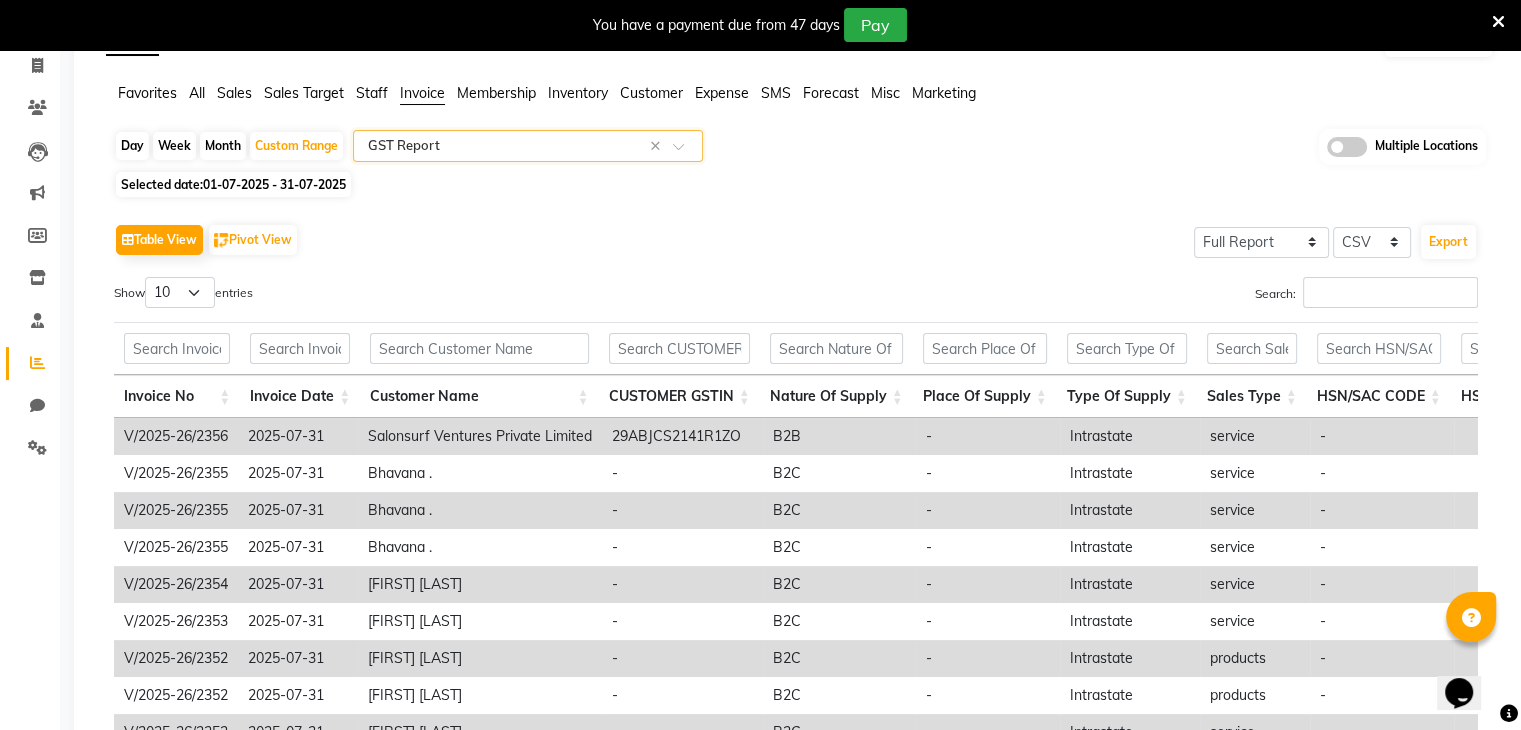 scroll, scrollTop: 0, scrollLeft: 0, axis: both 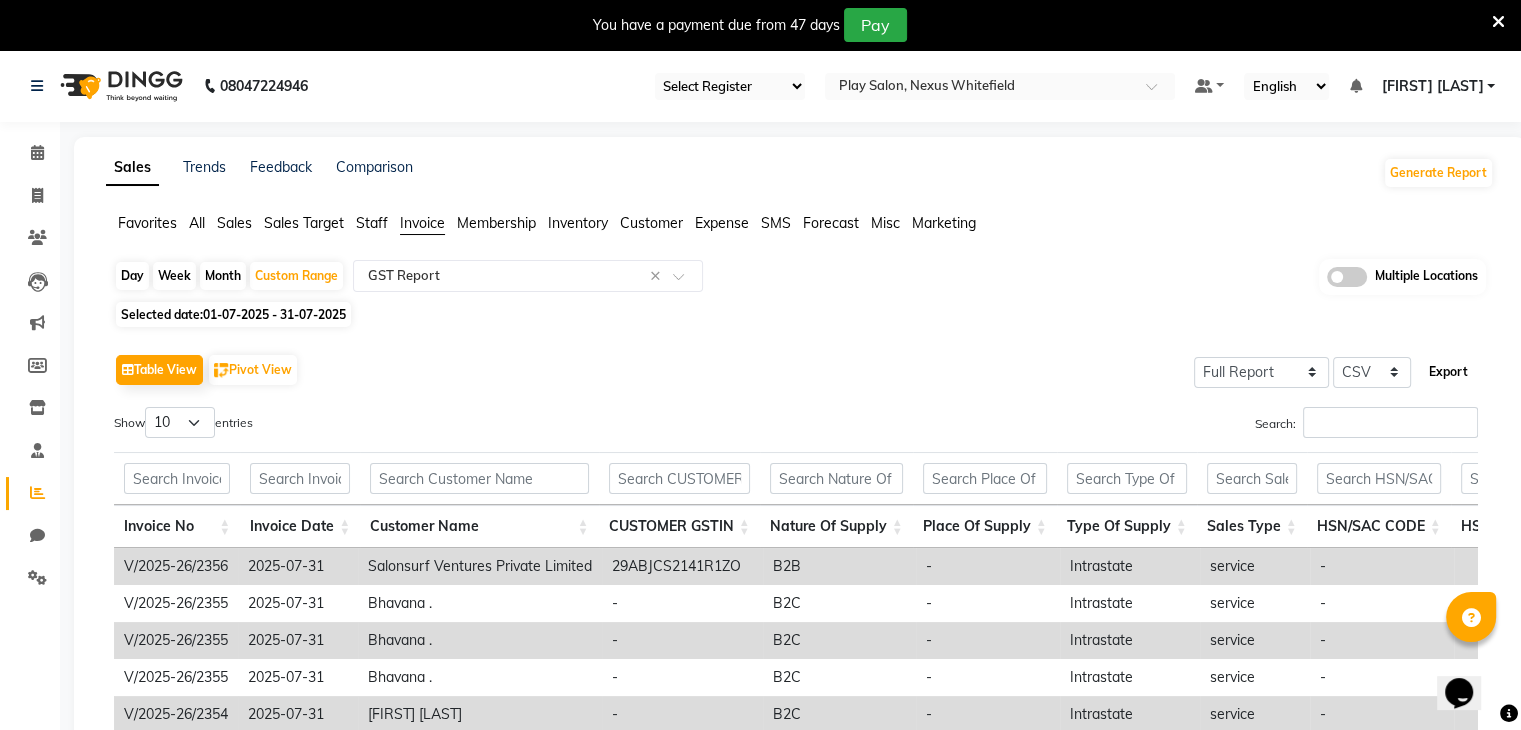 click on "Export" 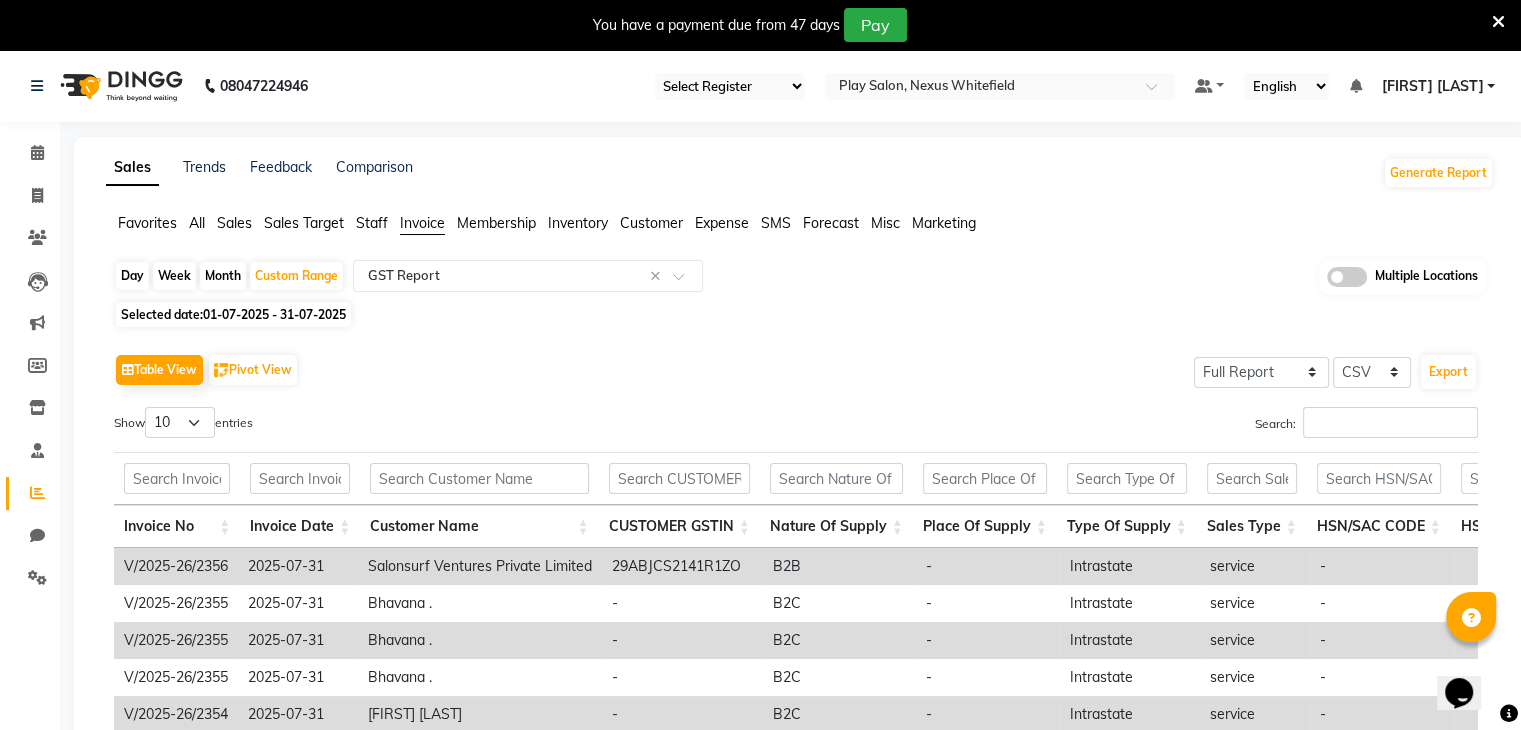 click on "Table View   Pivot View  Select Full Report Filtered Report Select CSV PDF  Export" 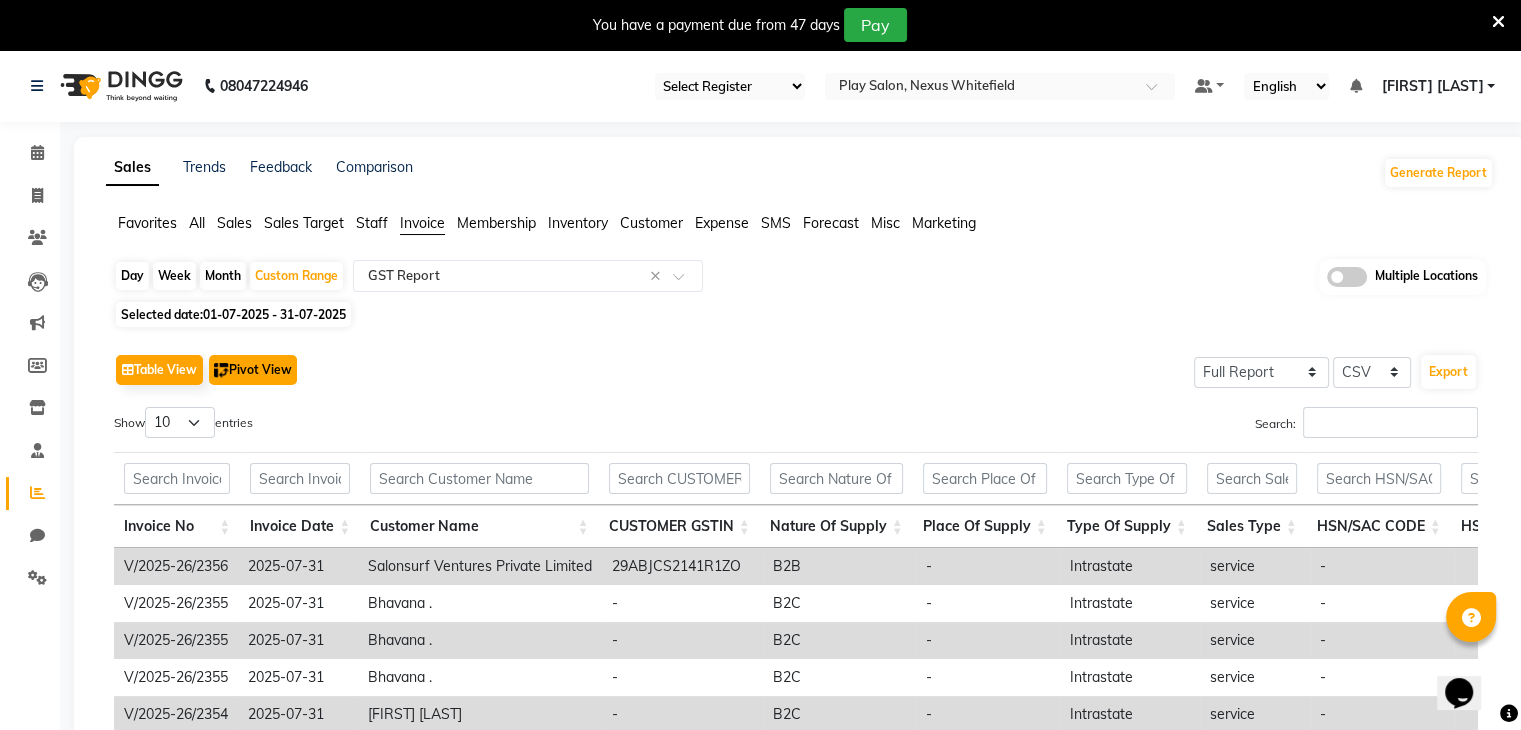 click on "Pivot View" 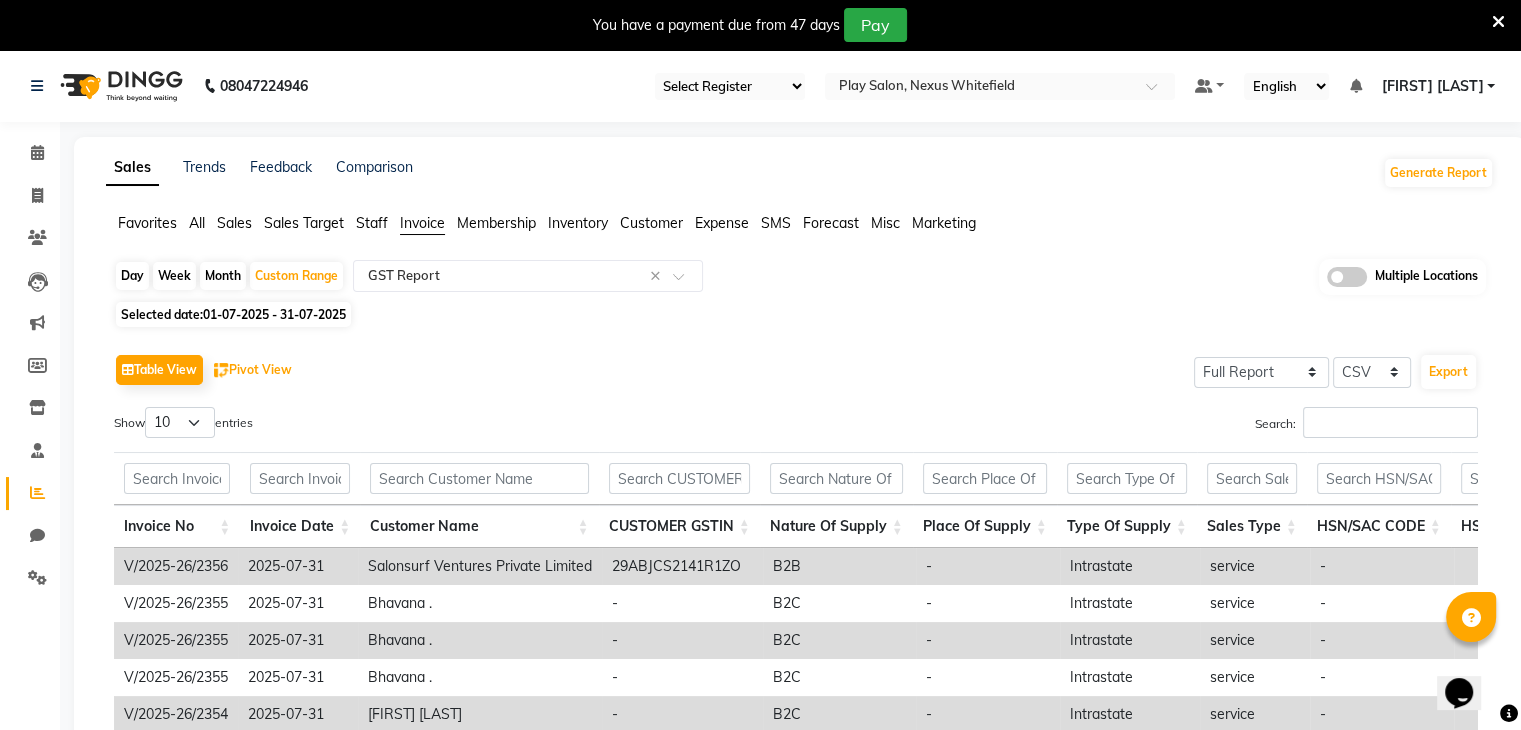 select on "full_report" 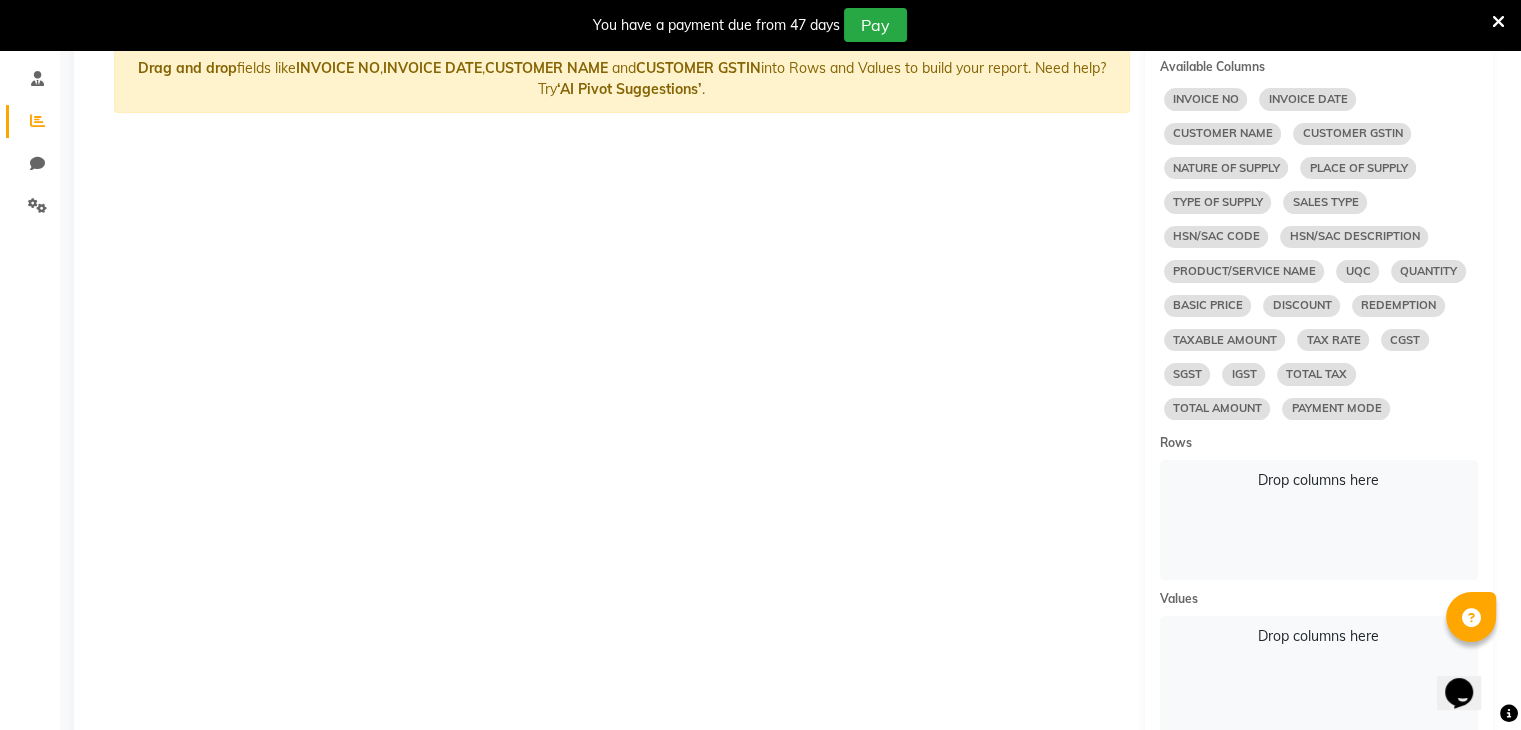 scroll, scrollTop: 376, scrollLeft: 0, axis: vertical 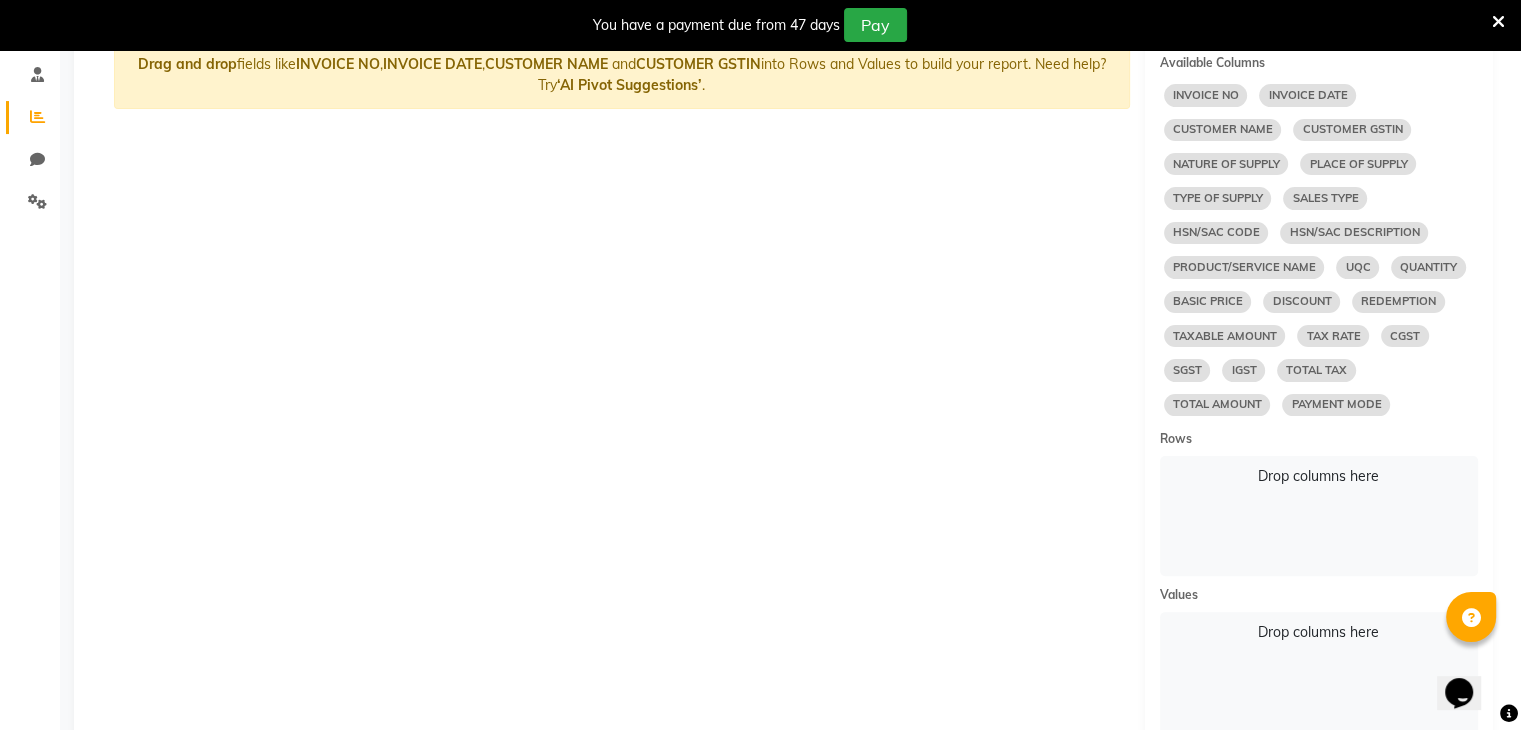 select on "10" 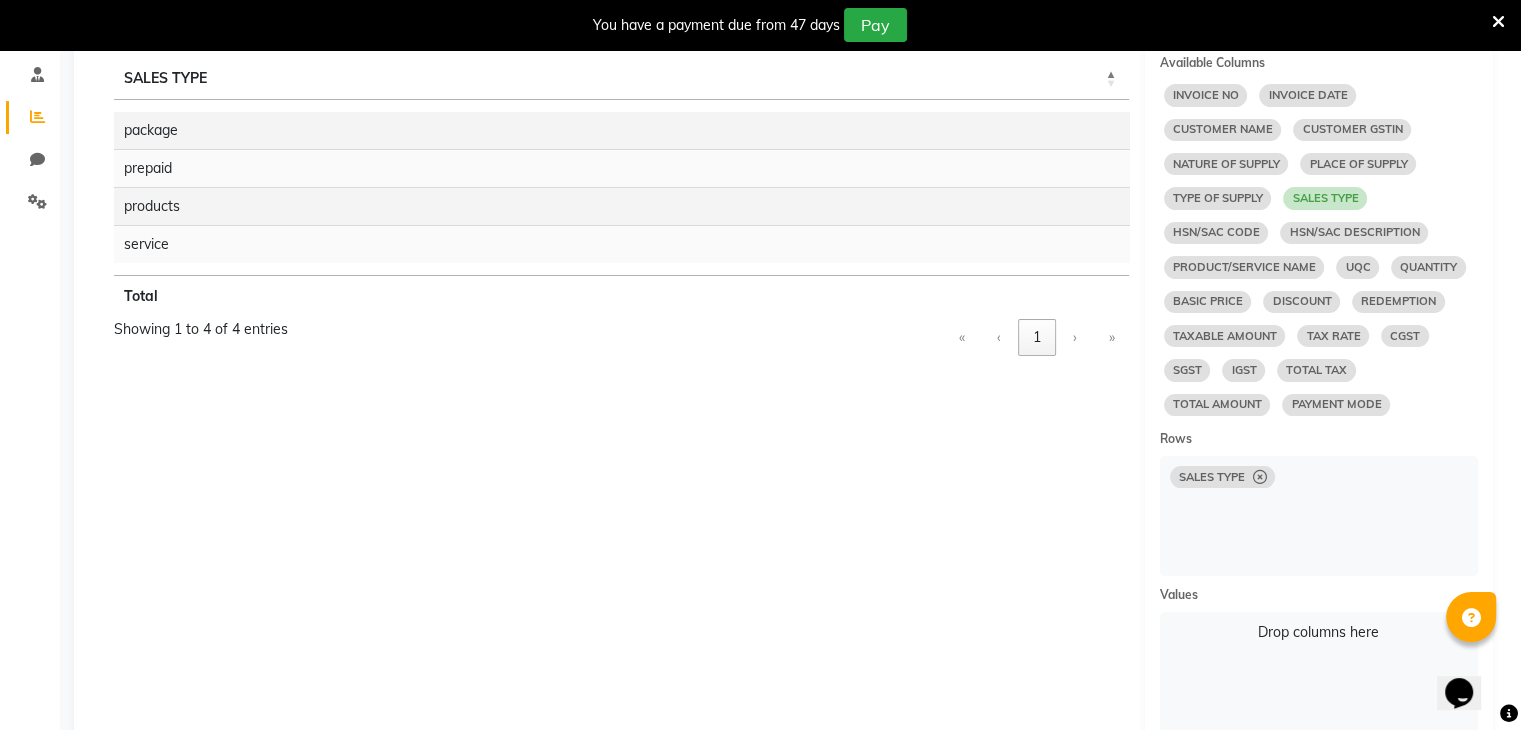 select on "10" 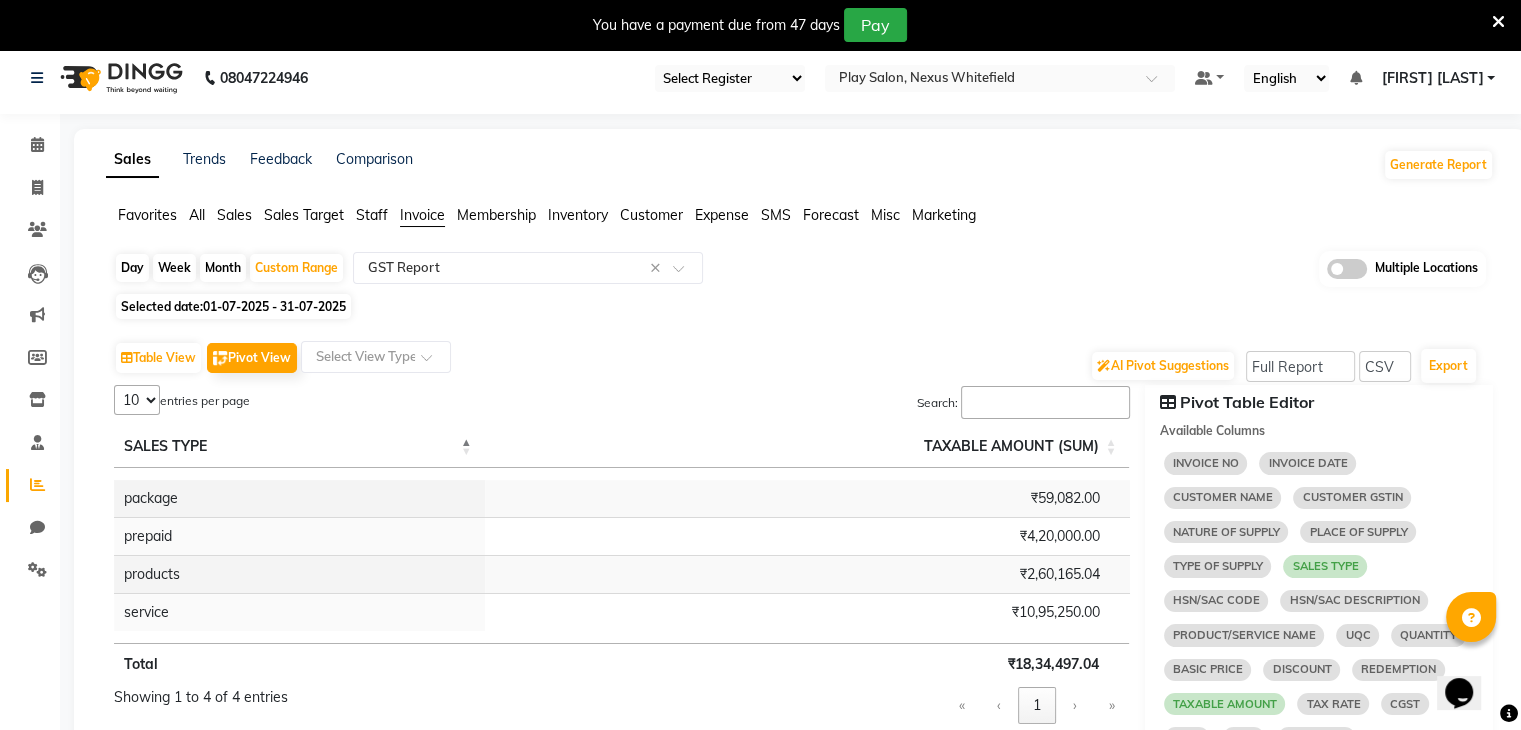 scroll, scrollTop: 0, scrollLeft: 0, axis: both 